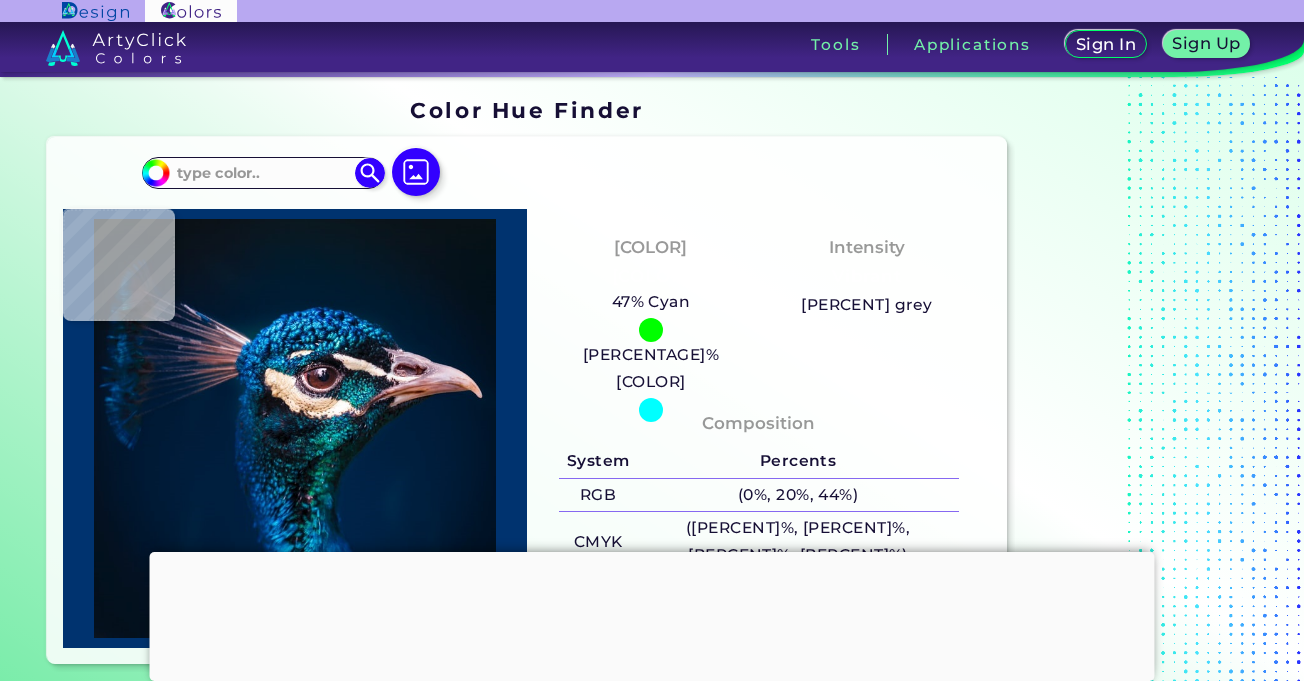 scroll, scrollTop: 0, scrollLeft: 0, axis: both 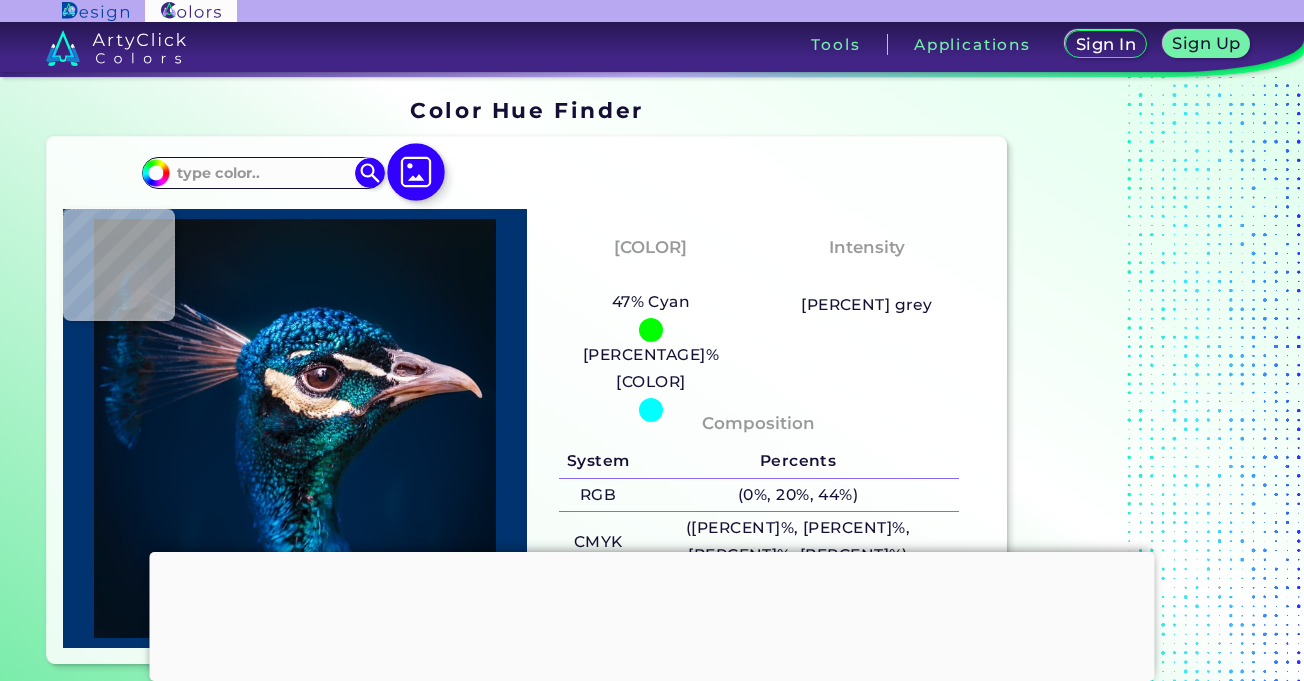 click at bounding box center [416, 172] 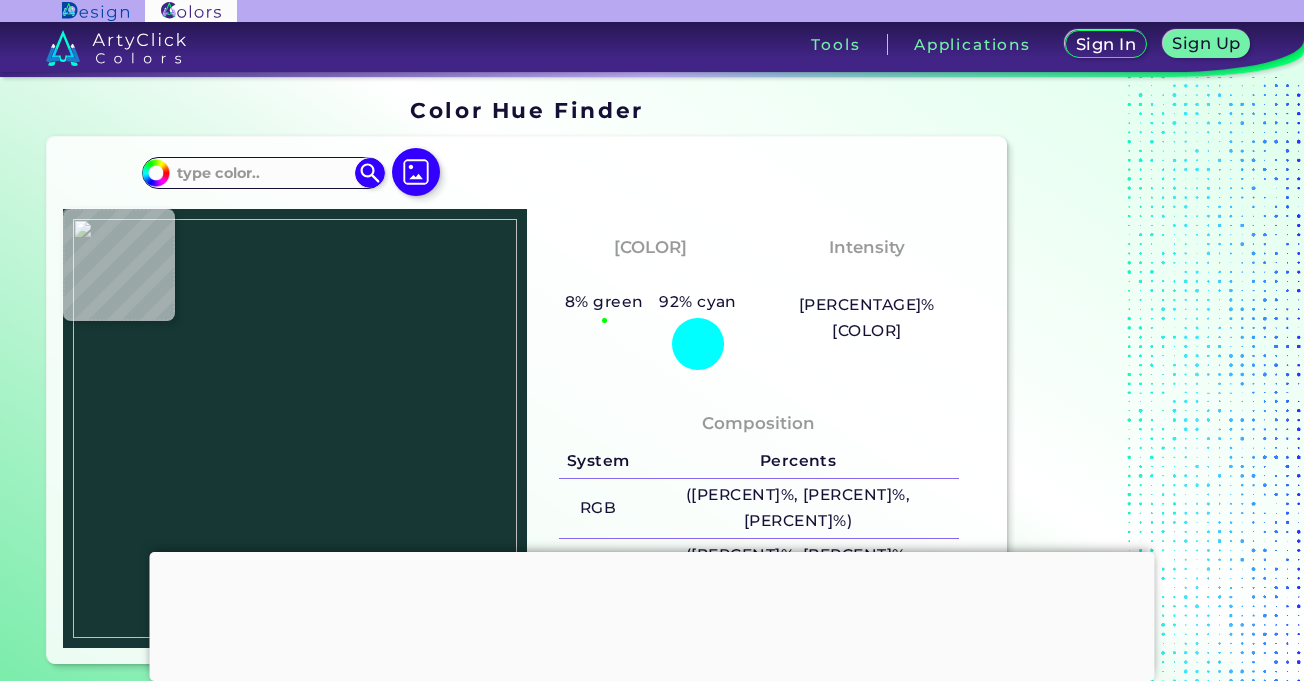 type on "[HEX_CODE]" 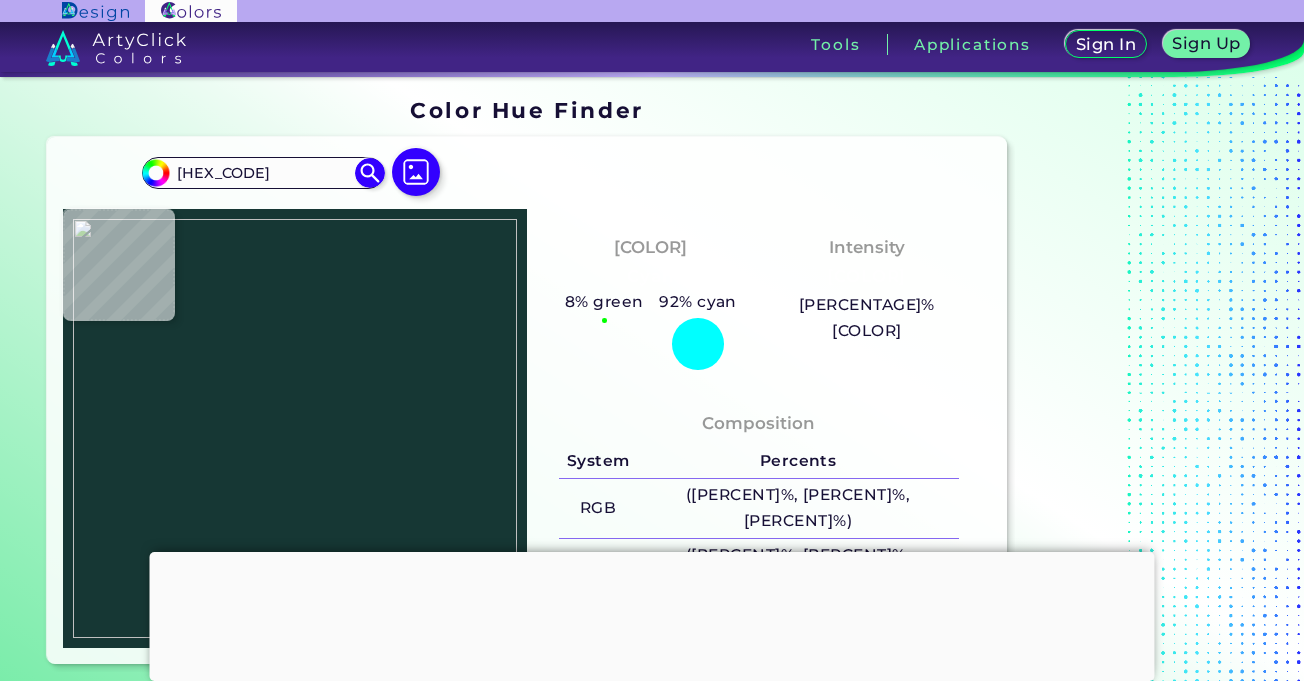 type on "#1e4242" 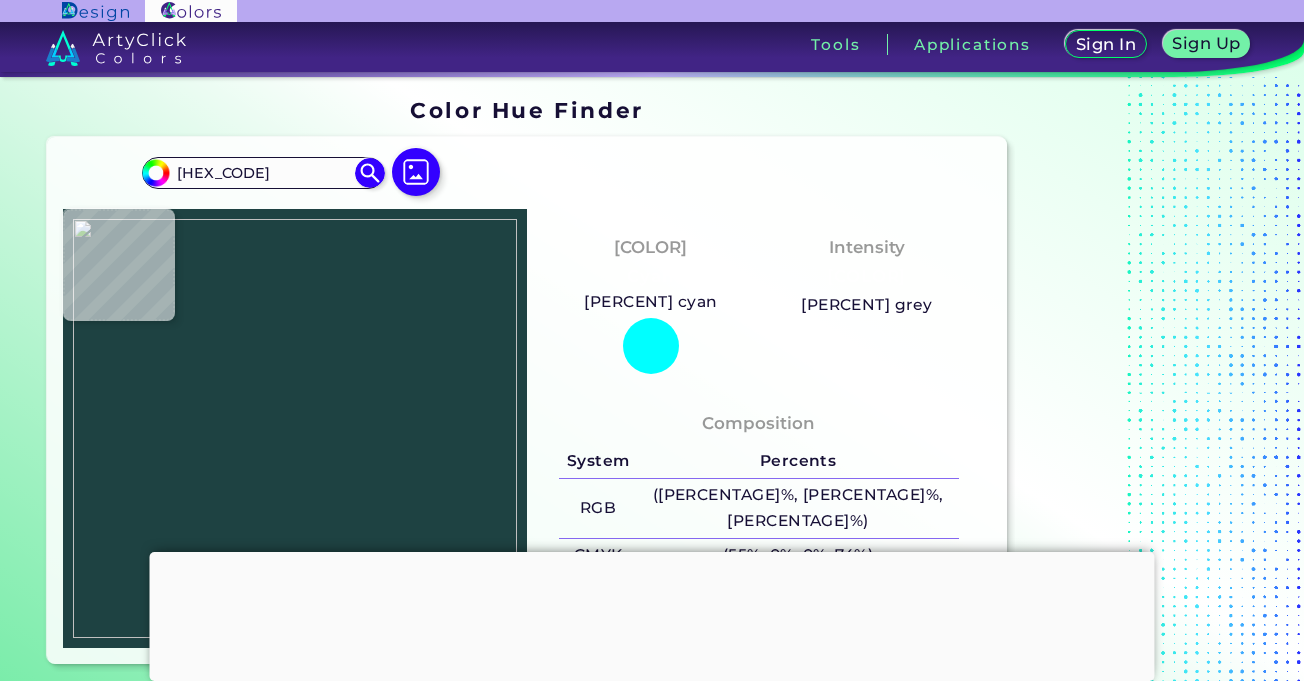 type on "[HEX_COLOR]" 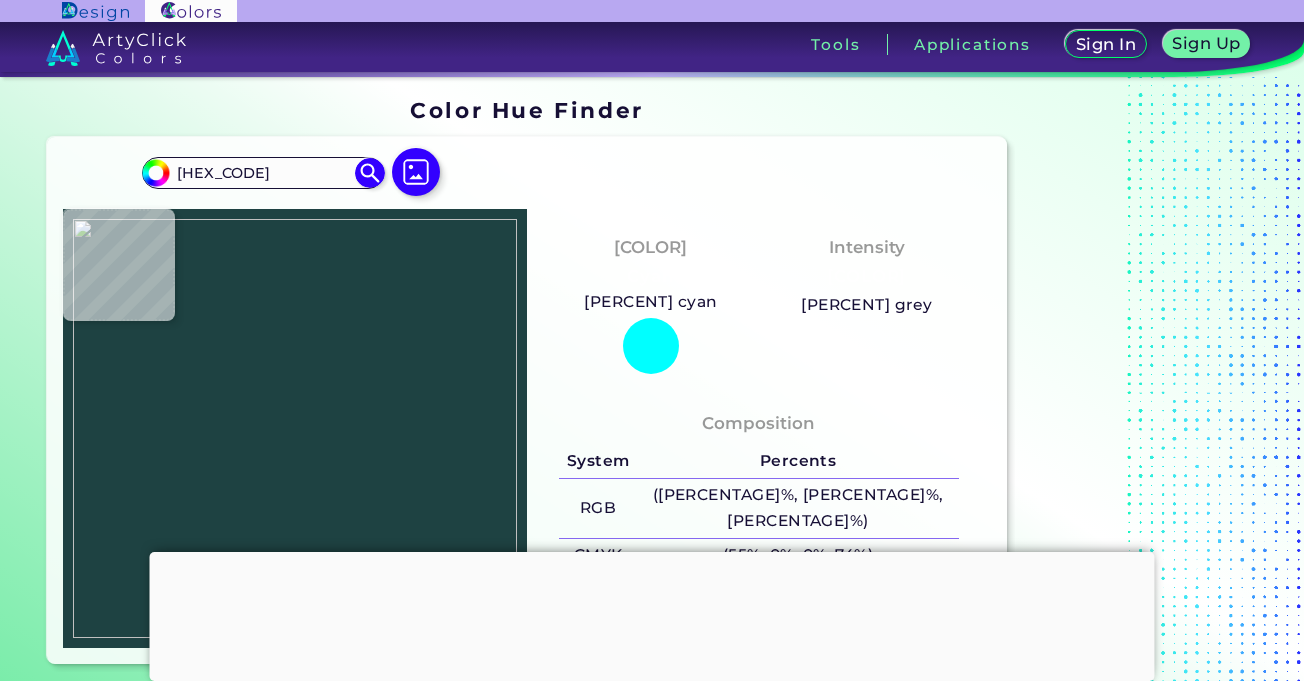 type on "#1D4141" 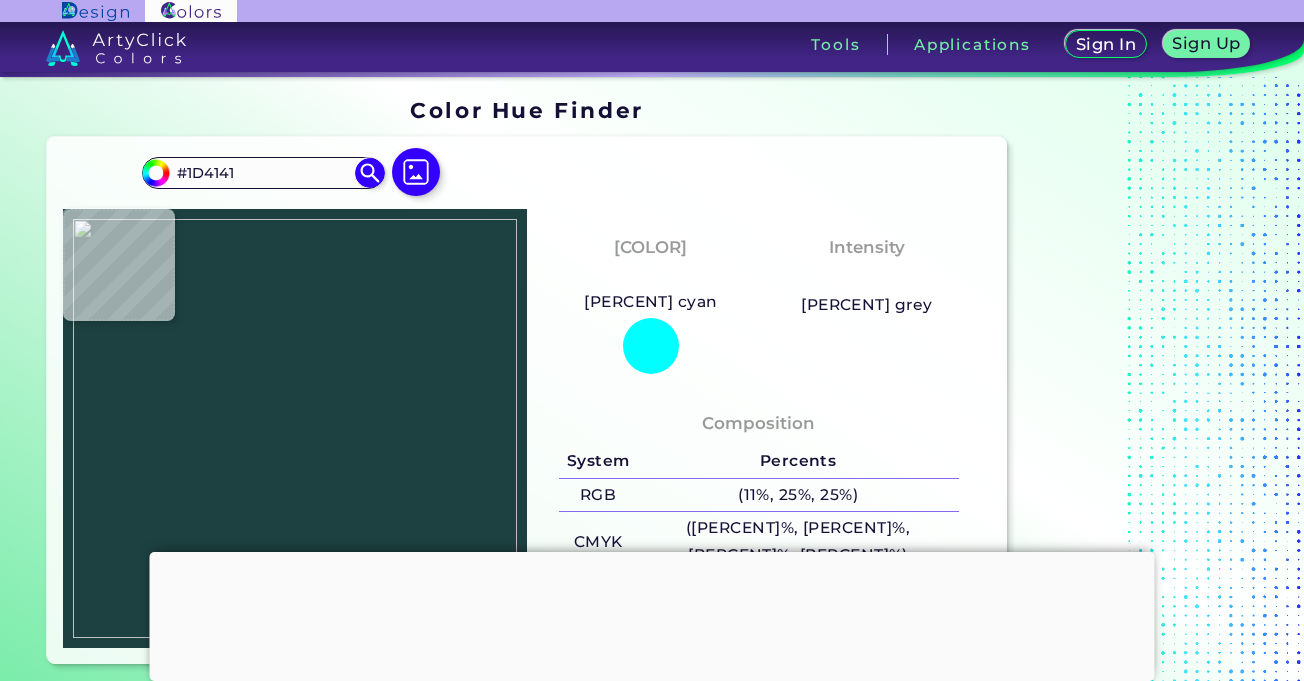 type on "#1c4040" 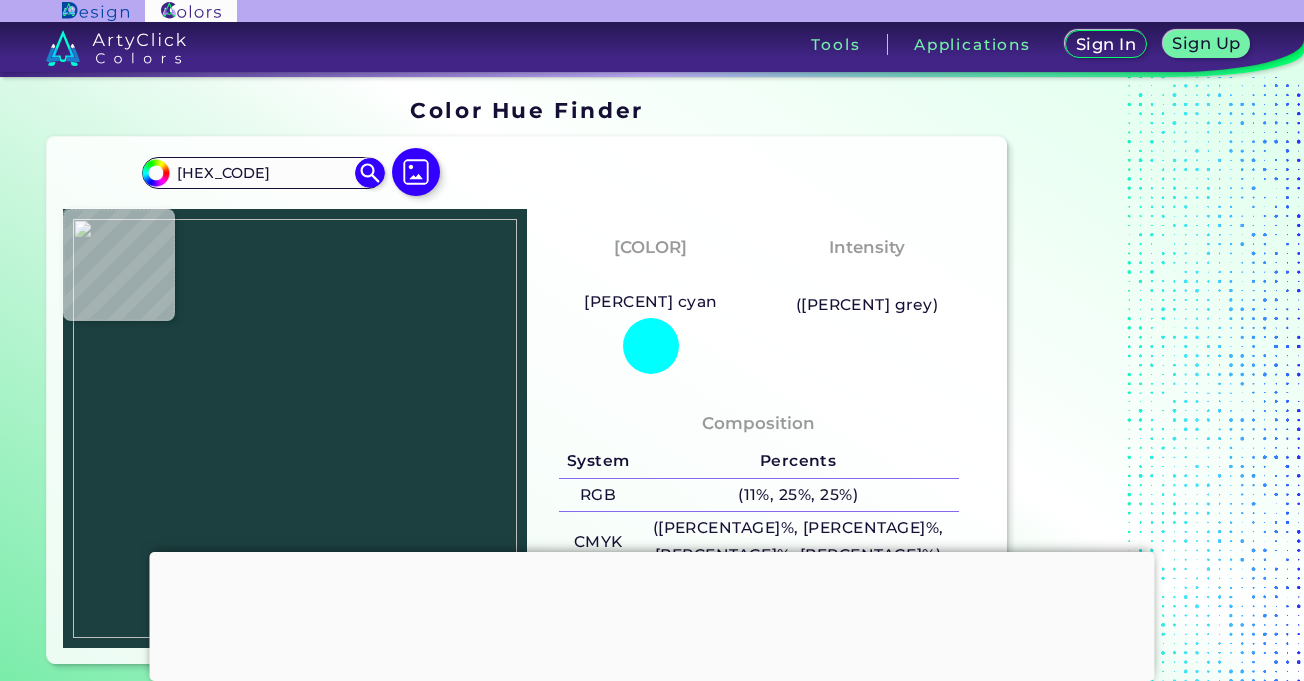 type on "#1c4040" 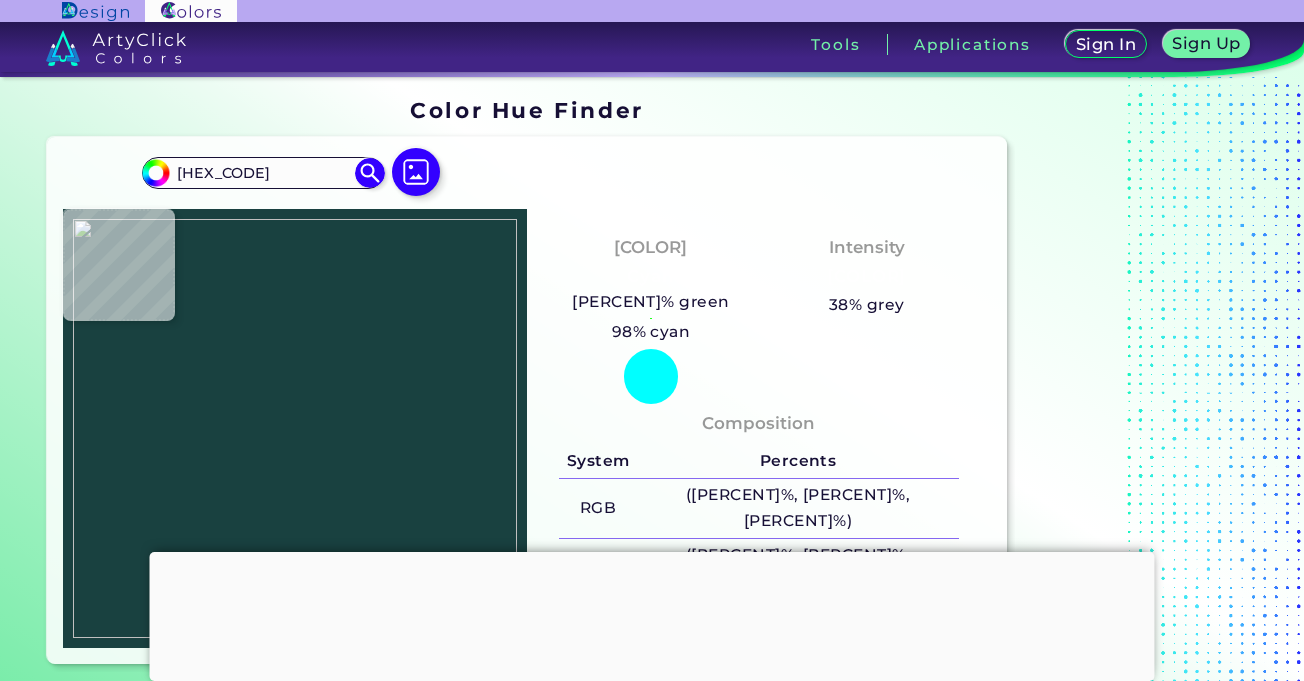 type on "#194140" 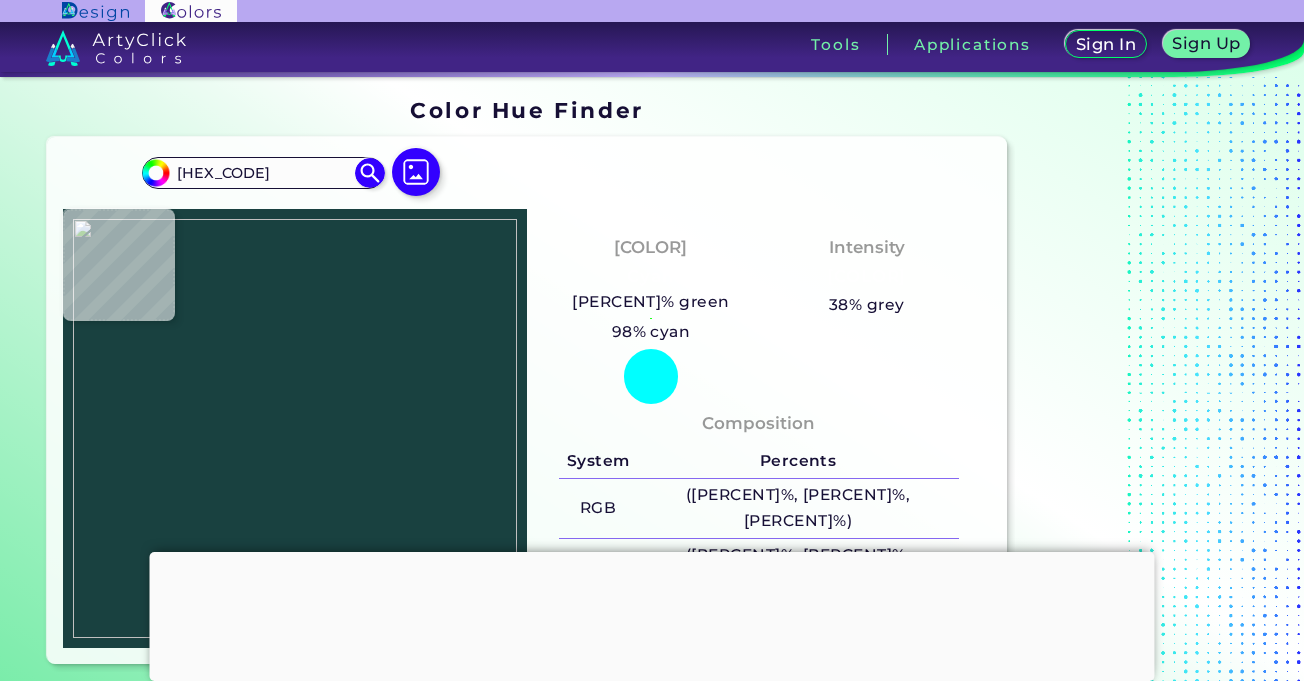 type on "#194140" 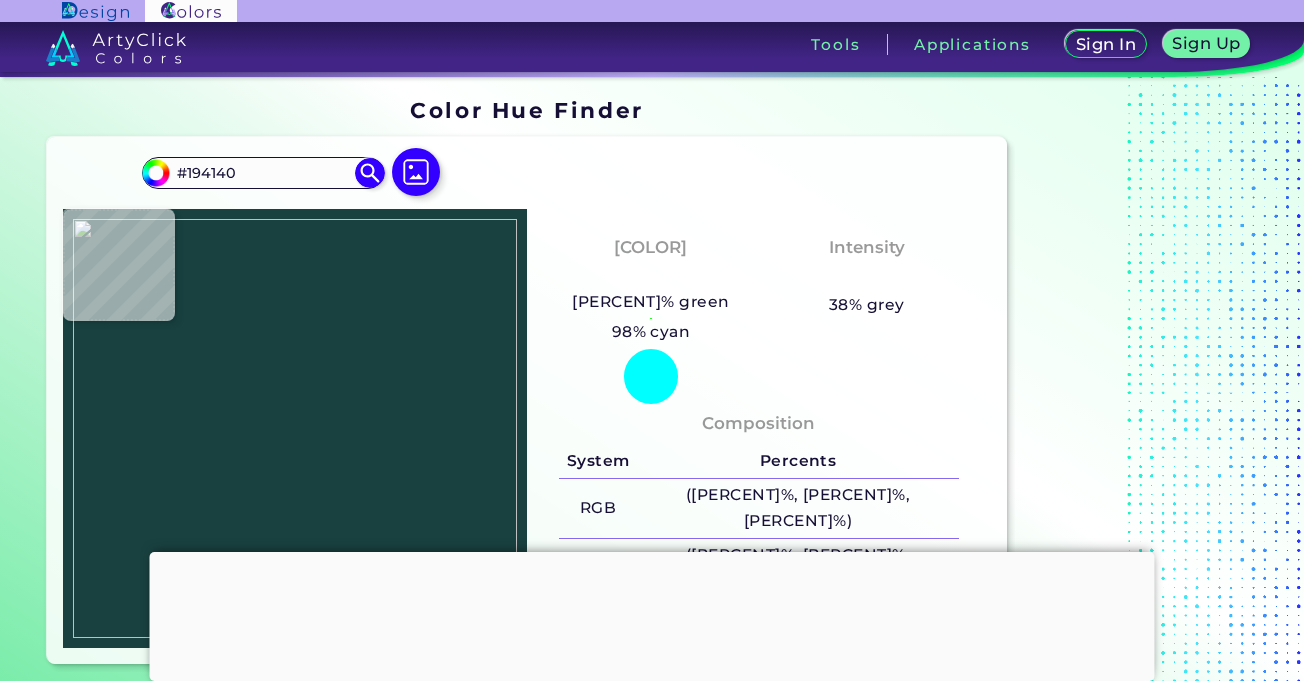 type on "#1f4746" 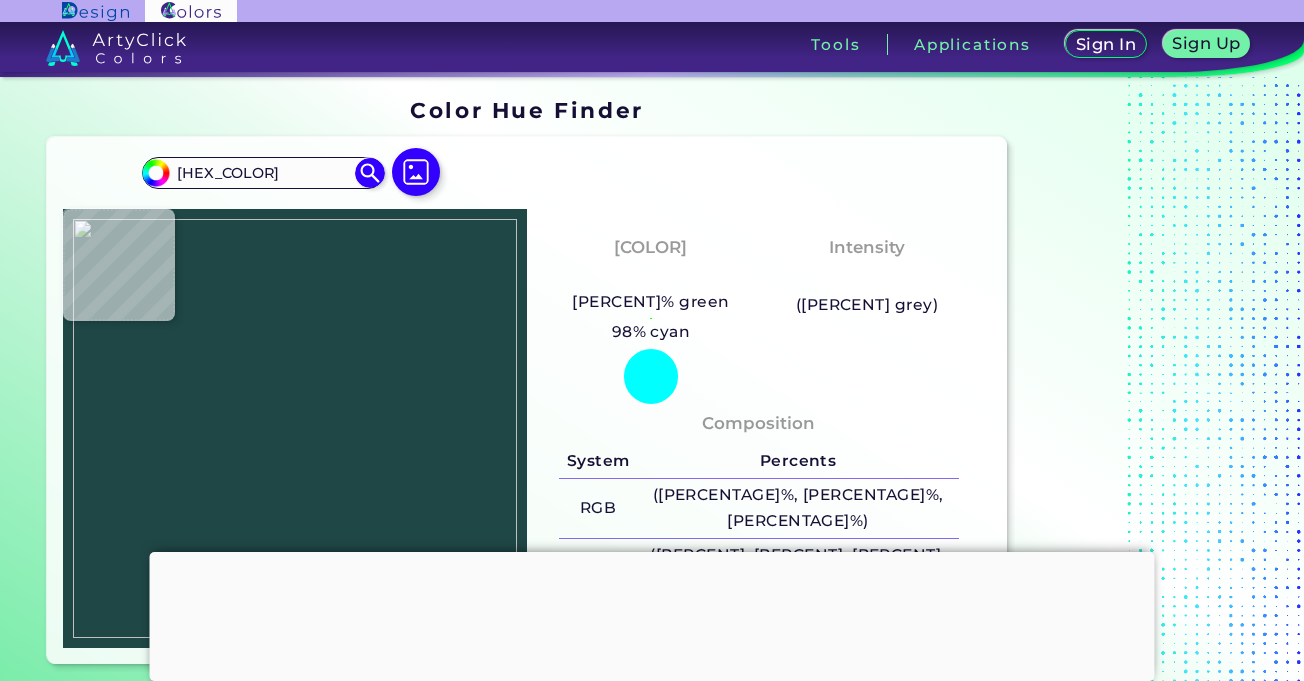 type on "[HEX_CODE]" 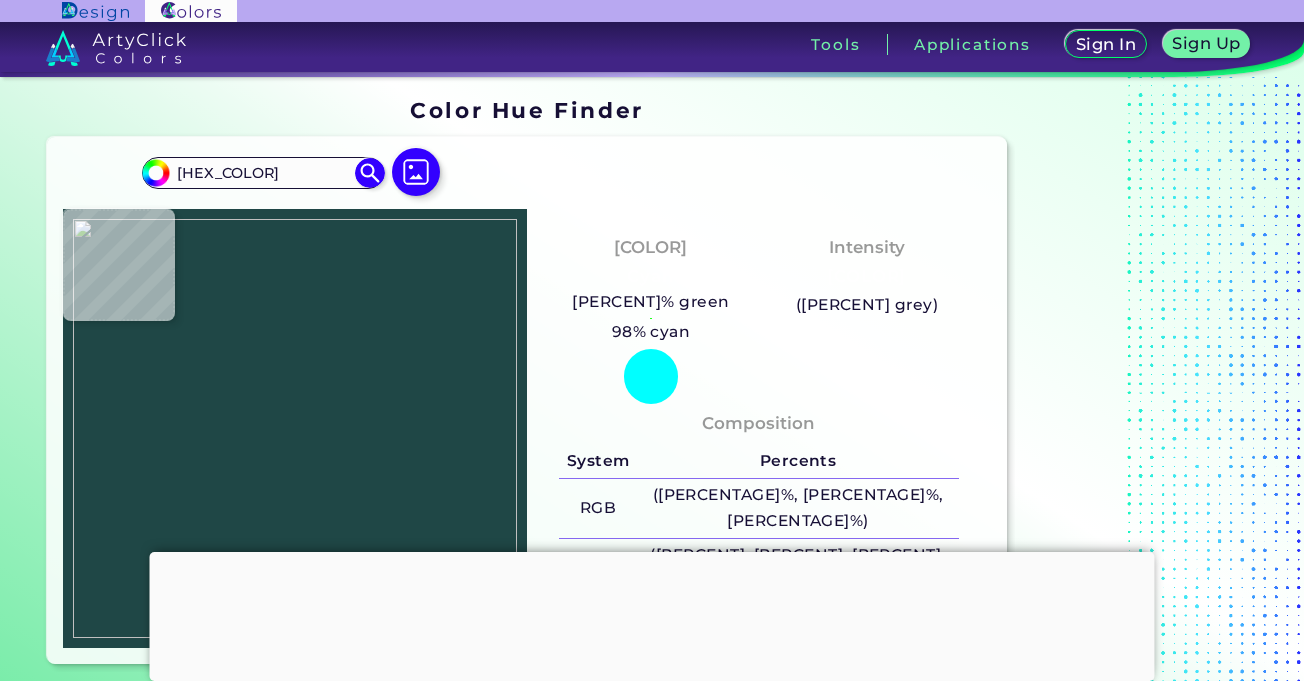 type on "#1B4342" 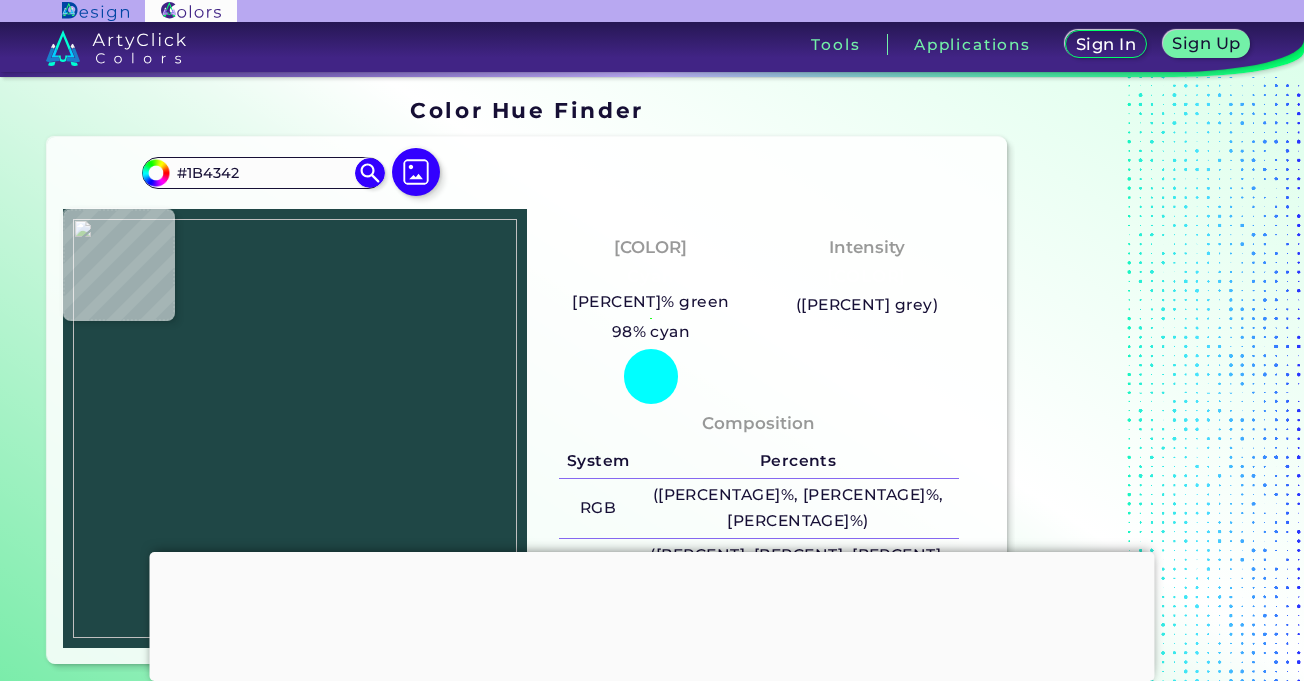 type on "#194140" 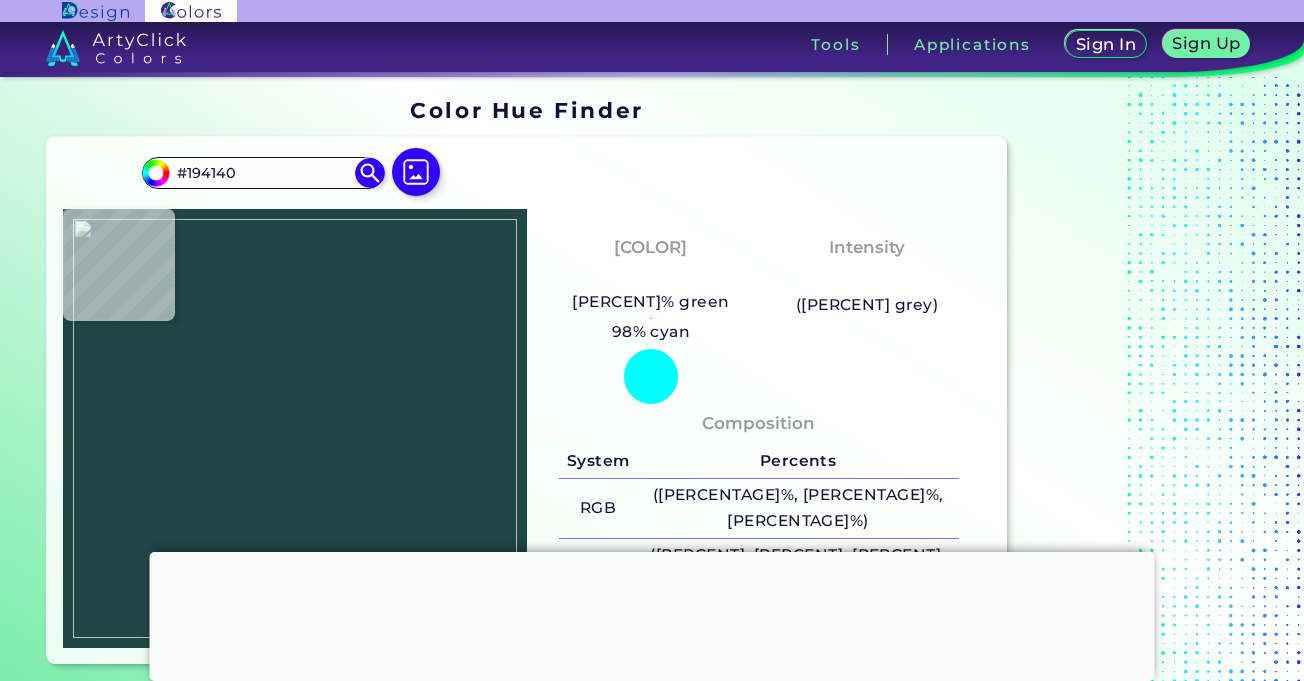 type on "#173f3e" 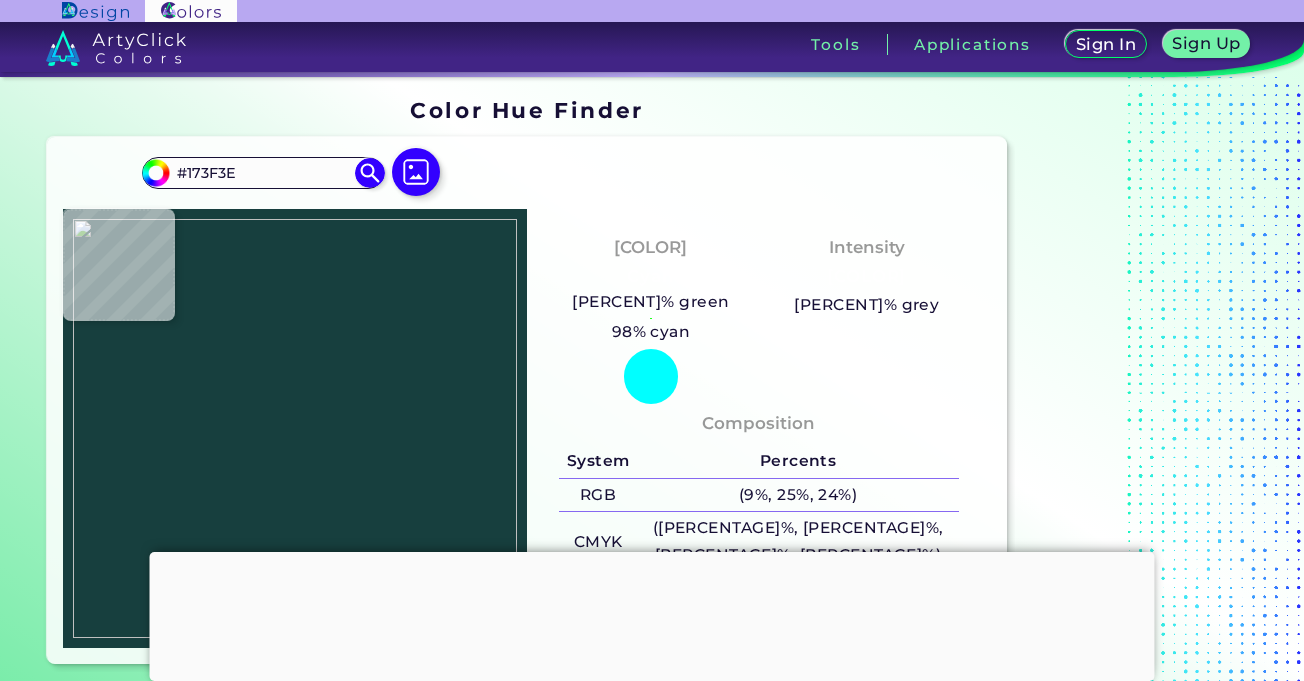type on "[HEX_CODE]" 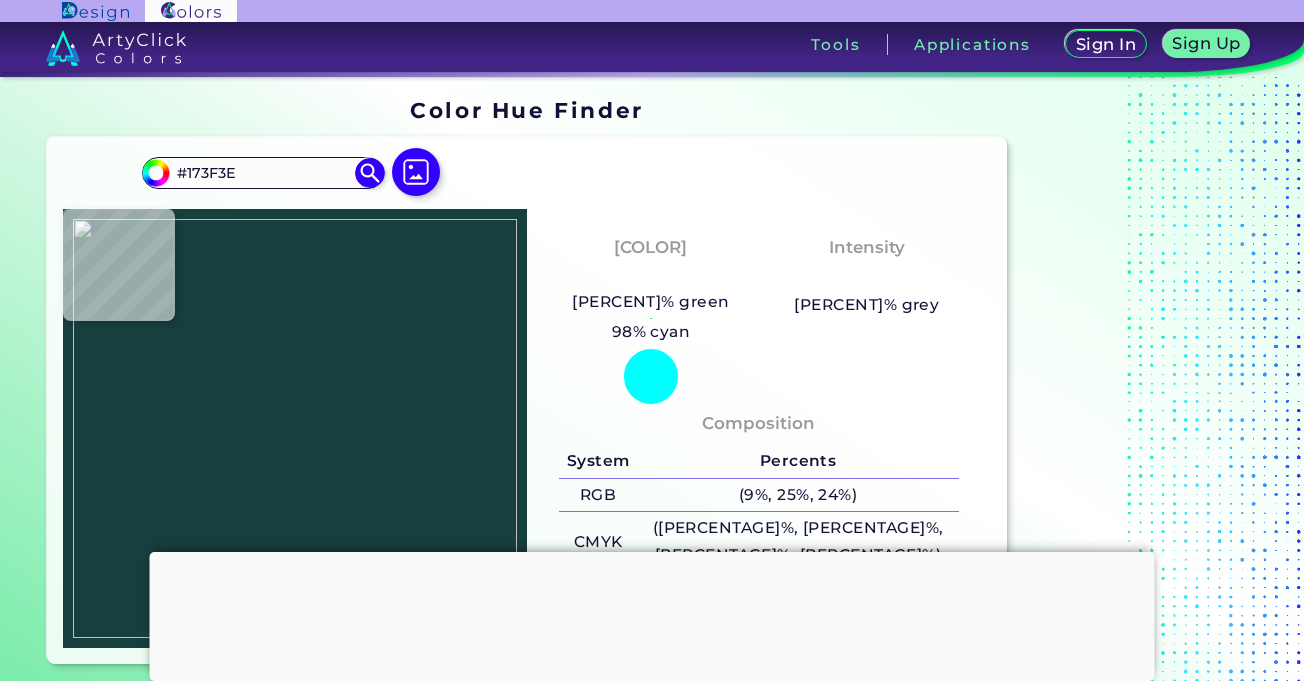 type on "#1B4342" 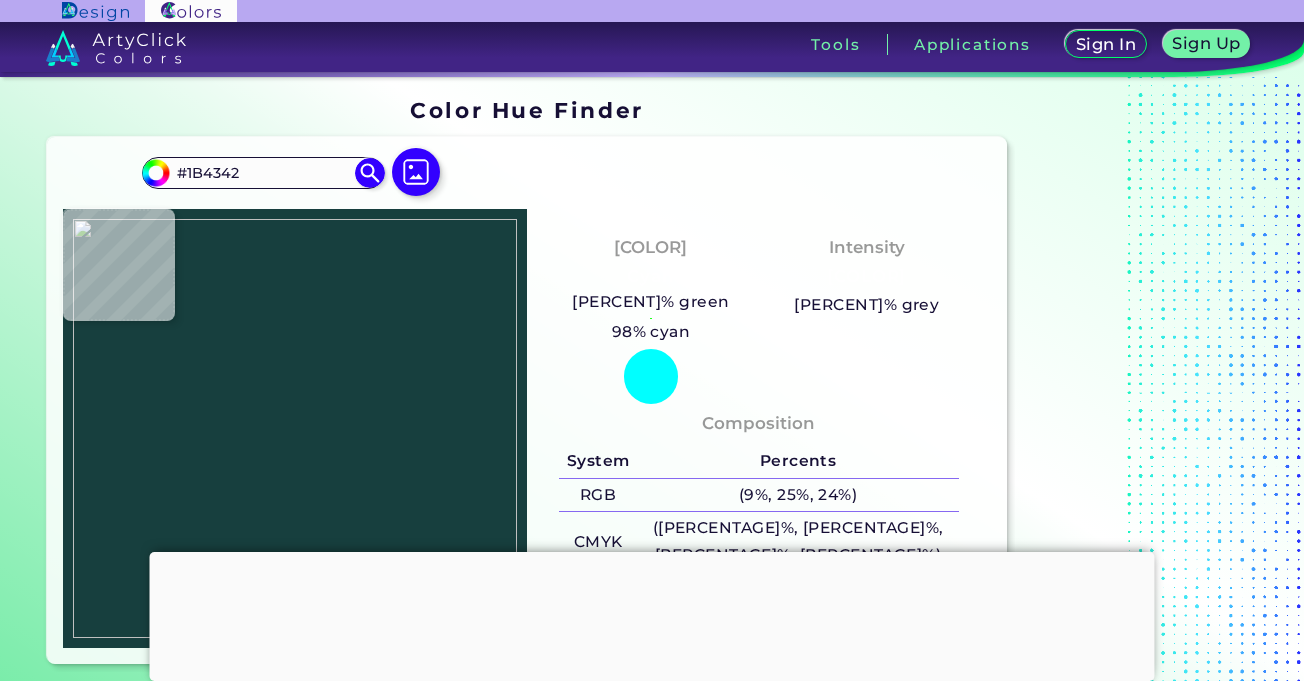 type on "#163e3d" 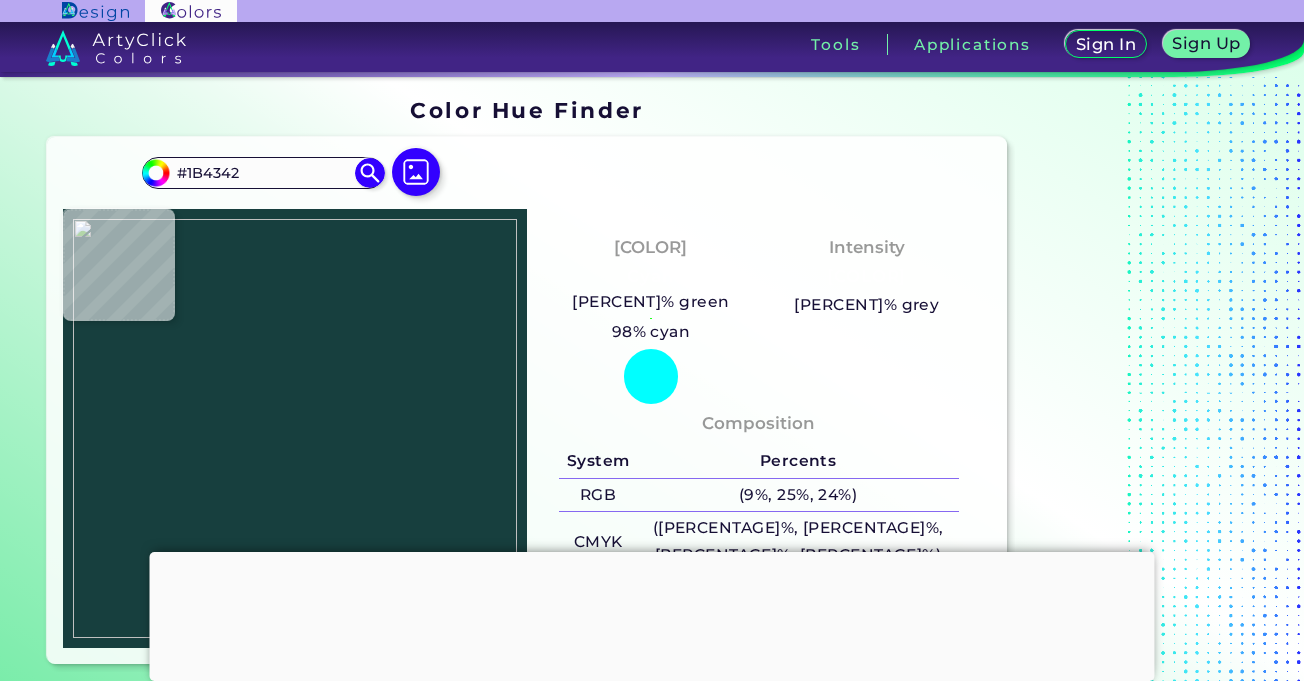 type on "[HEX_CODE]" 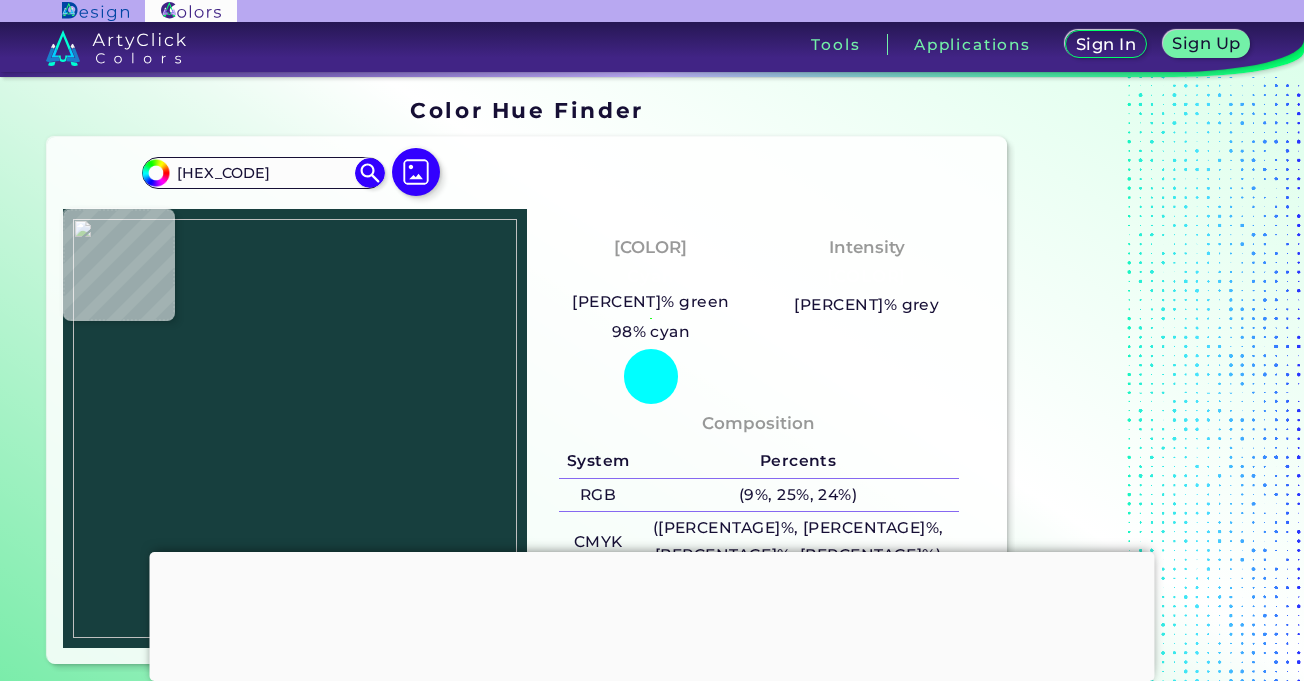 type on "#244c4b" 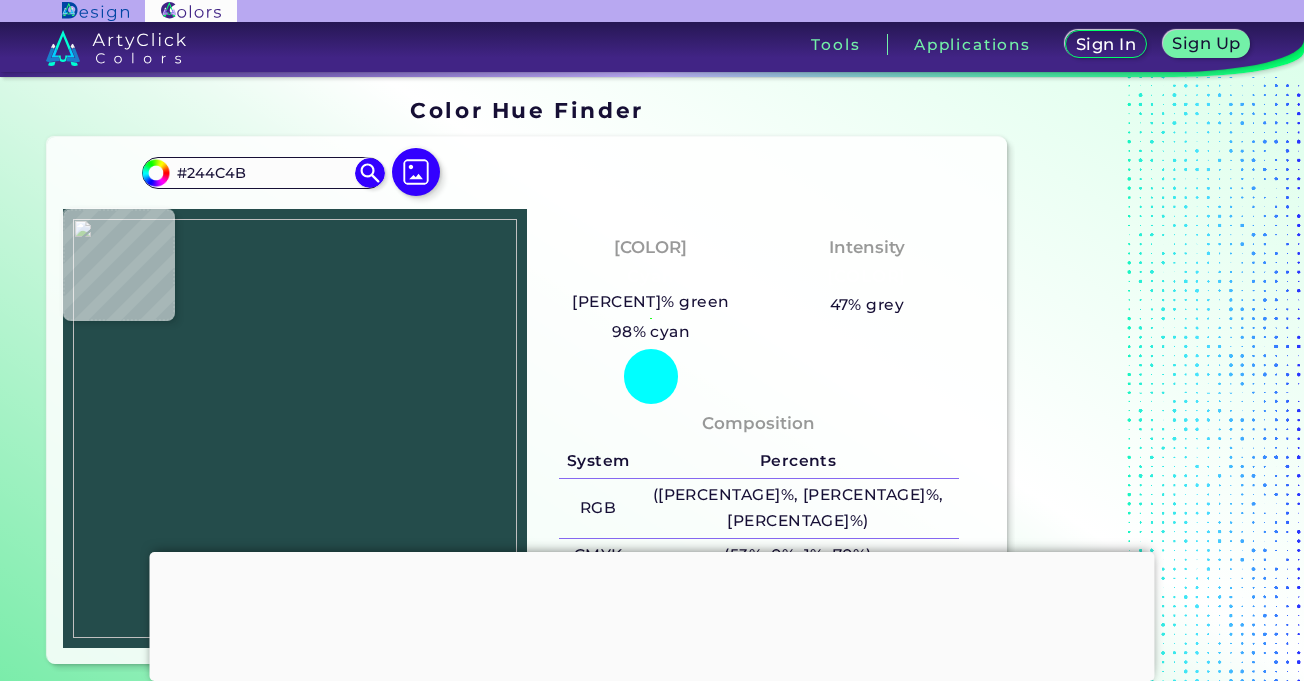 type on "[HEX_COLOR]" 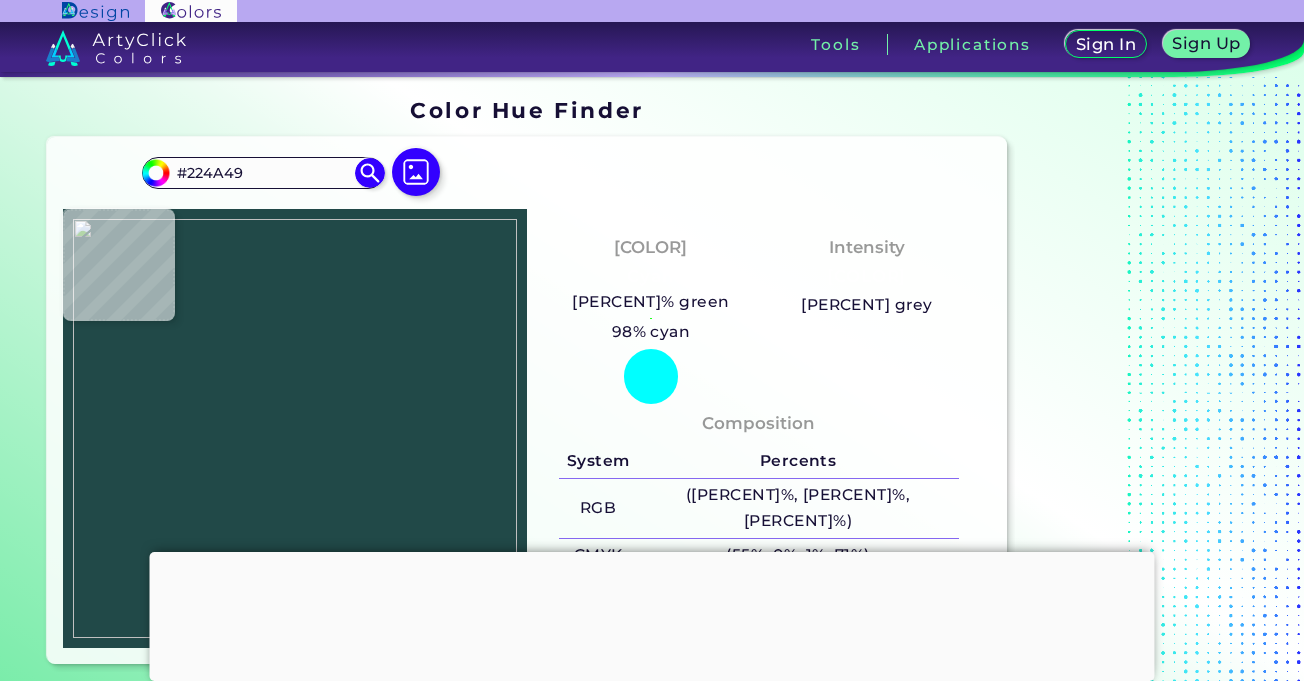 type on "#214948" 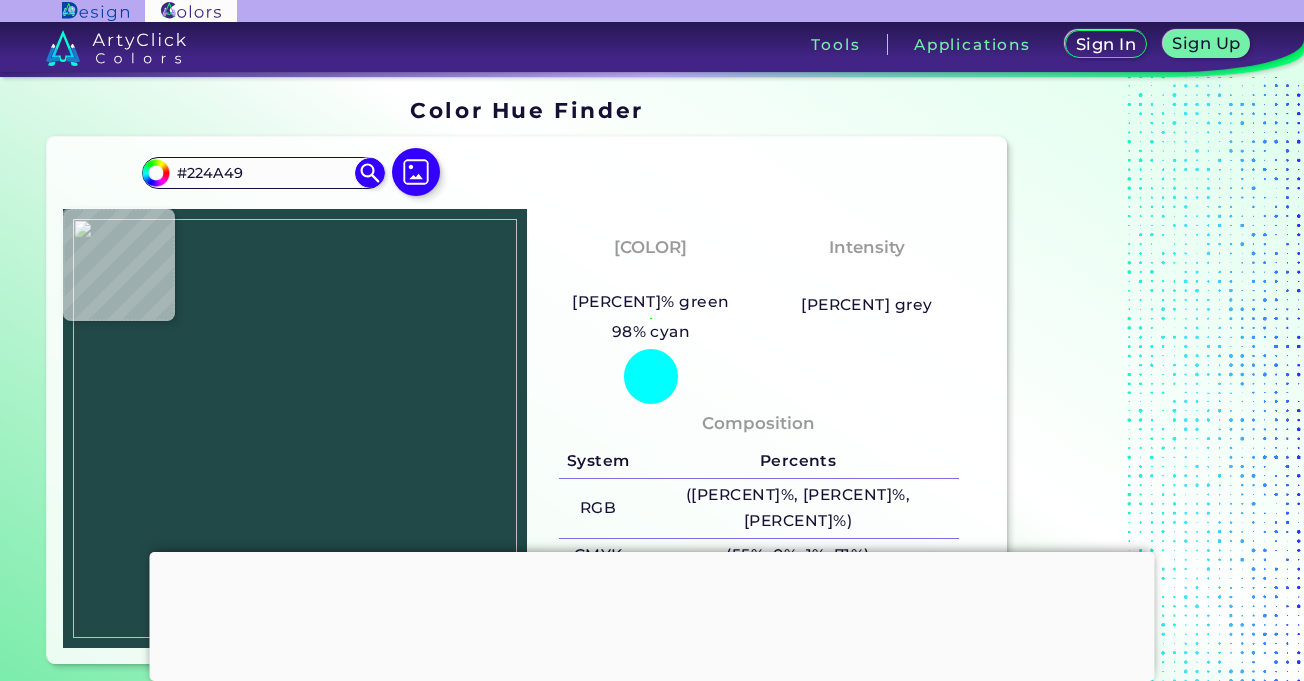 type on "#214948" 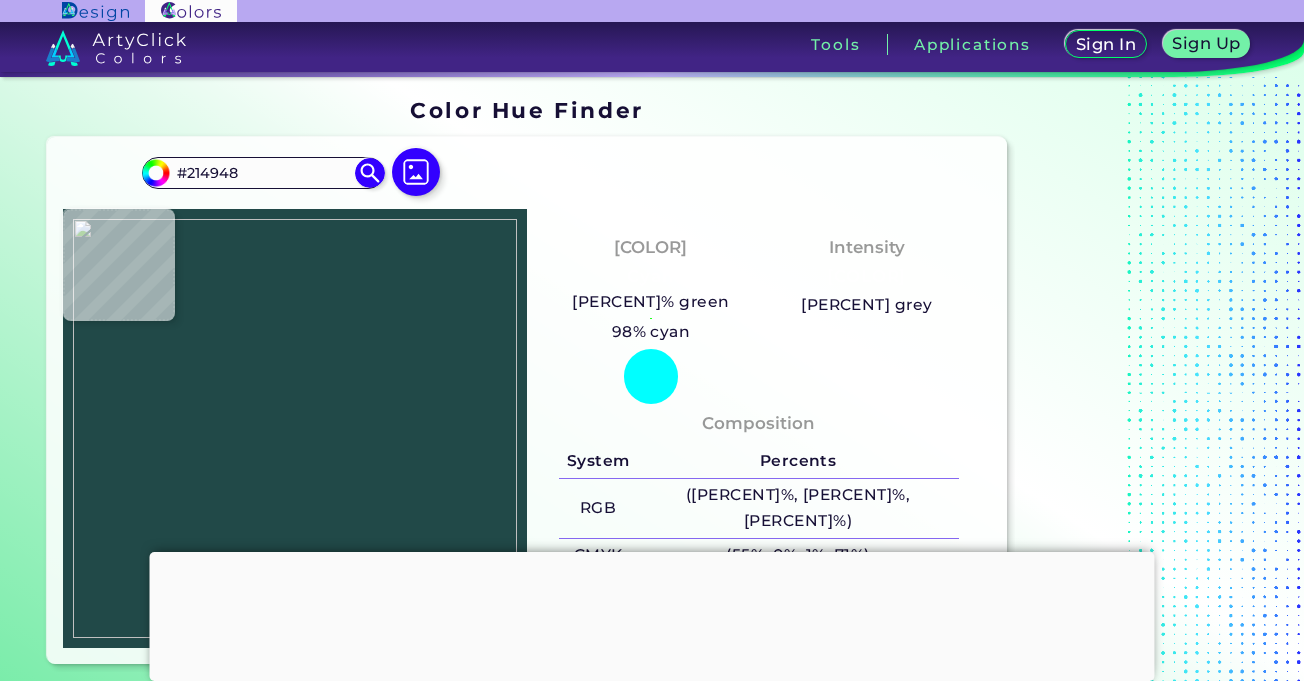 type on "[HEX_COLOR]" 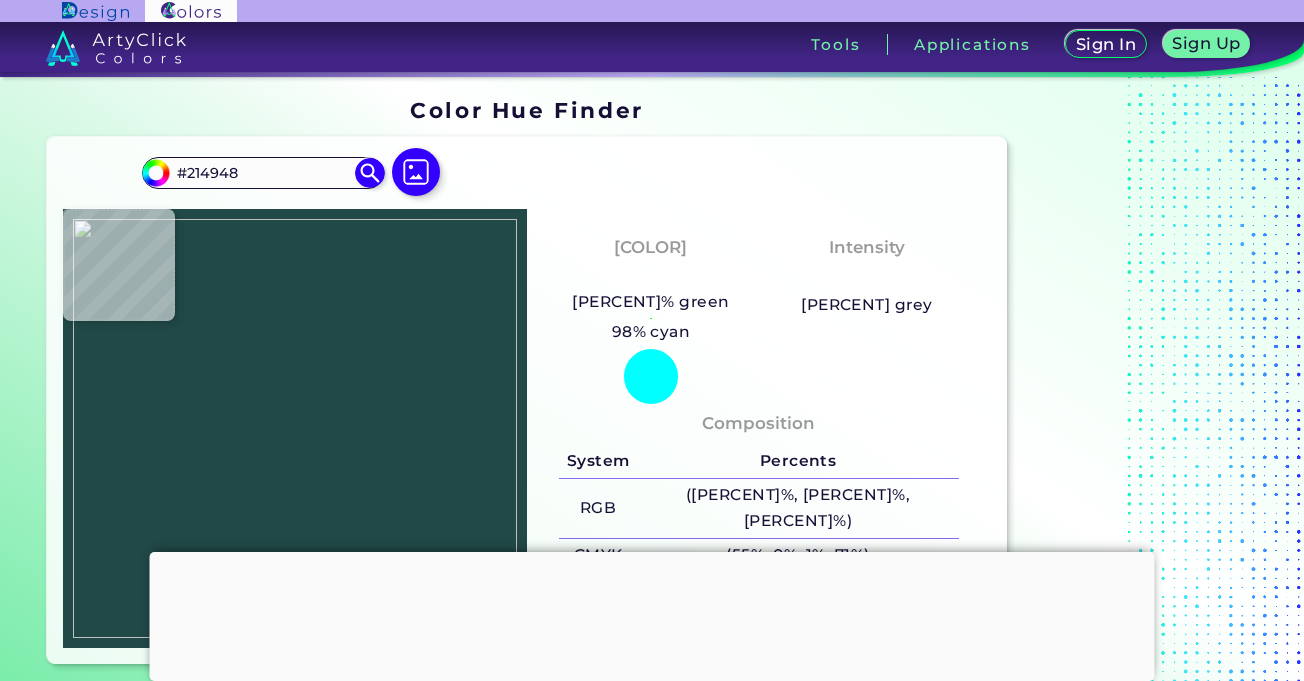 type on "#224A49" 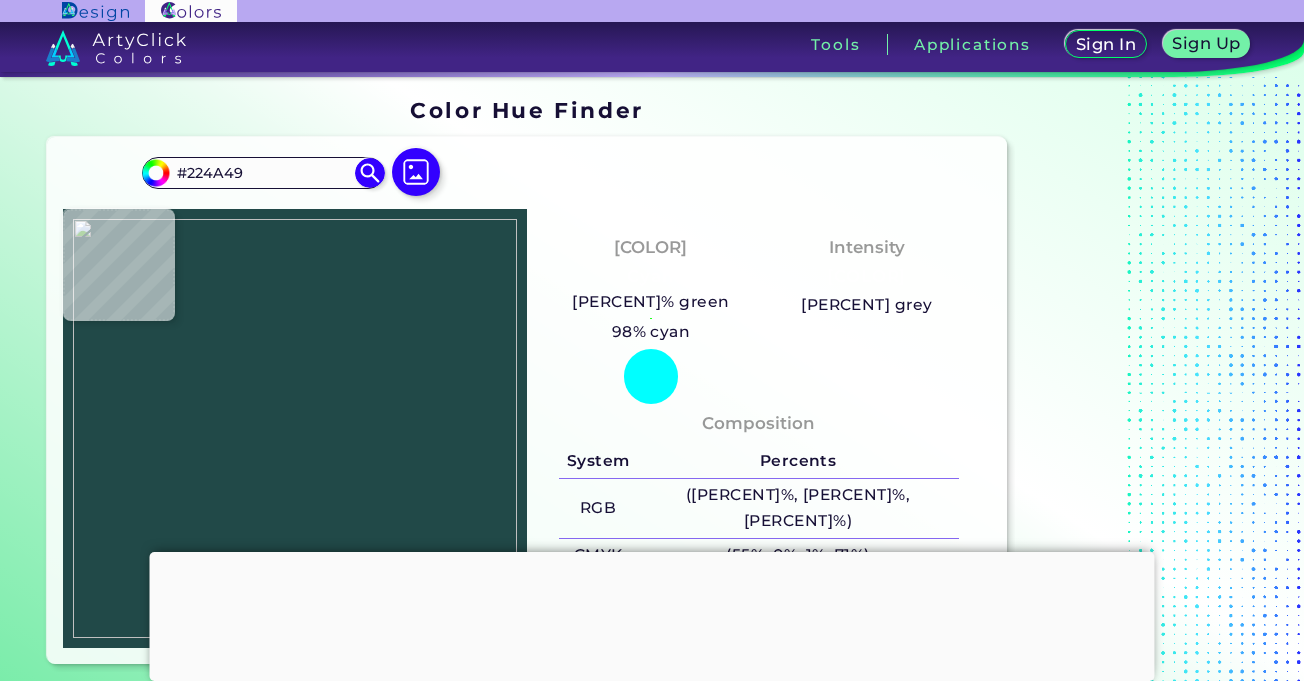 type on "[HEX_COLOR]" 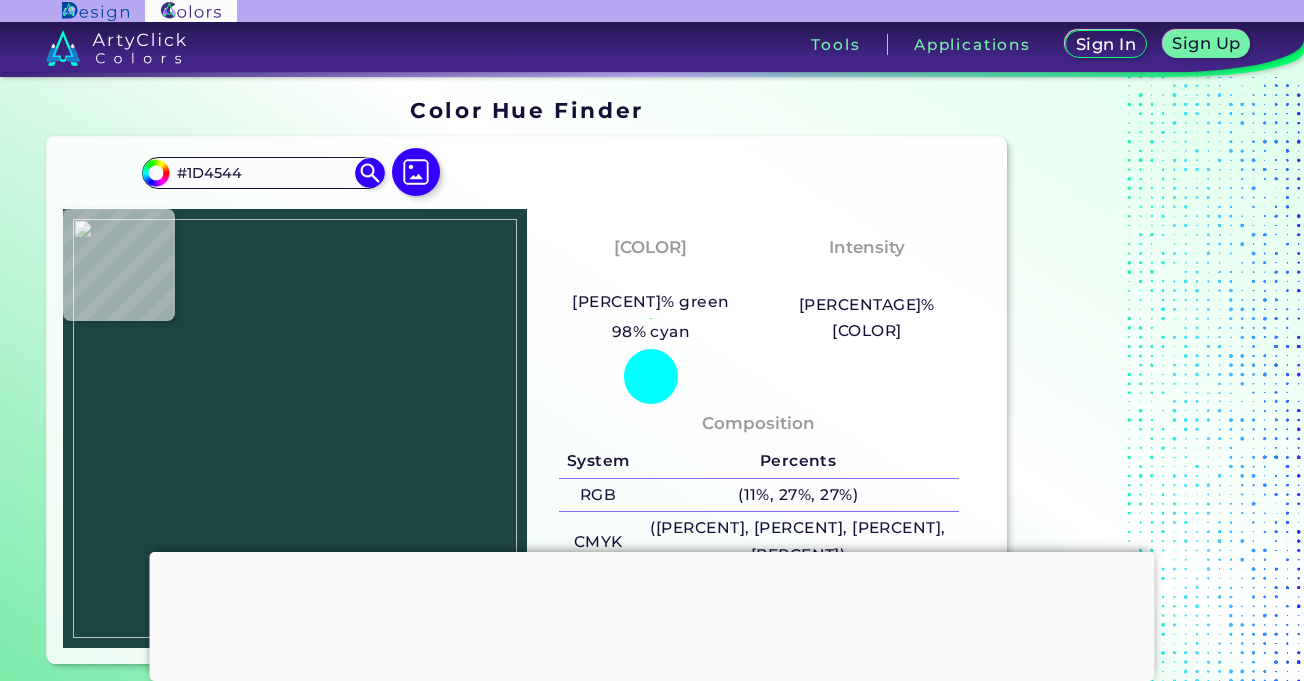 type on "[HEX_CODE]" 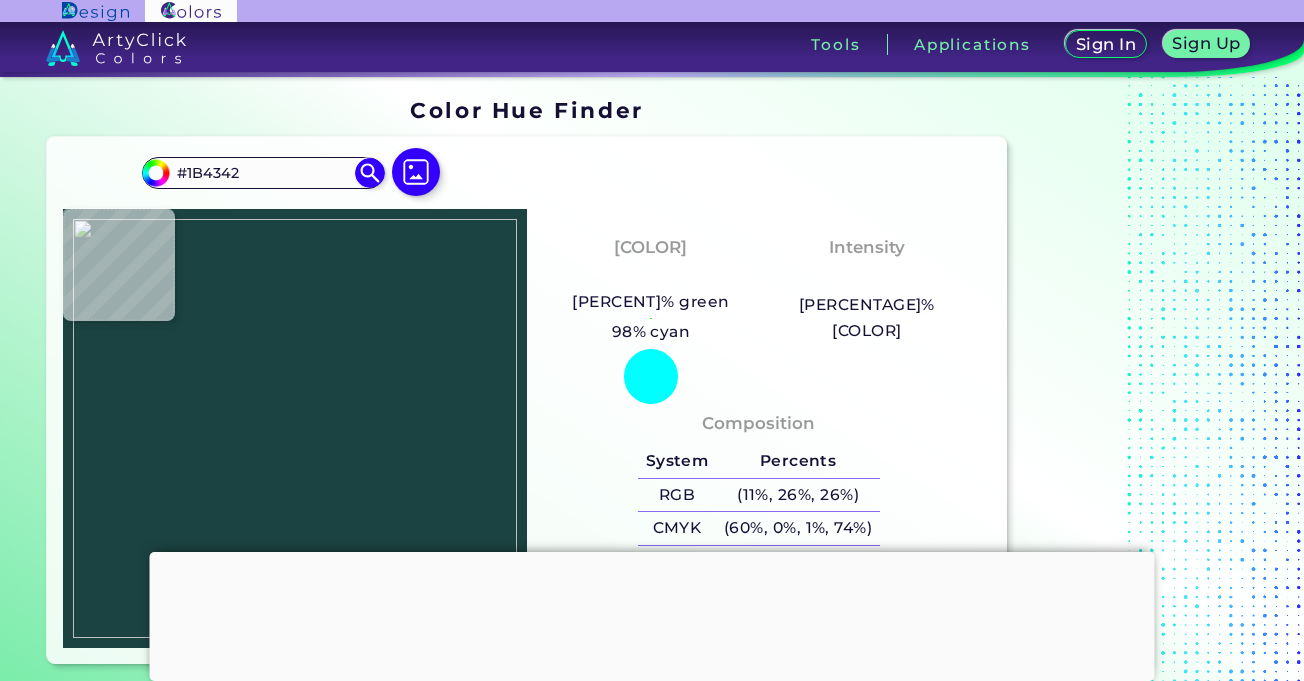 type on "[HEX_CODE]" 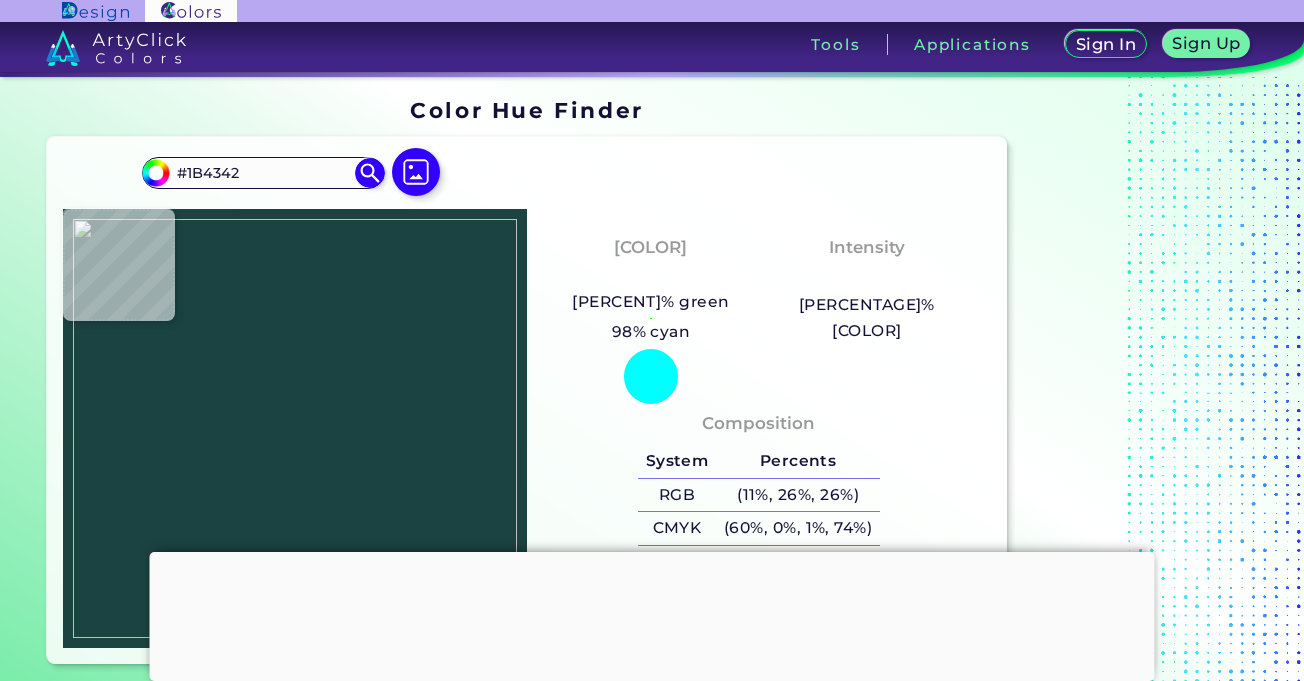 type on "#1A433D" 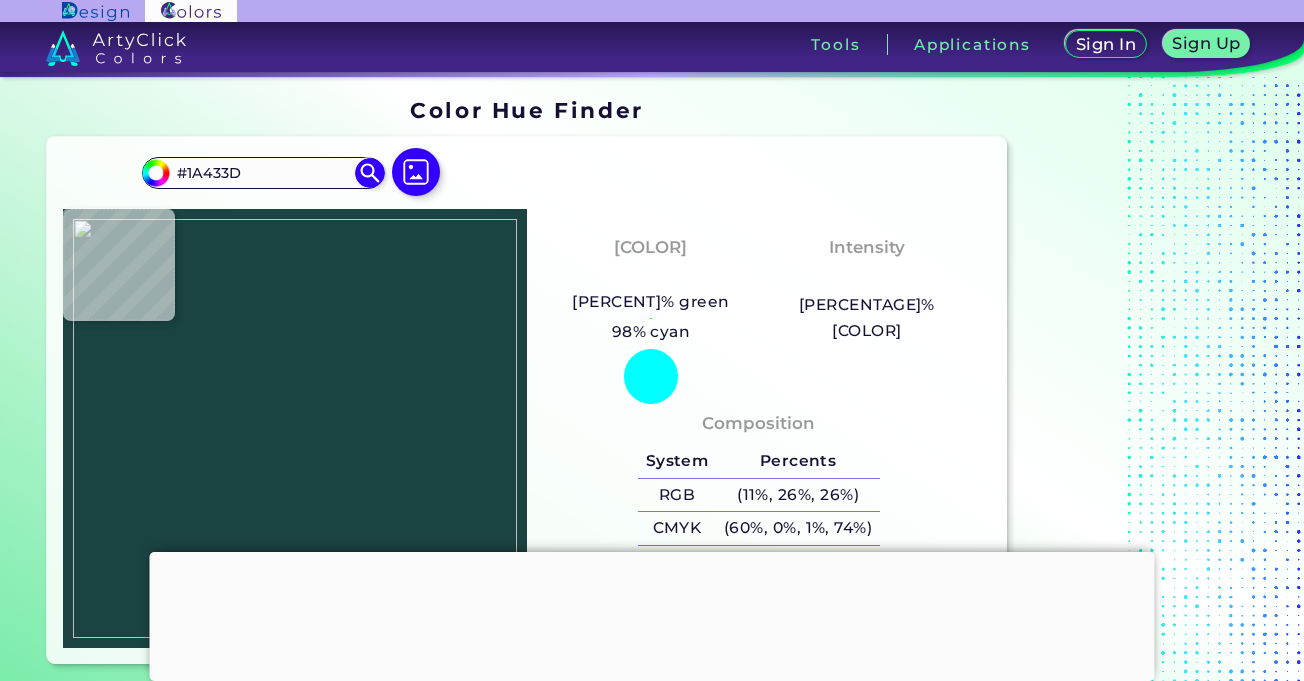 type on "#1d4641" 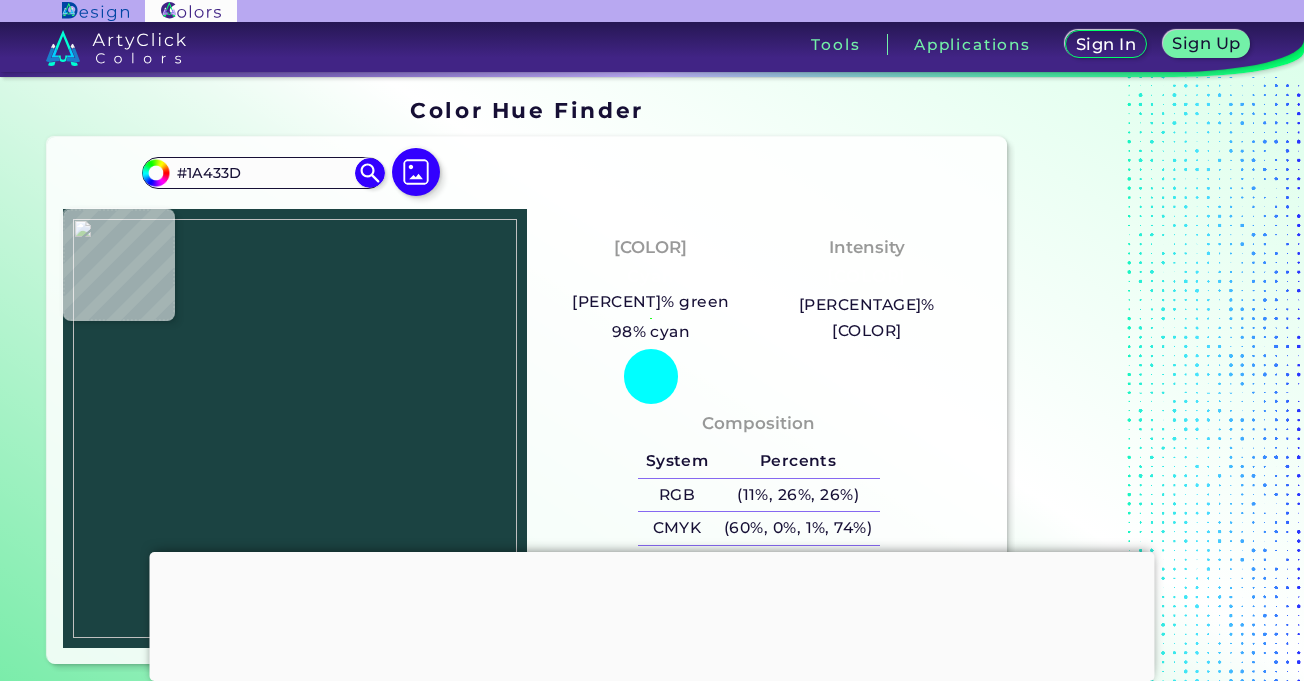 type on "#1D4641" 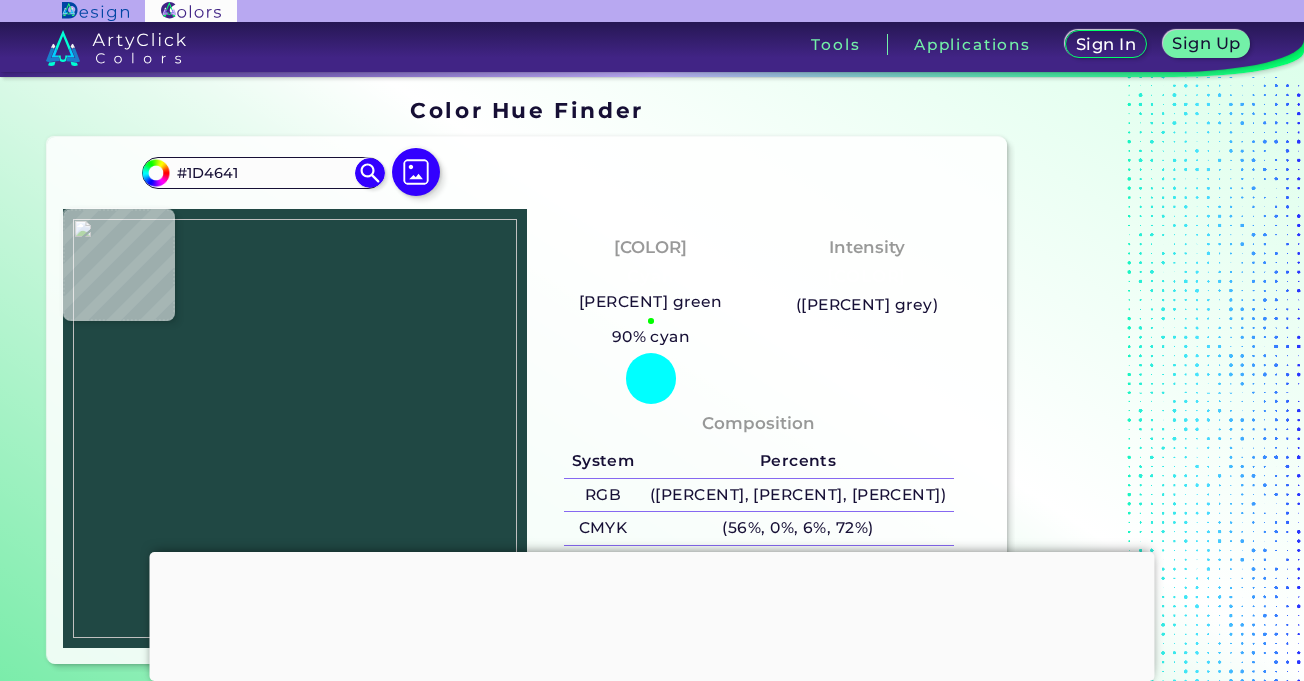 type on "#204844" 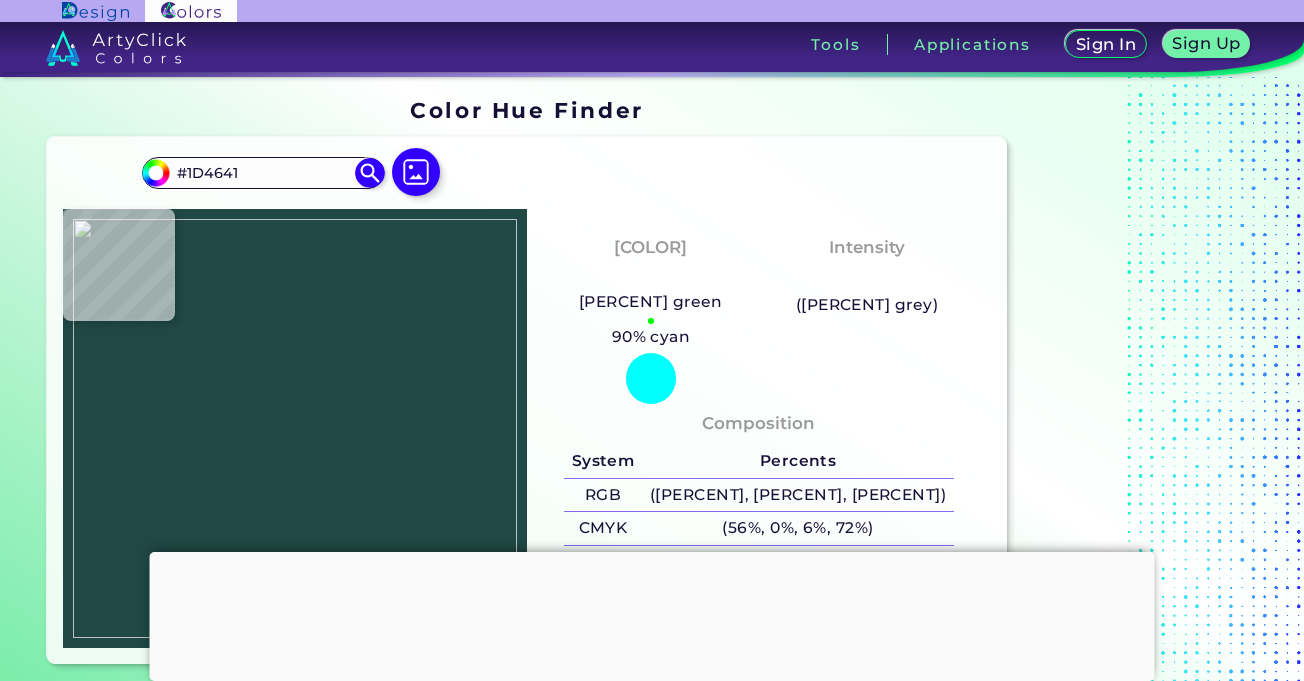 type on "#204844" 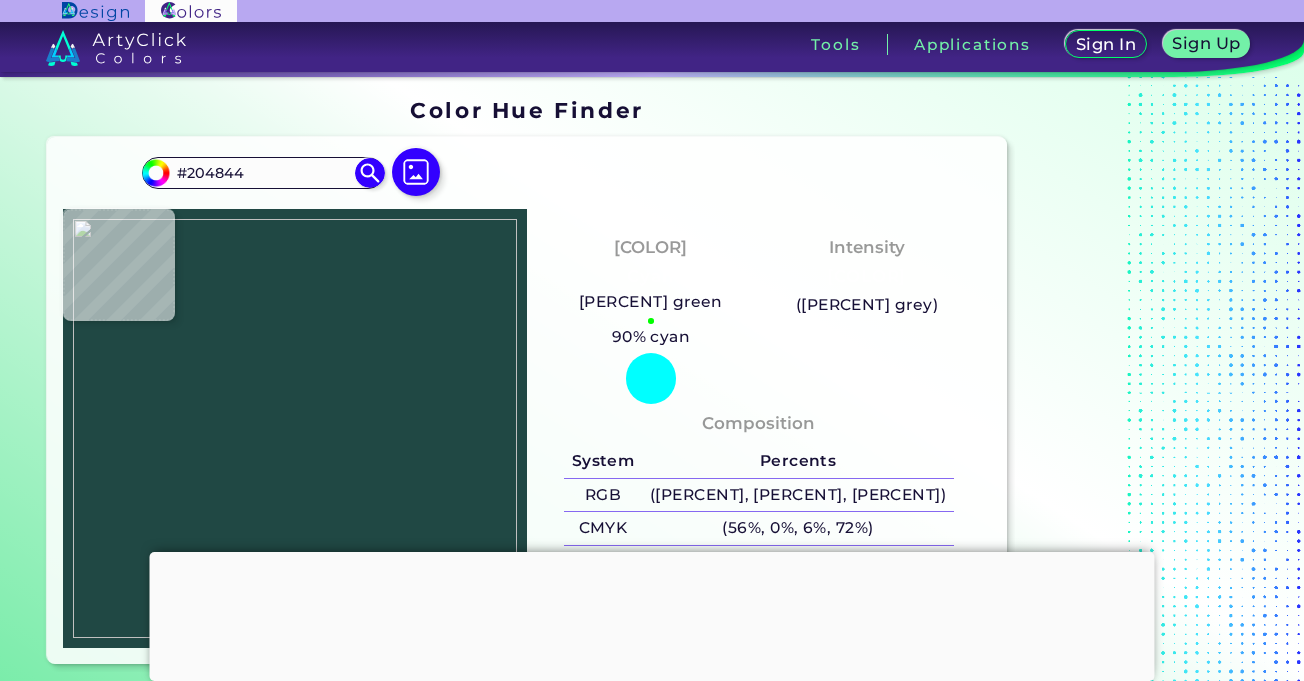 type on "[HEX_COLOR]" 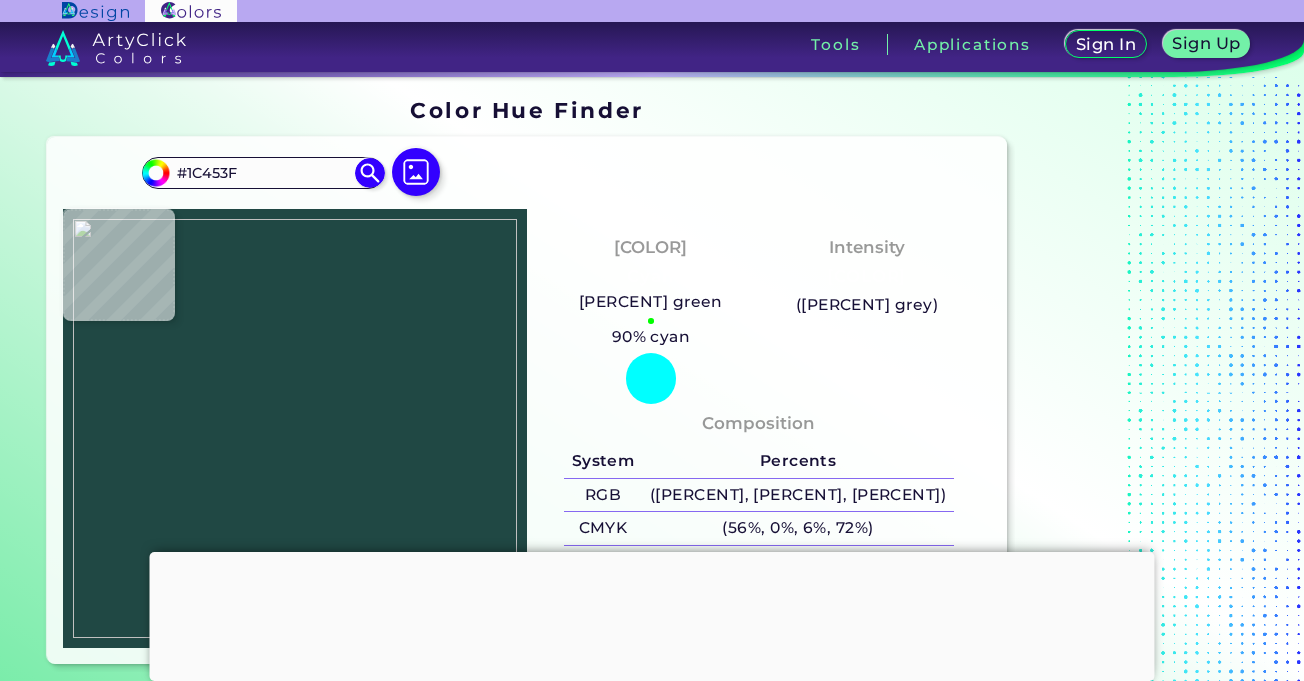 type on "#18413b" 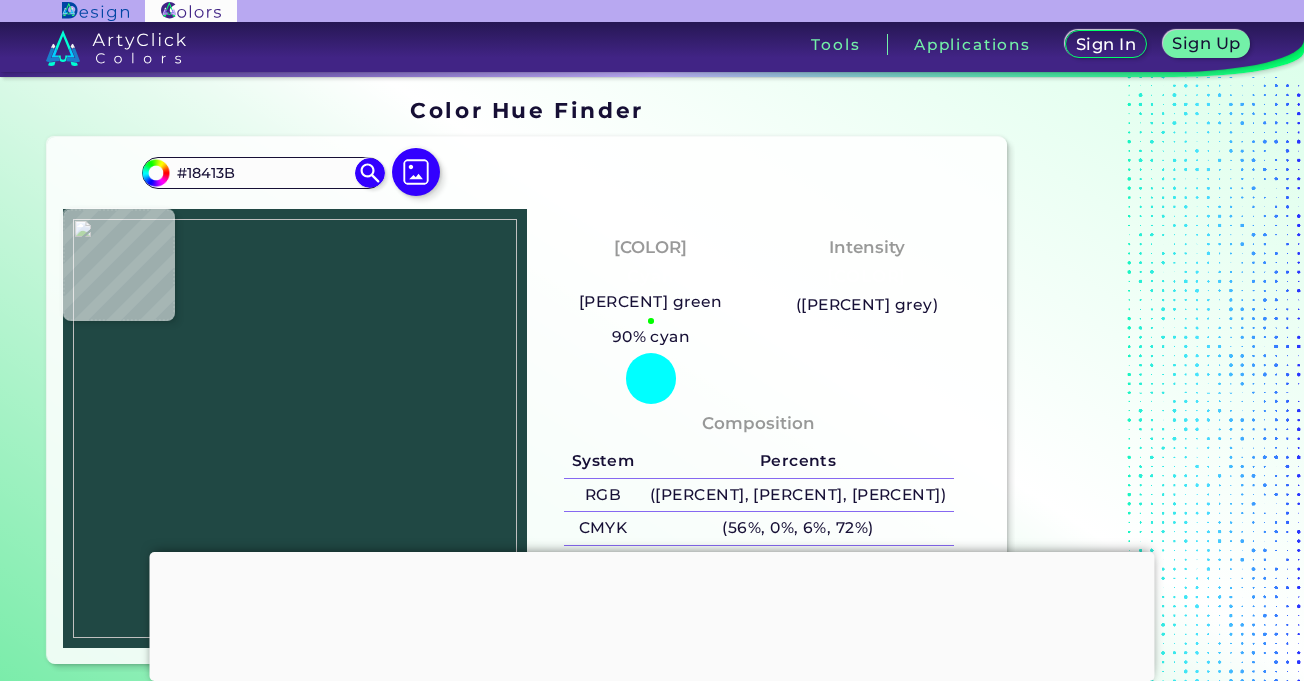 type on "#1b3f3b" 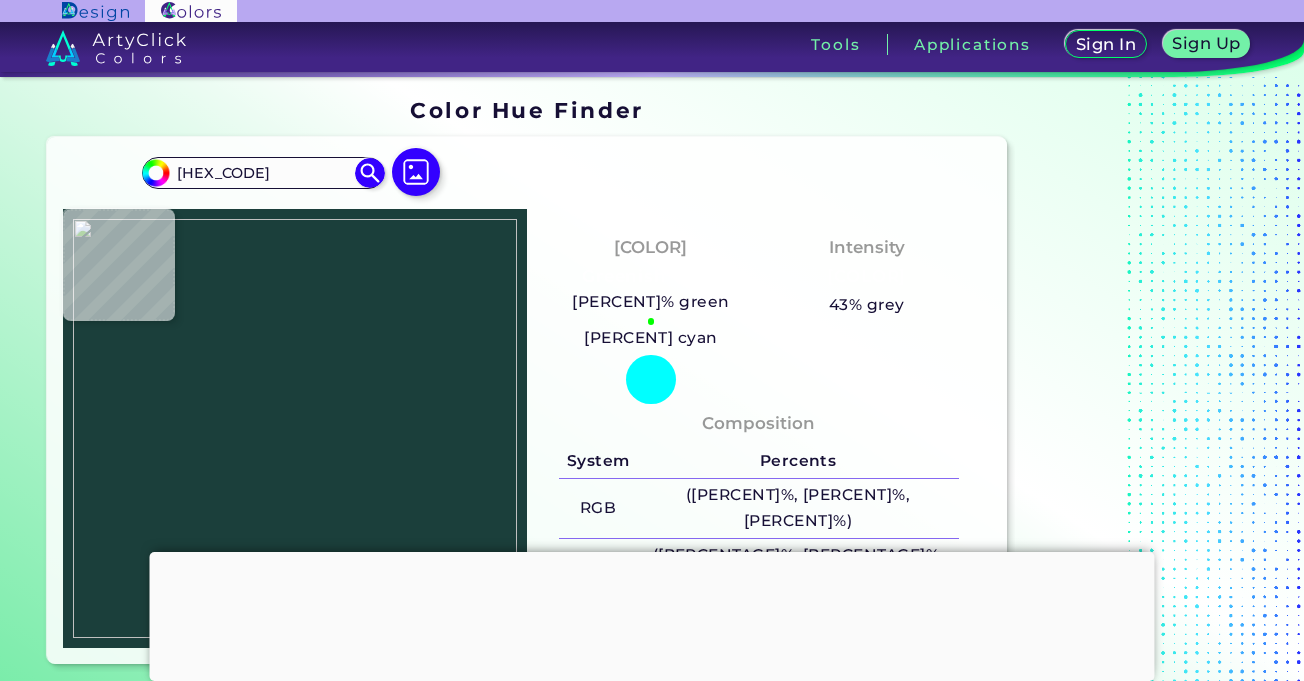 type on "[HEX_COLOR]" 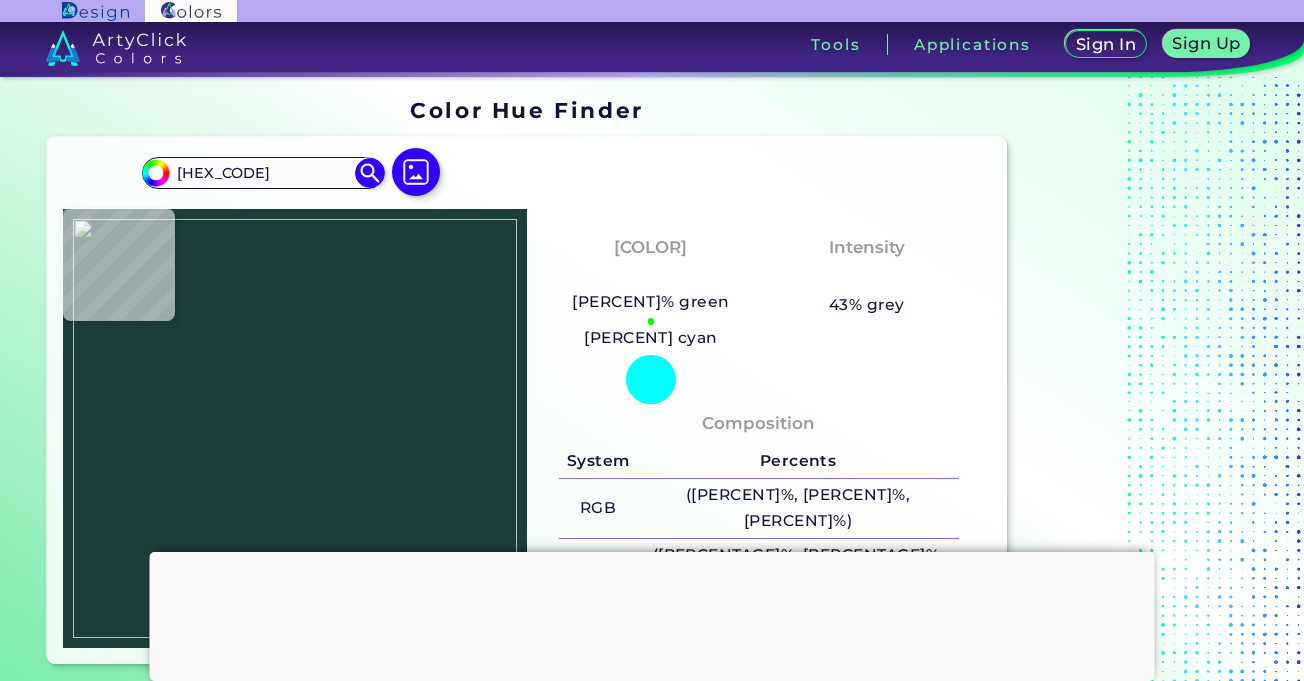 type on "#1E423E" 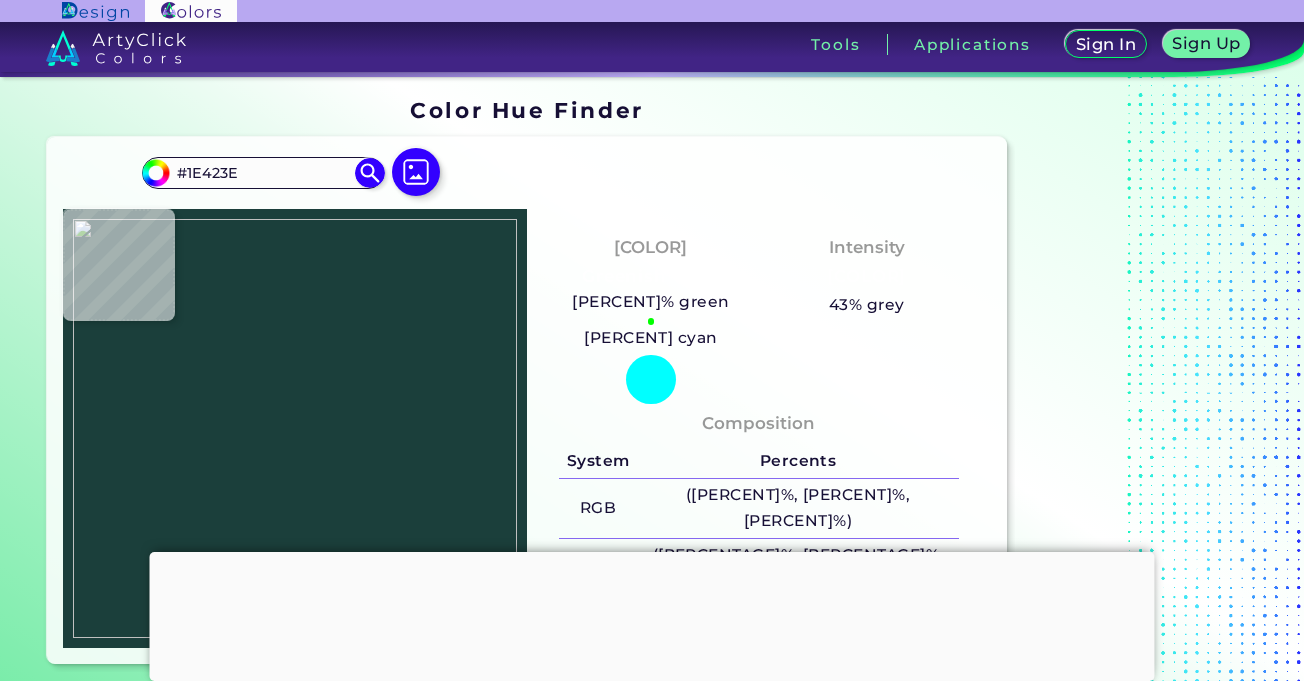 type on "#224642" 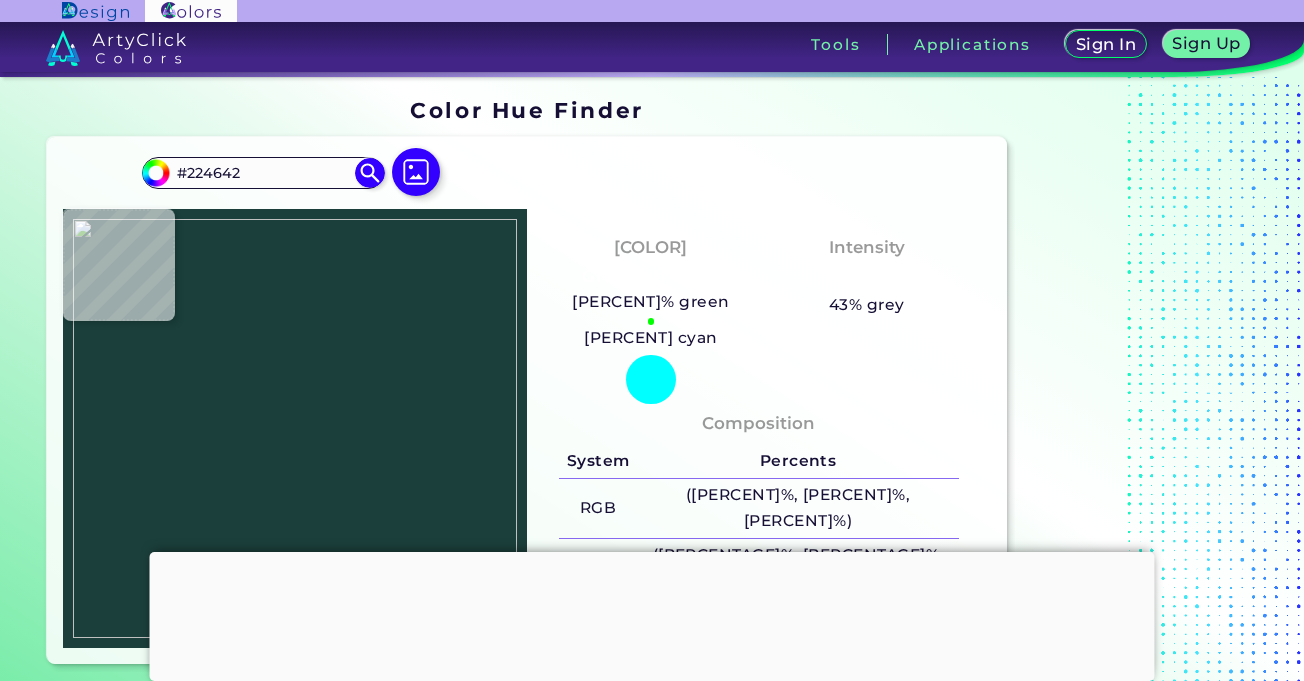 type on "#1b3f3f" 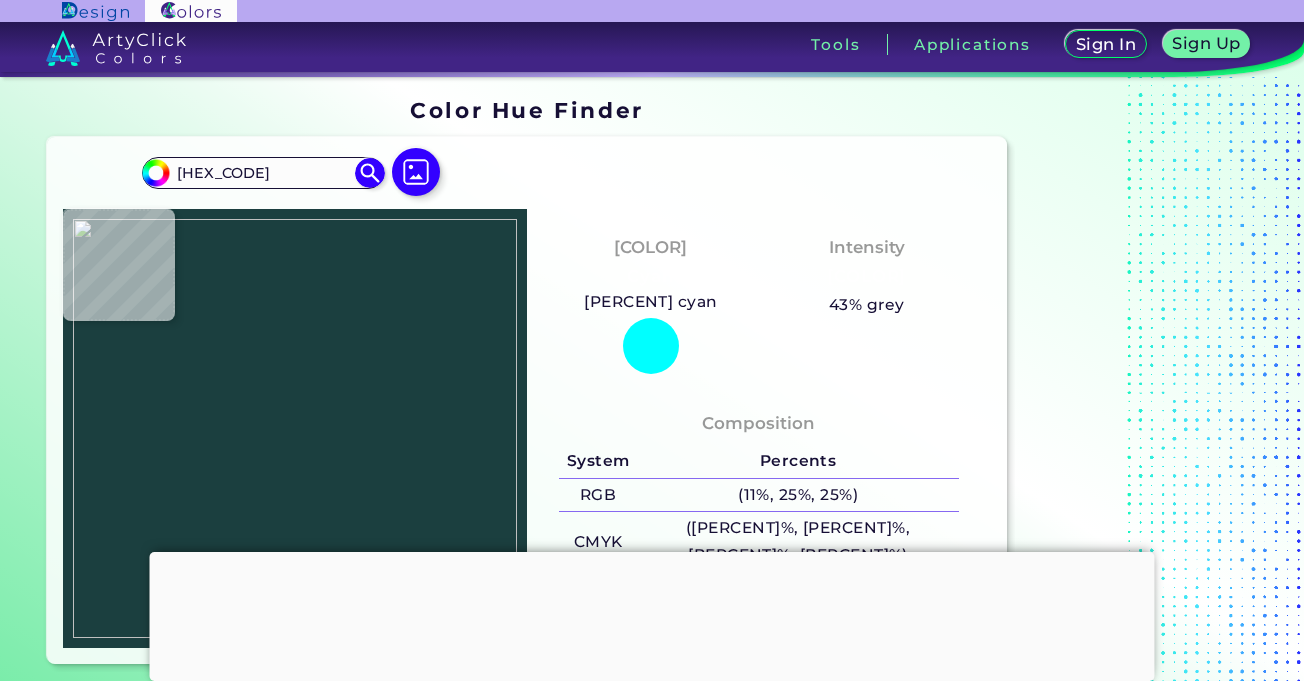 type on "[NUMBER]" 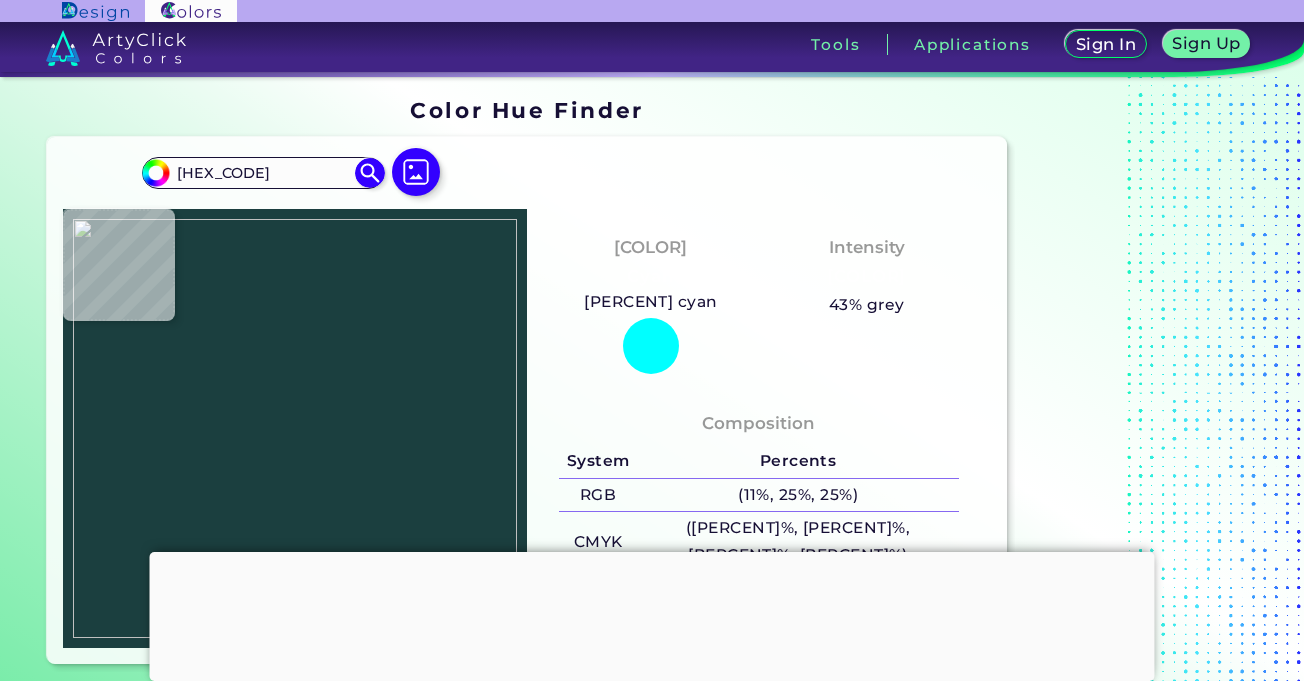 type on "[NUMBER]" 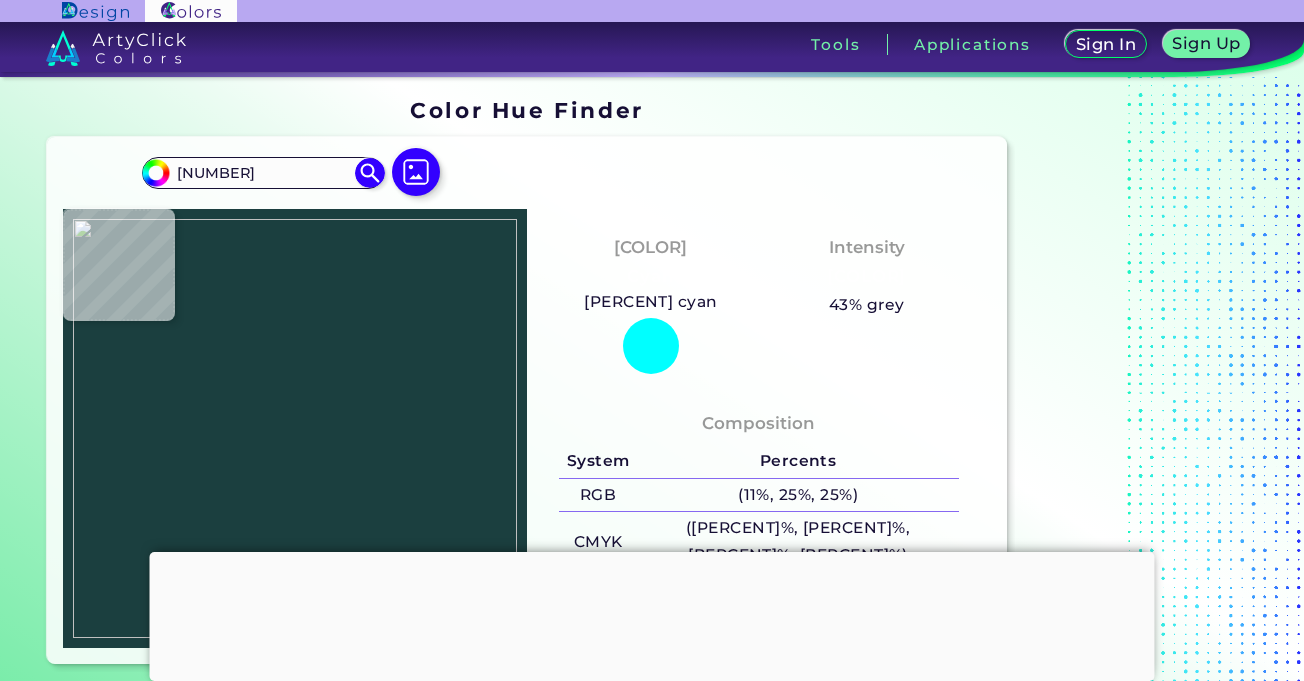 type on "#153939" 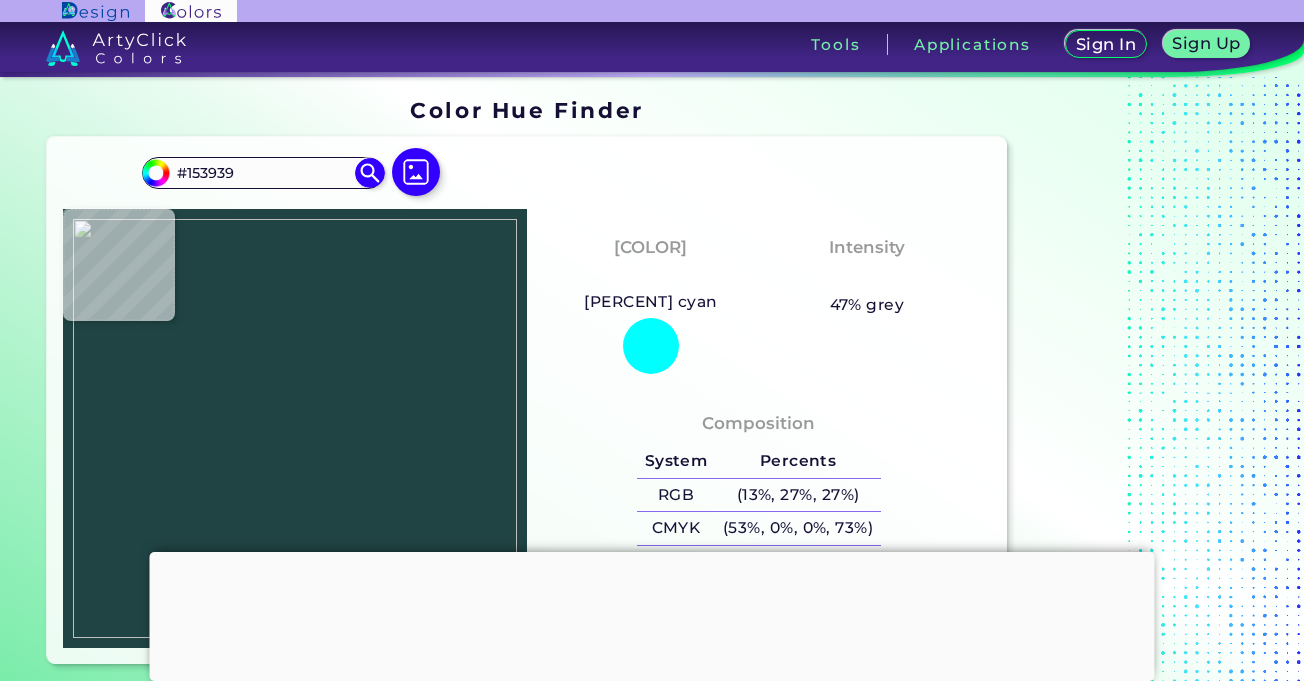 type on "[HEX_COLOR]" 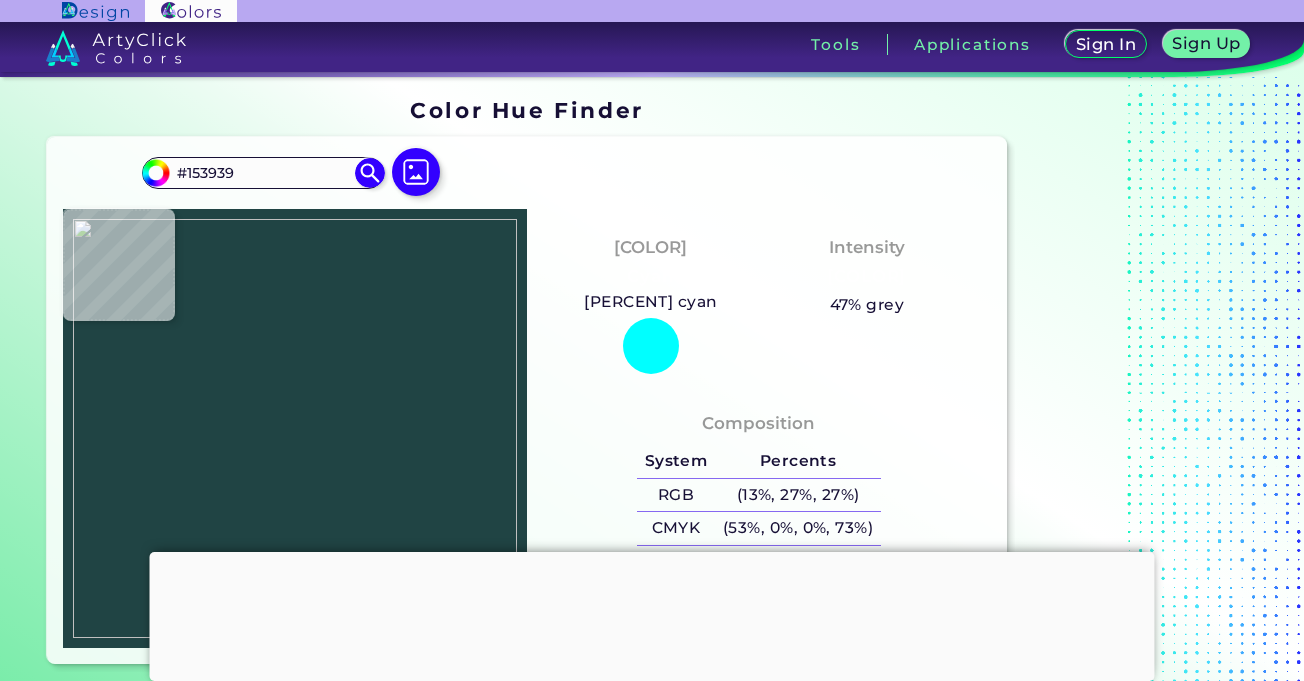 type on "[HEX_COLOR]" 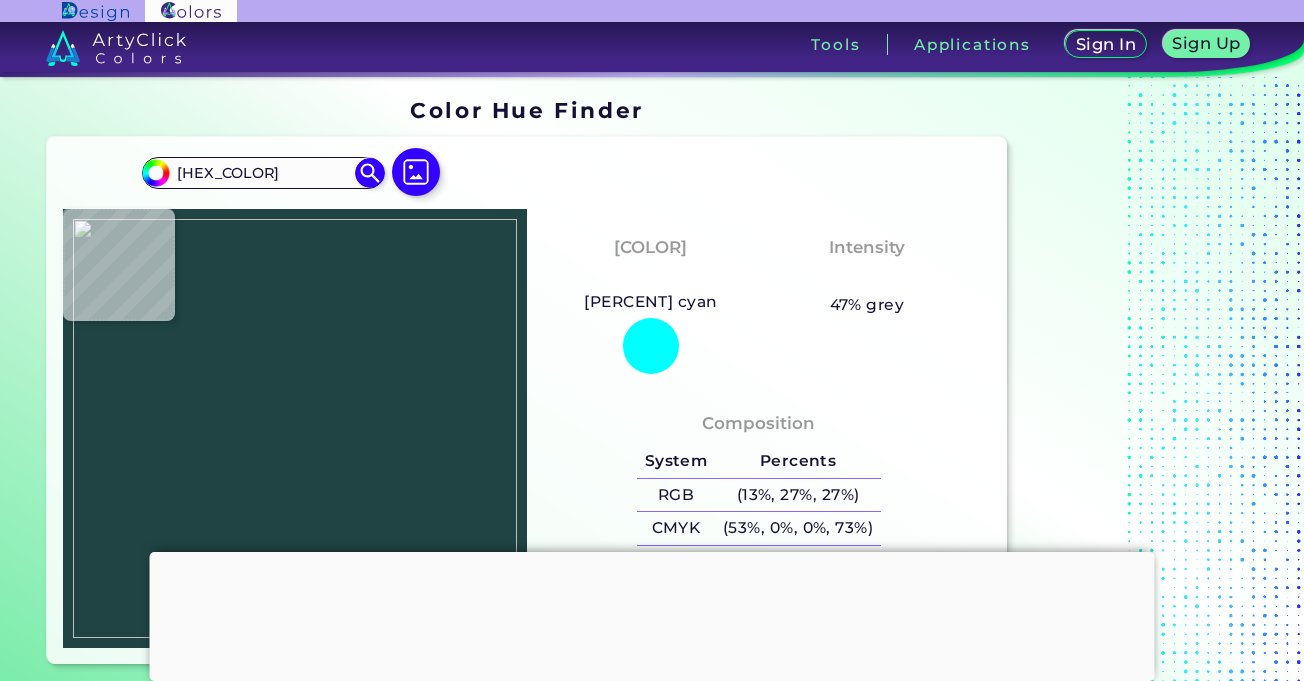type on "#193d3d" 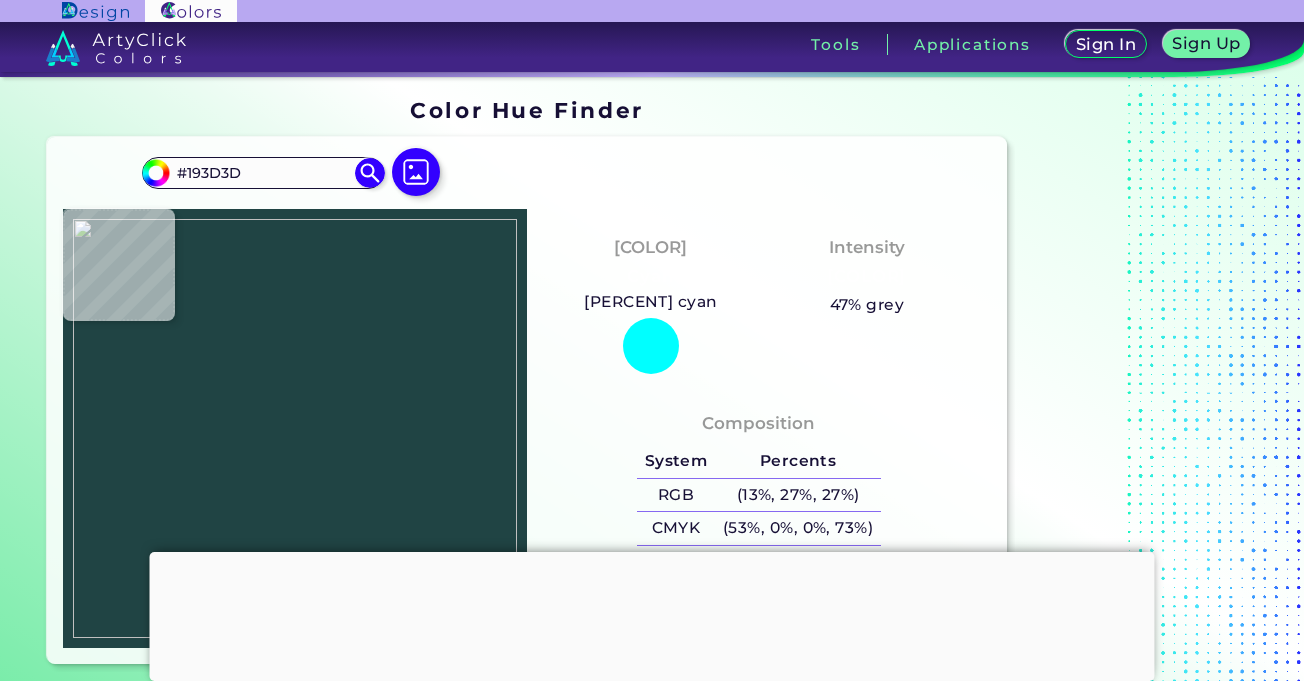 type on "#254949" 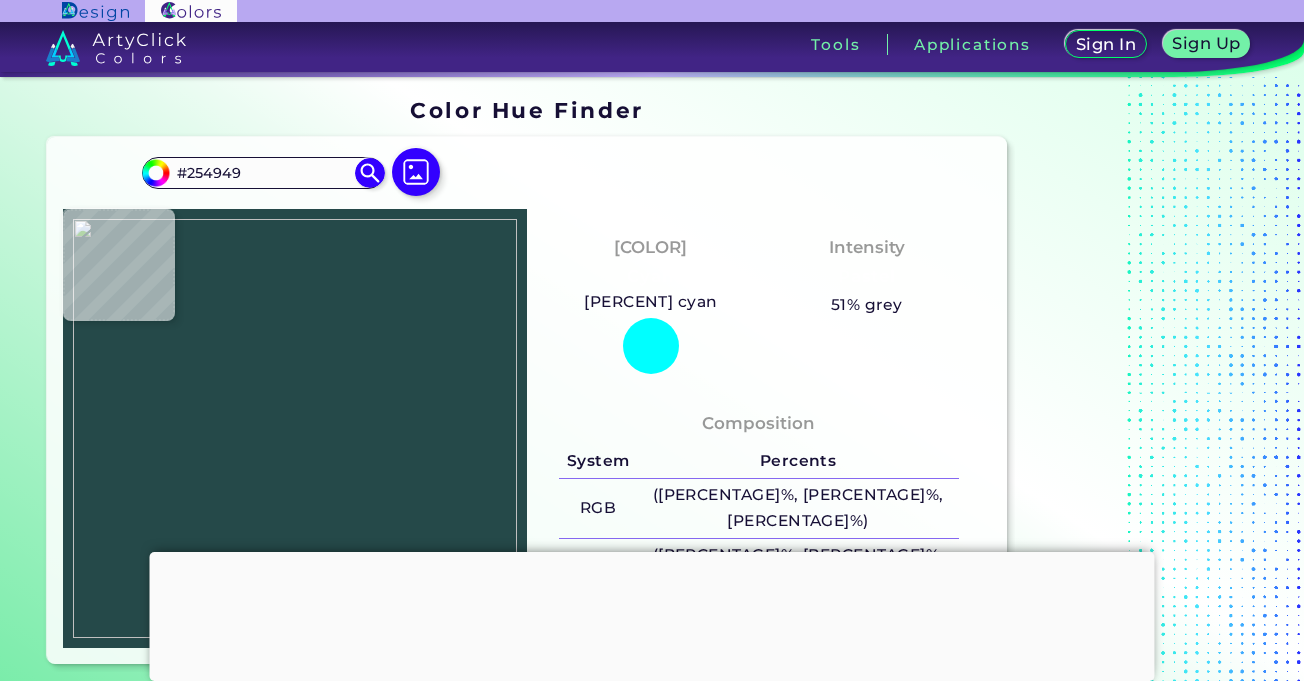 type on "#254949" 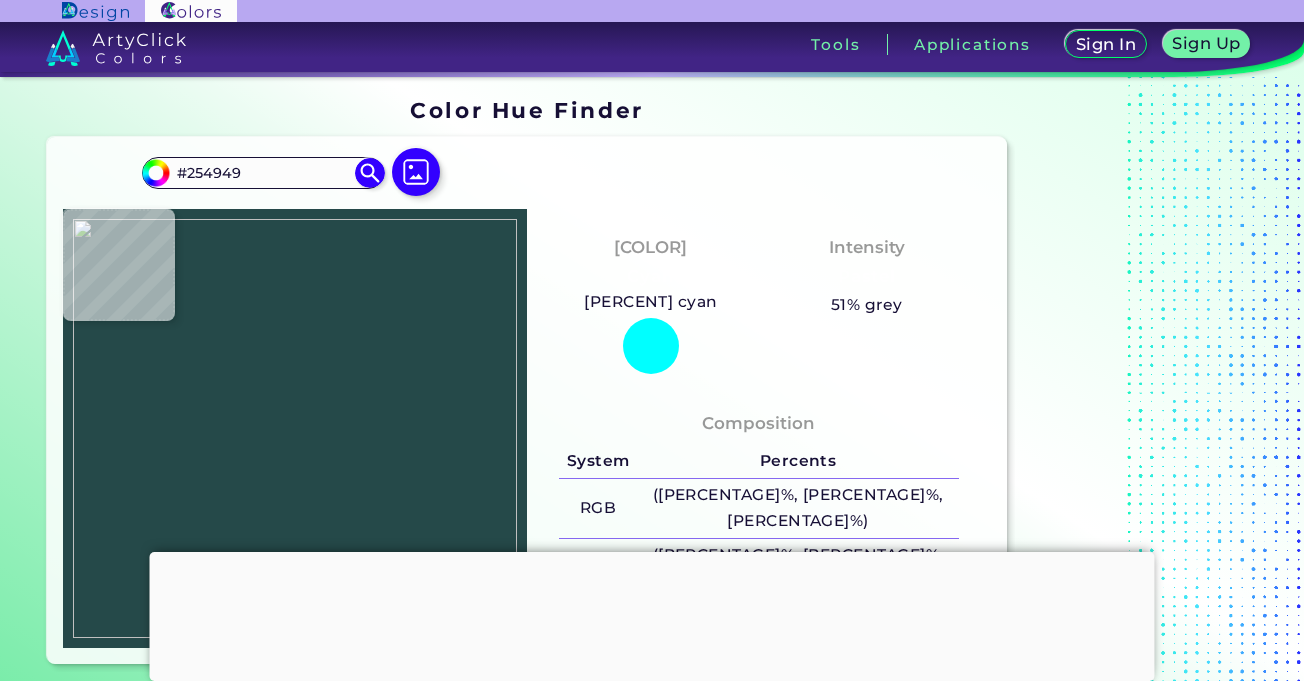type on "#254949" 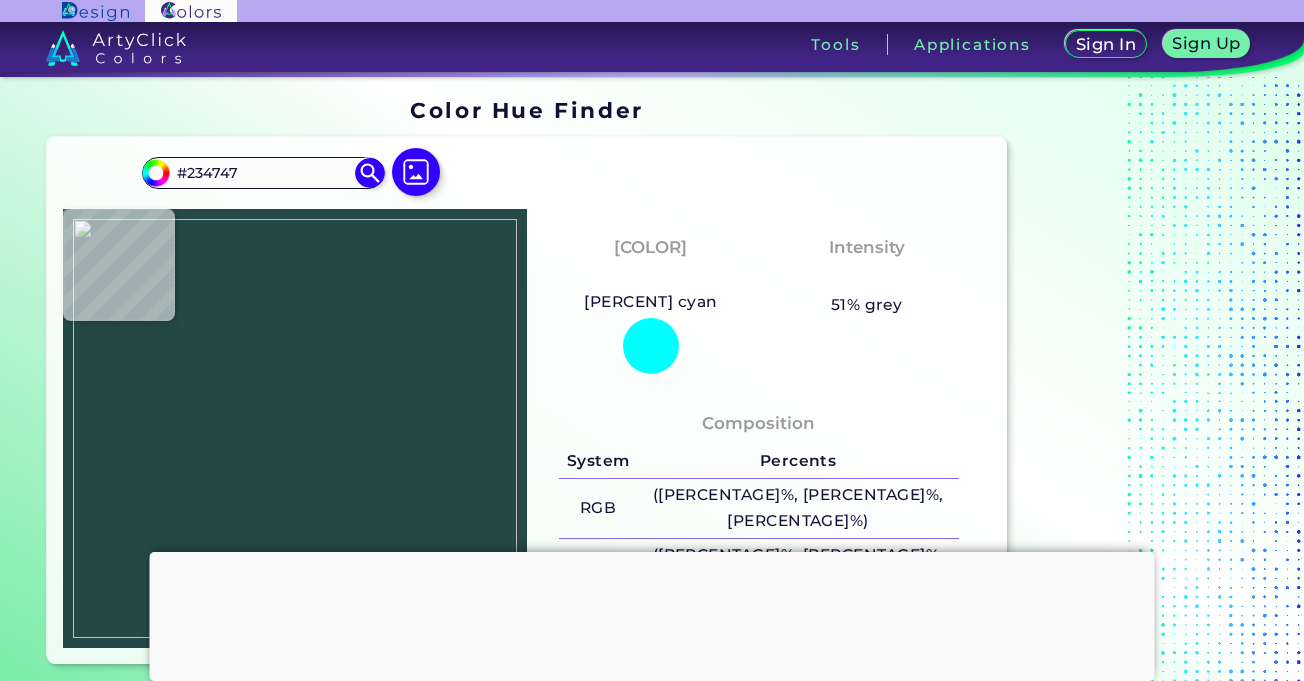 type on "#193d3d" 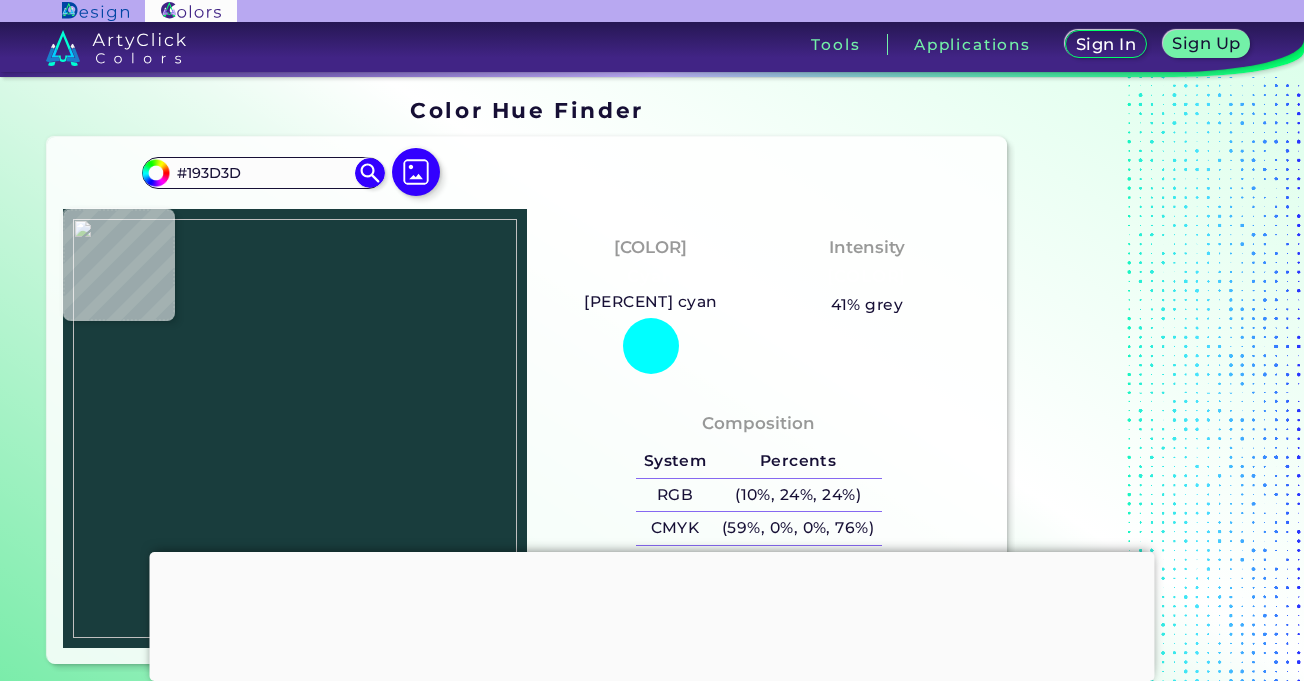 type on "#1c4040" 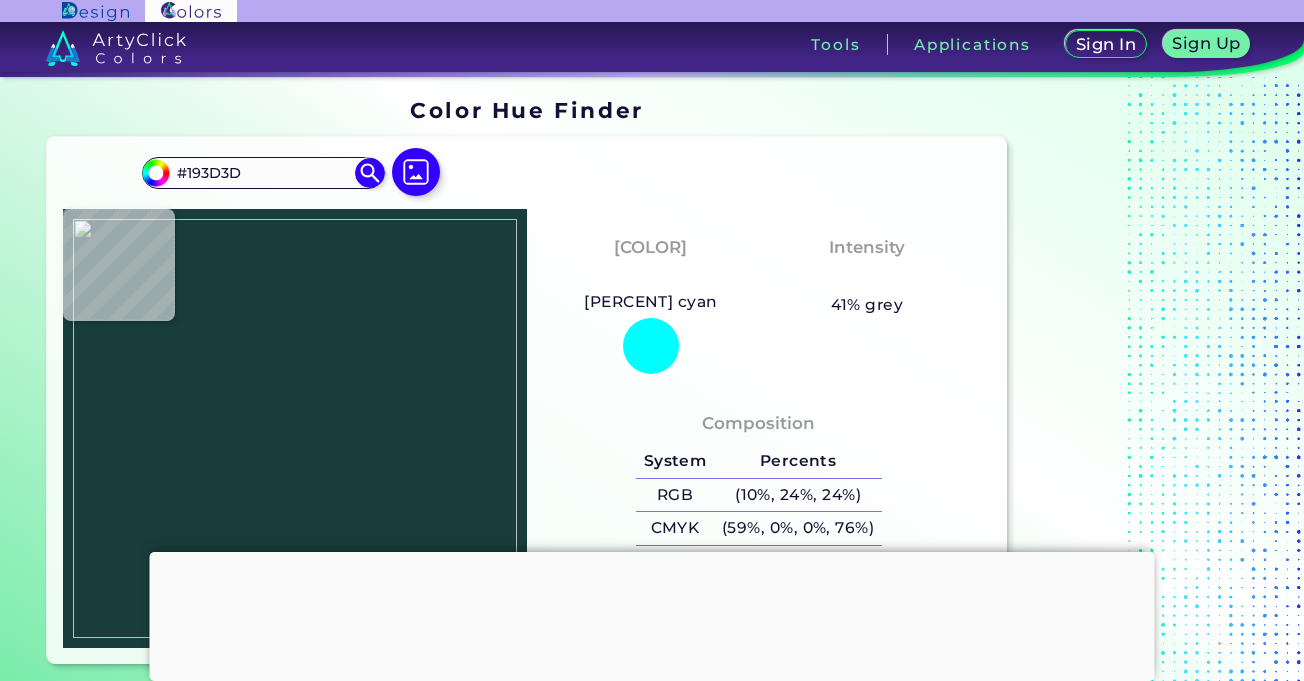 type on "[HEX_CODE]" 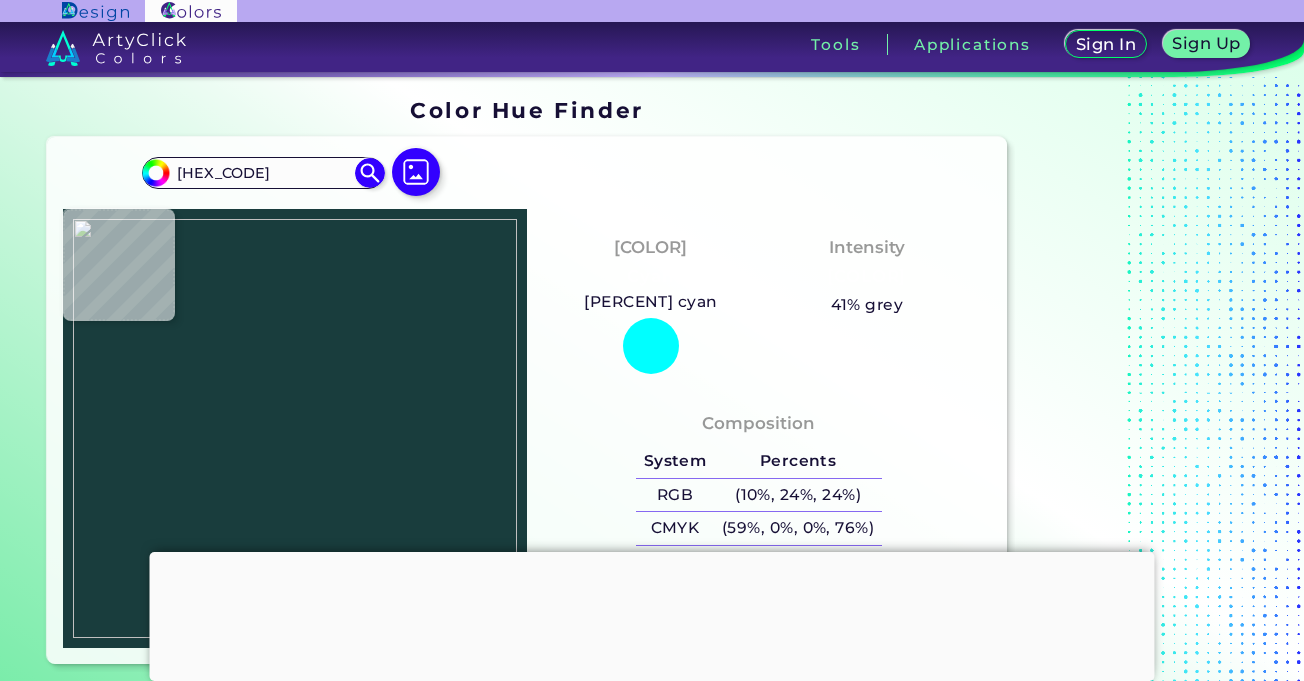 type on "[HEX_COLOR]" 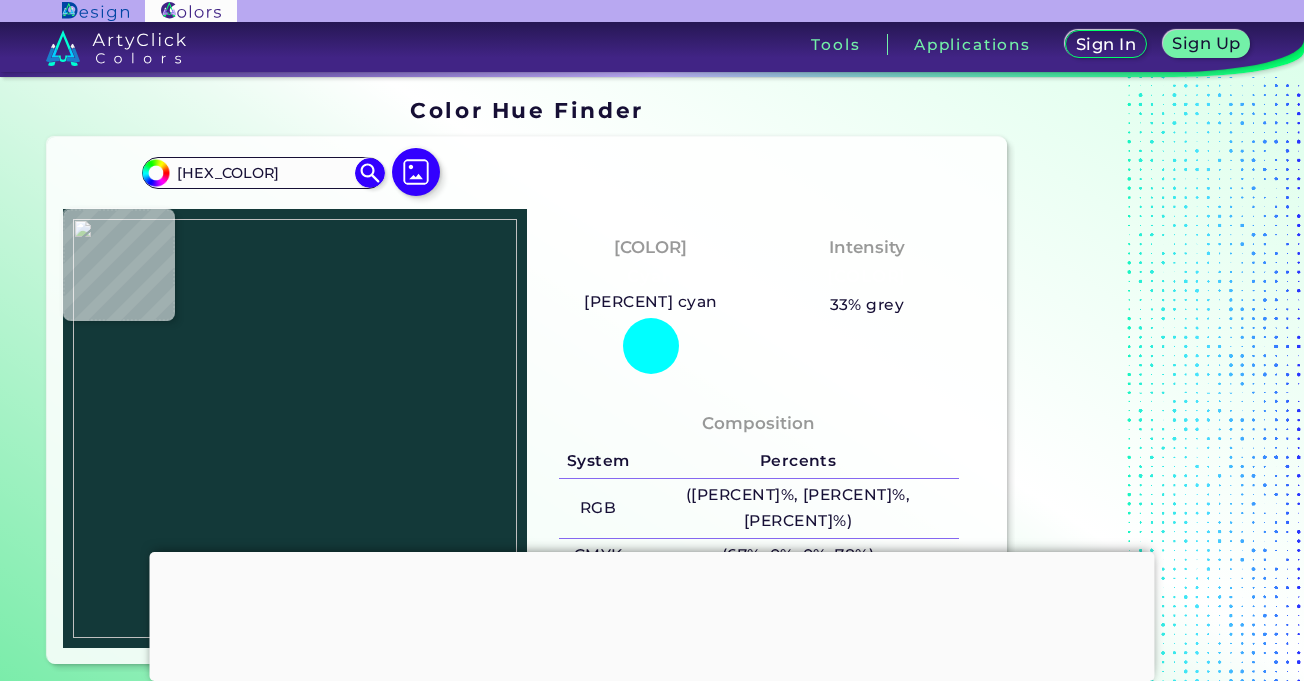 type on "[HEX_COLOR]" 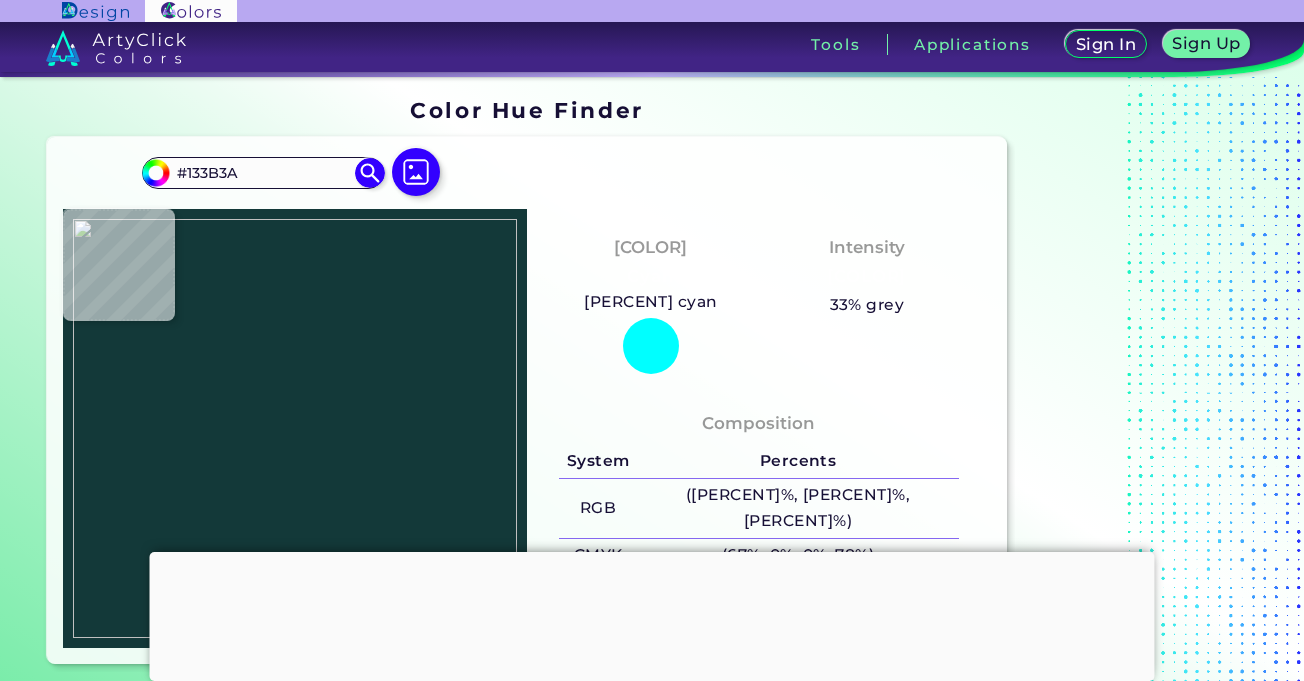 type on "#1a4241" 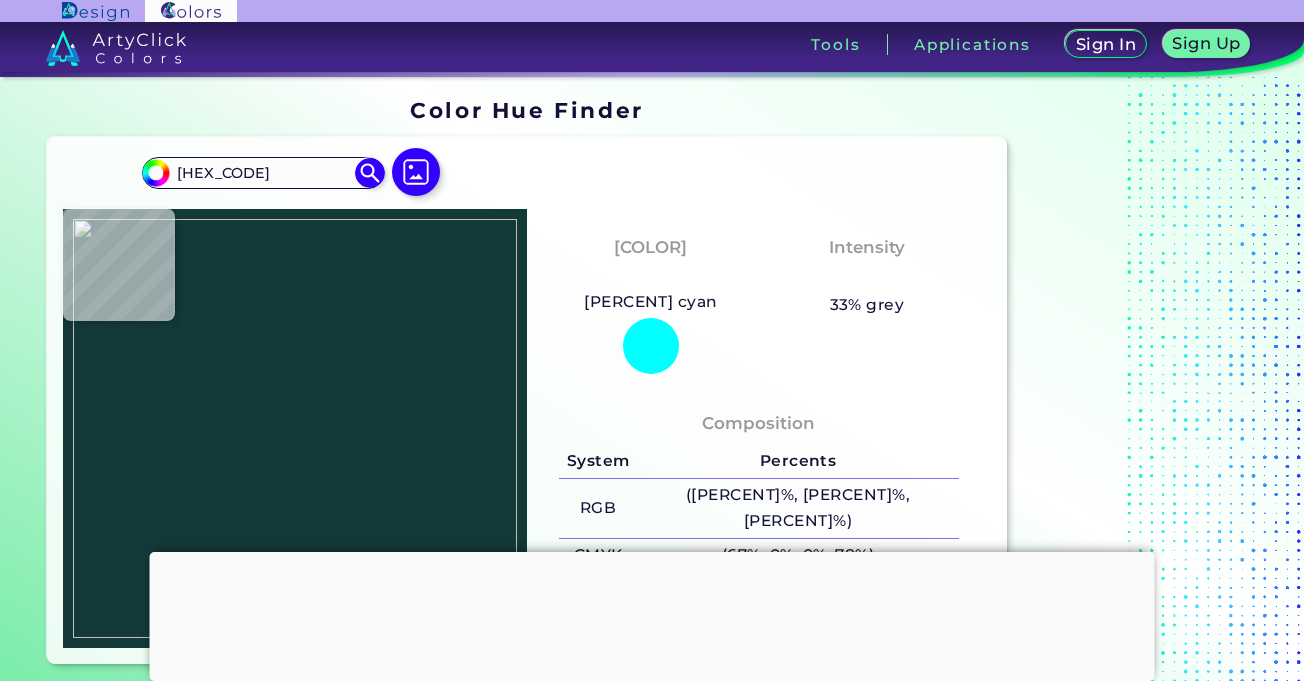 type on "[HEX_CODE]" 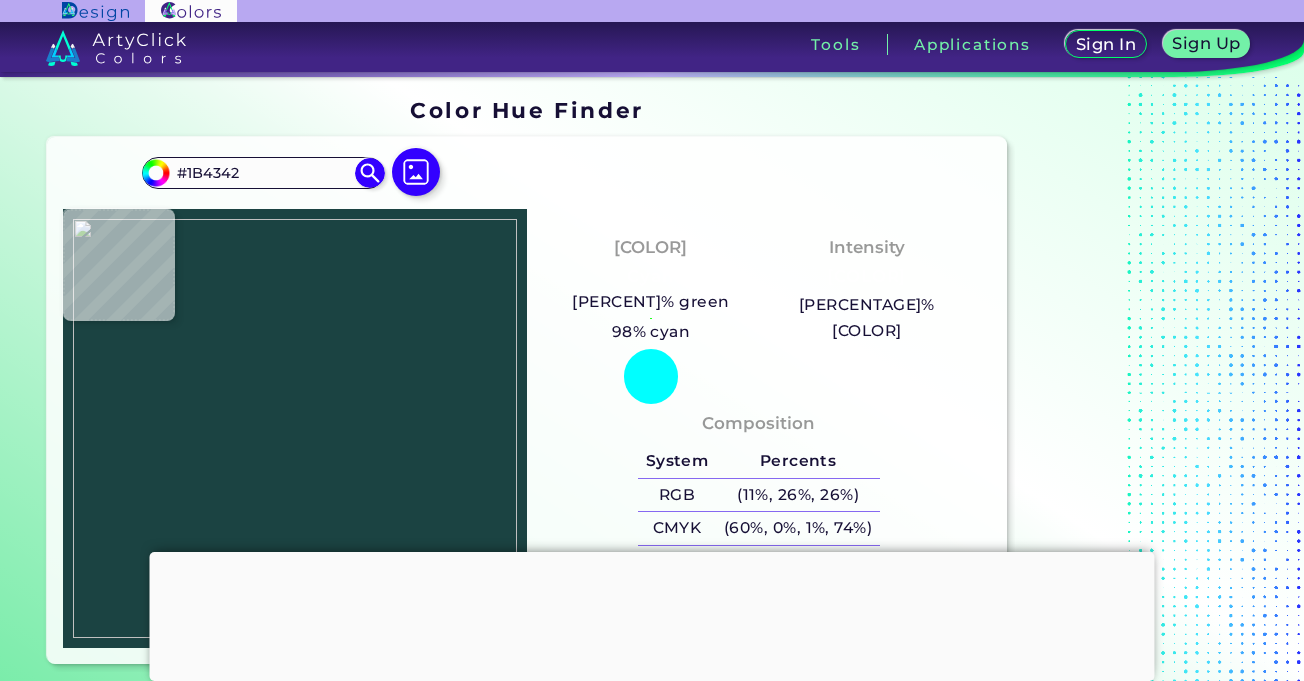 type on "#1c4443" 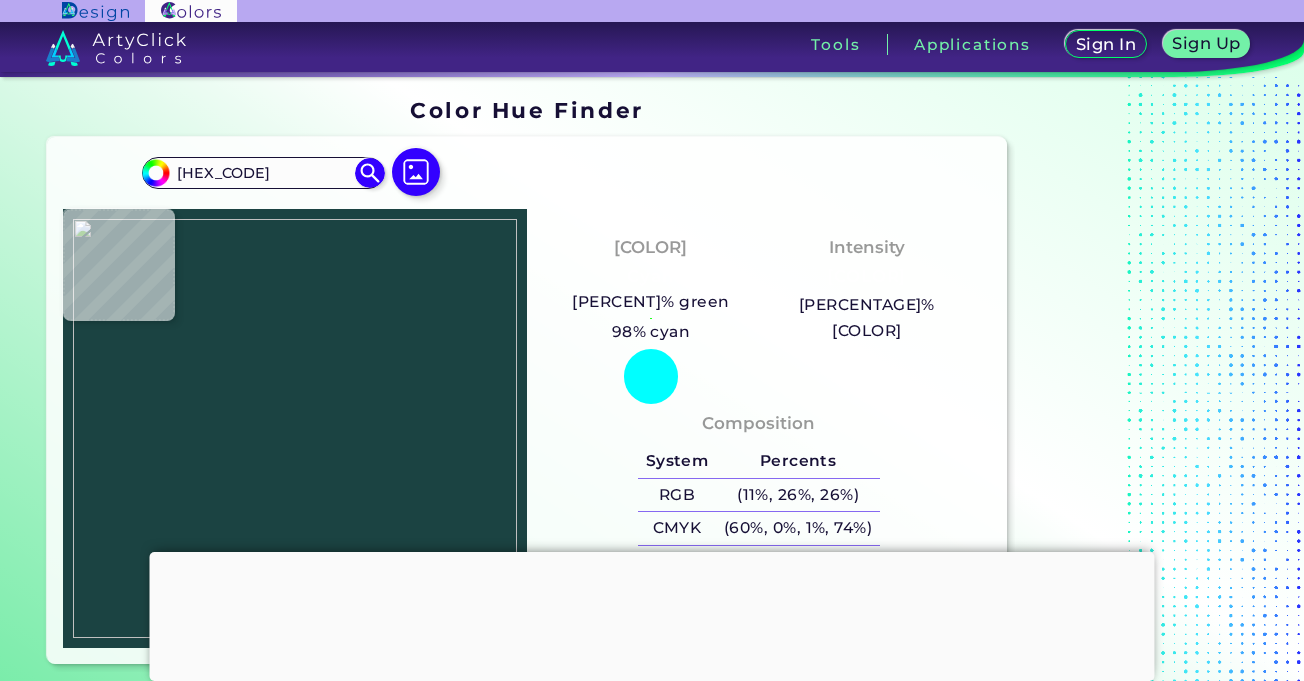 type on "#18403f" 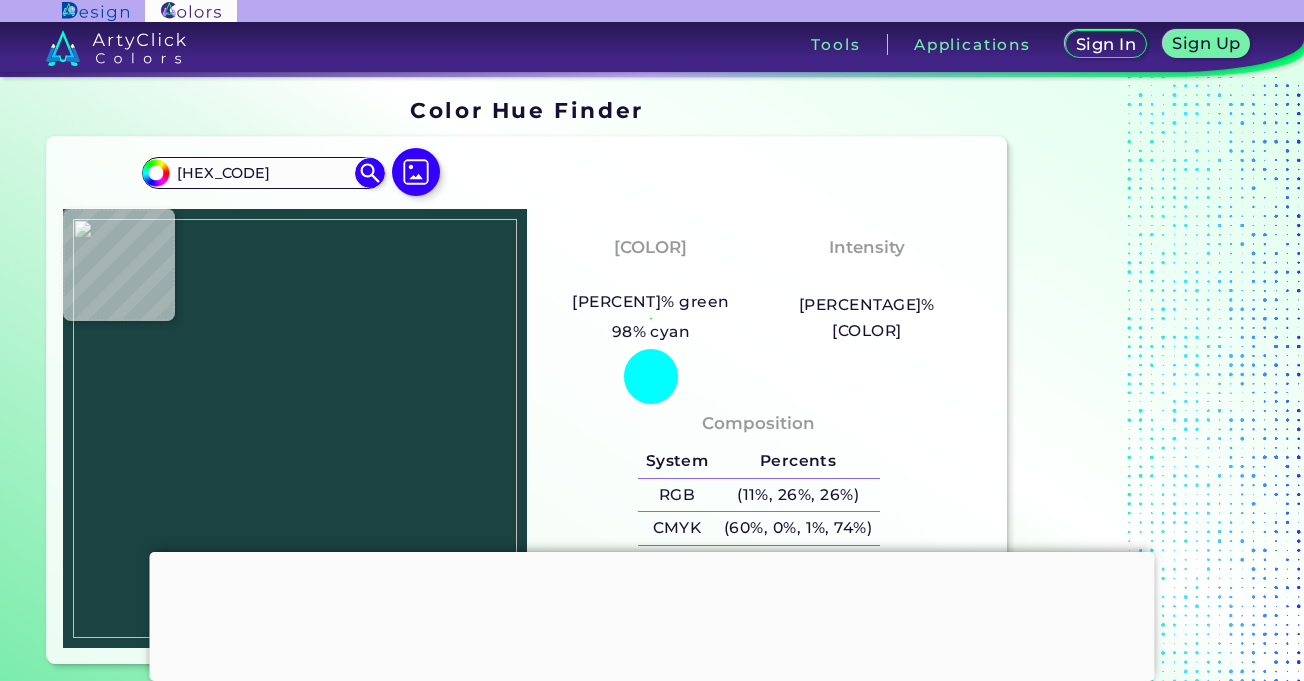 type on "[HEX_CODE]" 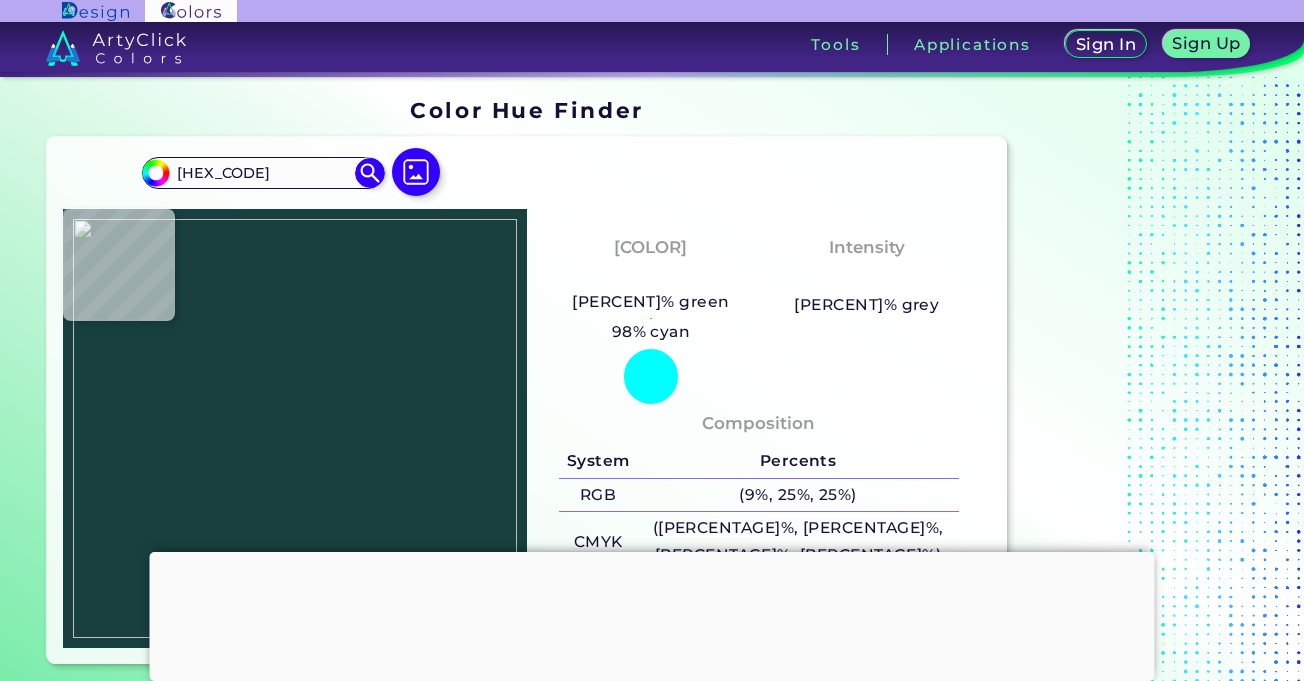 type on "#1c4443" 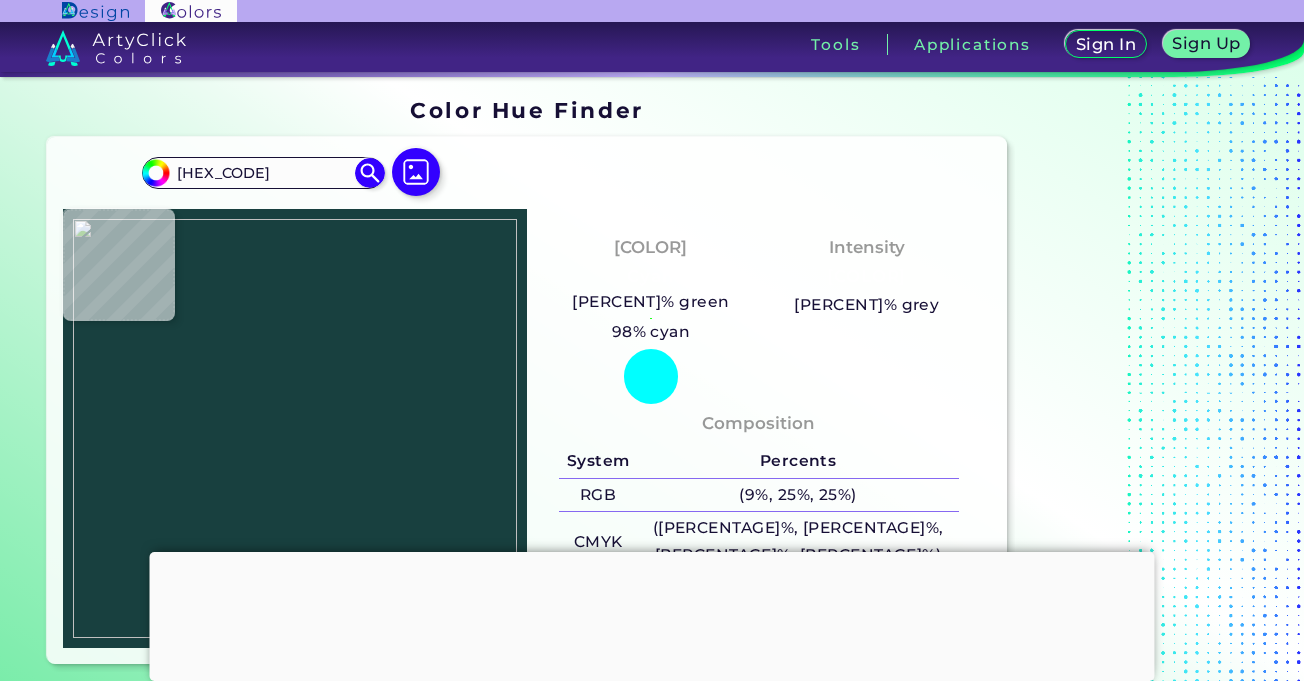 type on "[HEX_CODE]" 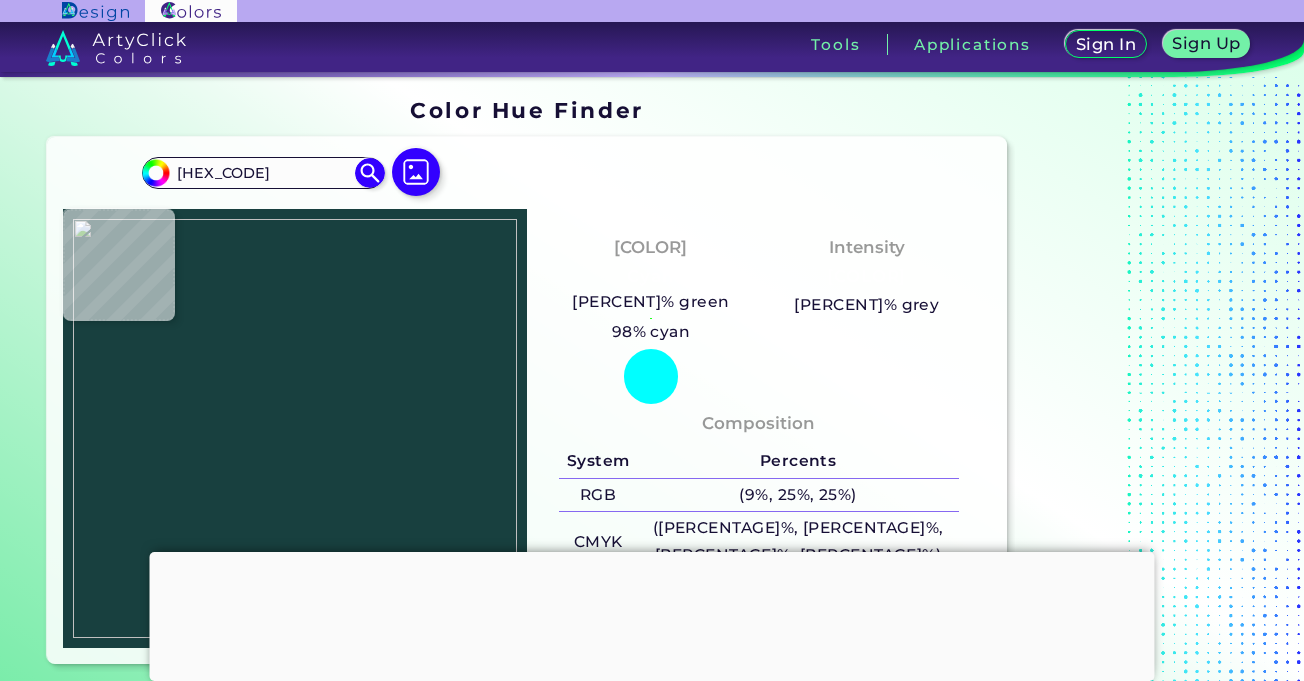 type on "#1D4141" 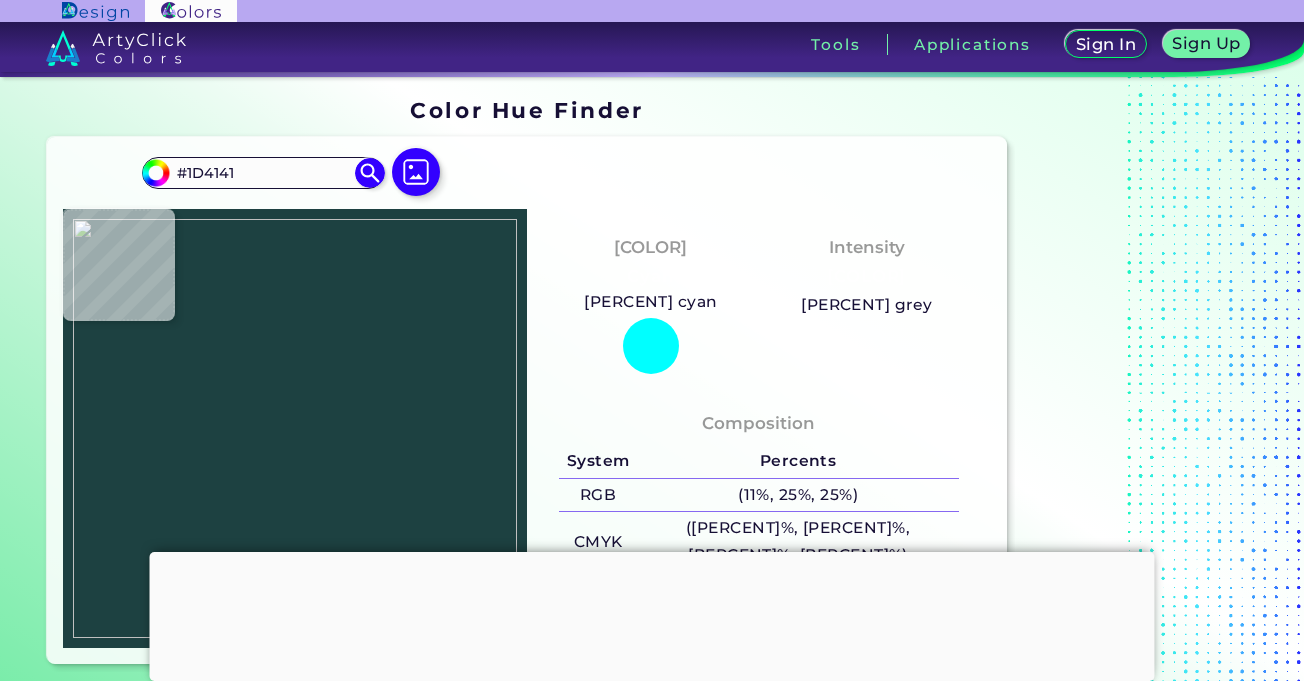 type on "[HEX_CODE]" 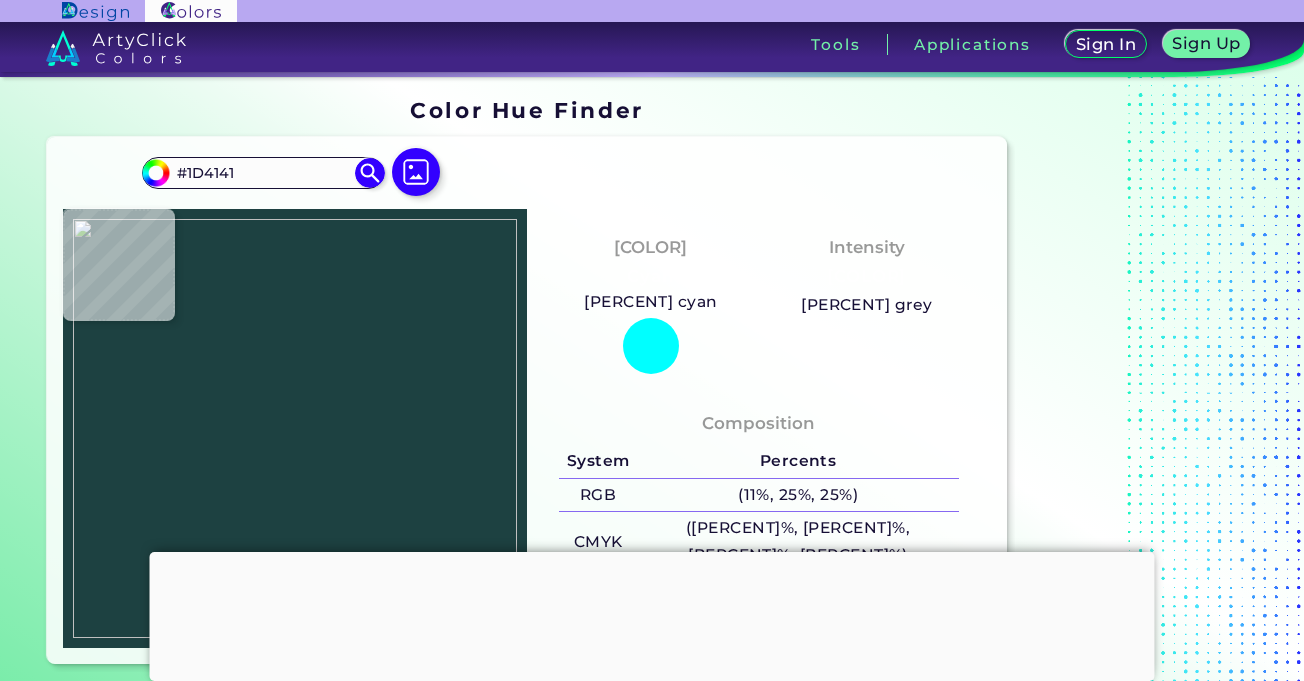 type on "#264A4A" 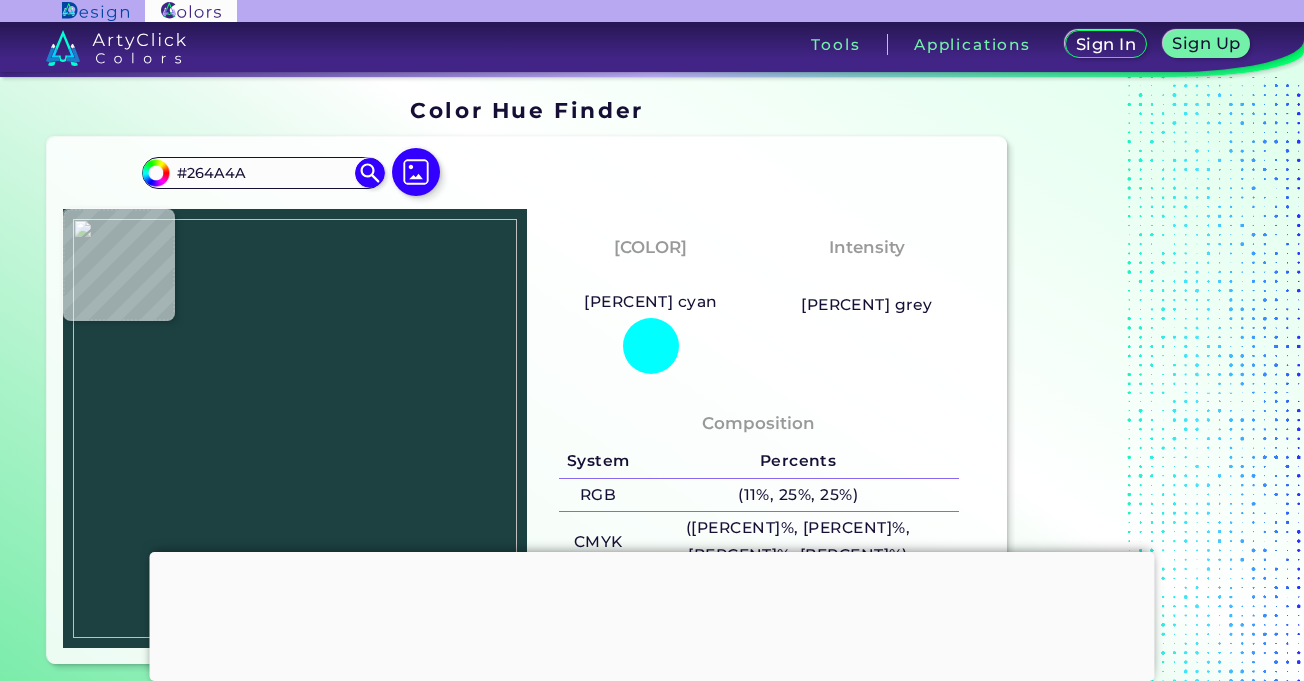 type on "#214545" 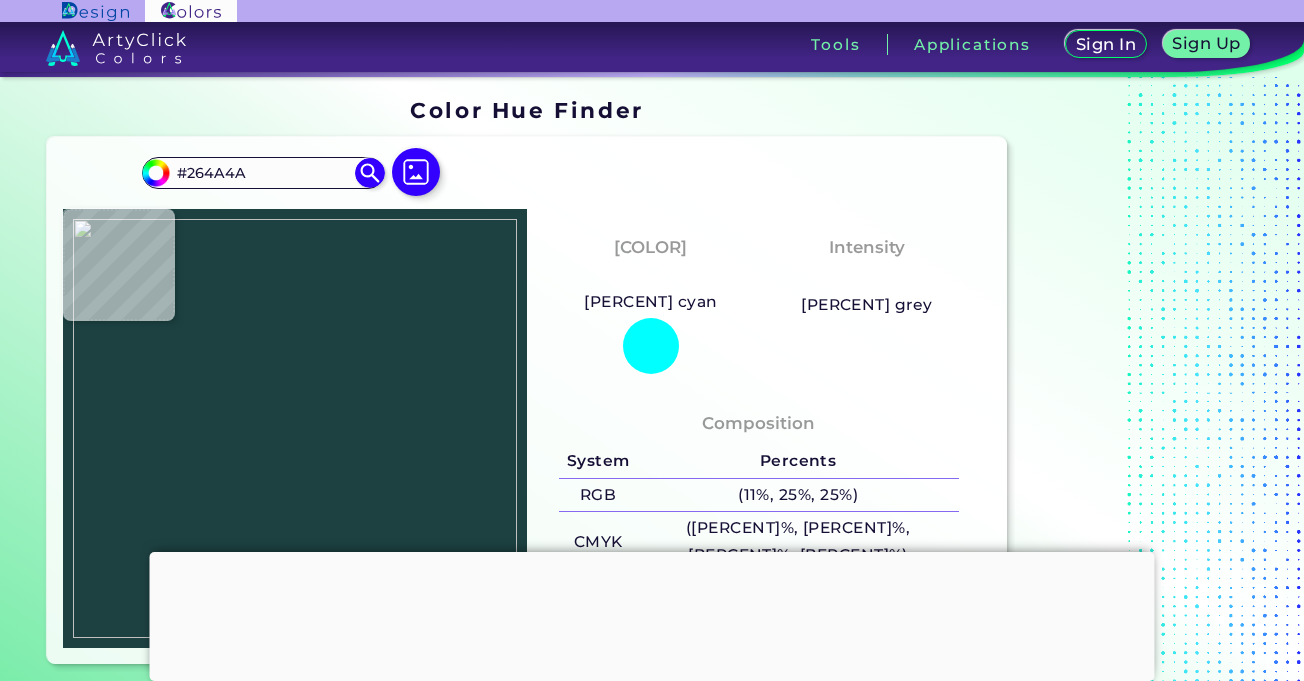 type on "#214545" 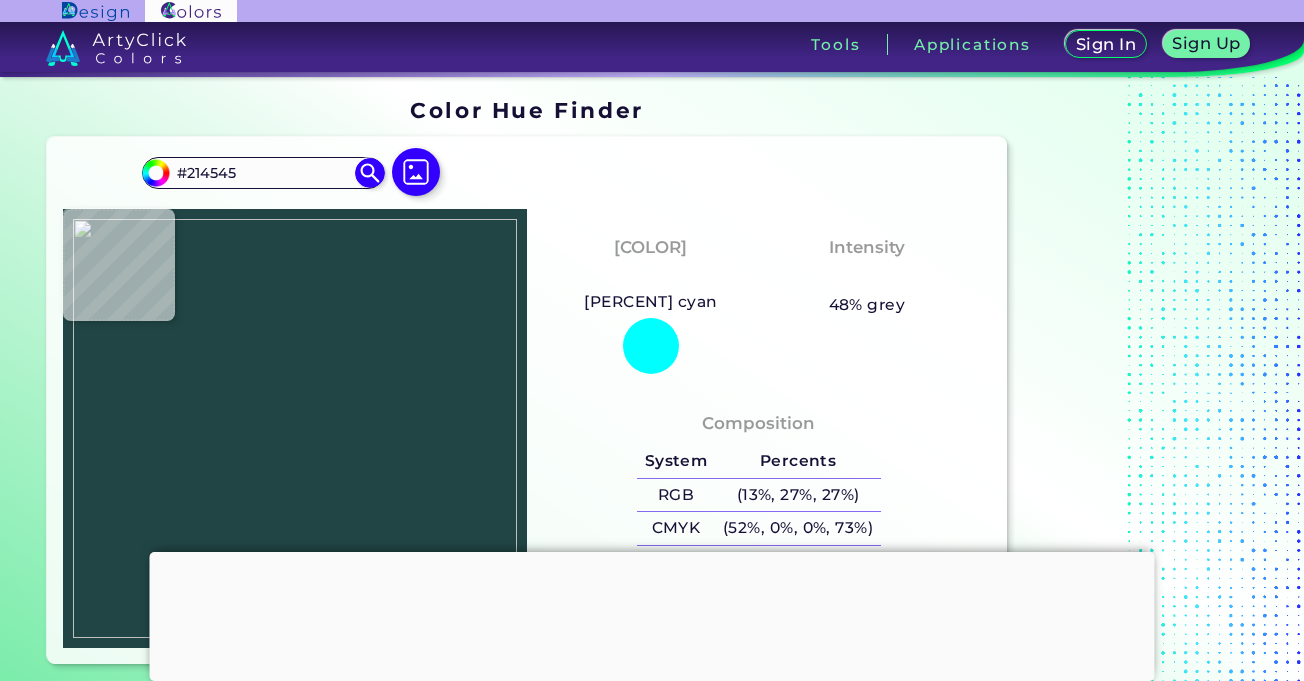 type on "#254949" 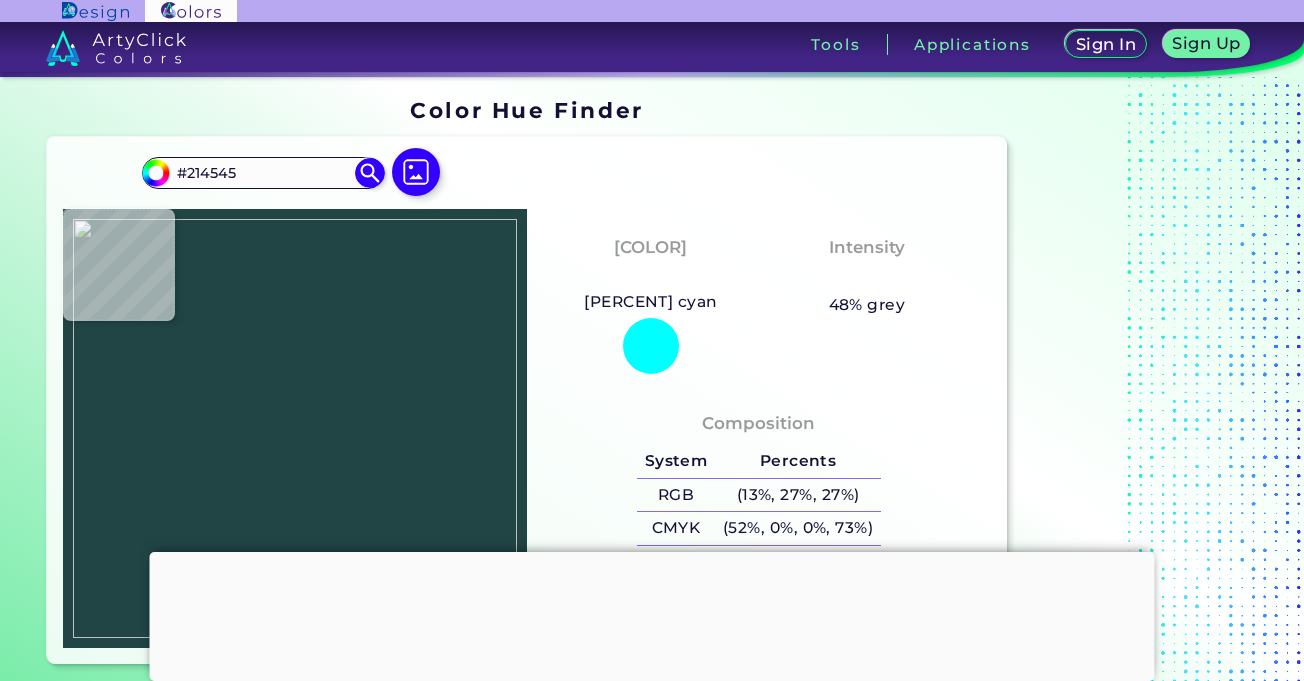 type on "#254949" 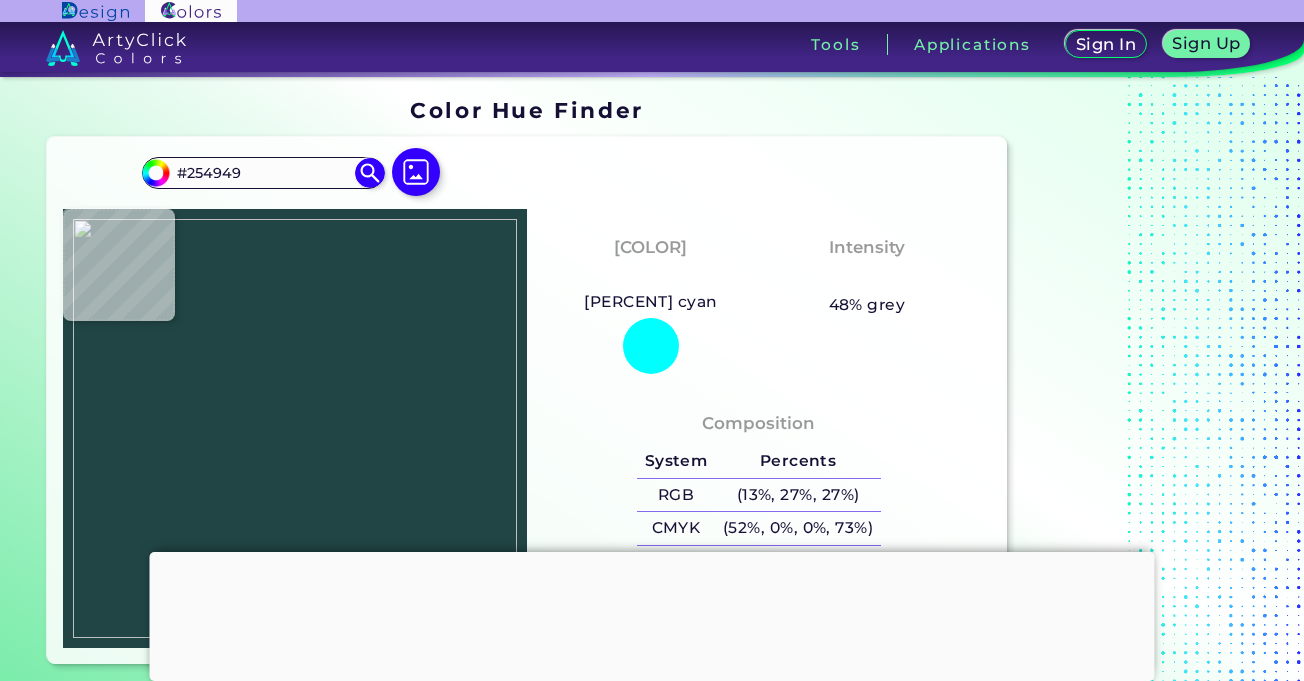 type on "[HEX_CODE]" 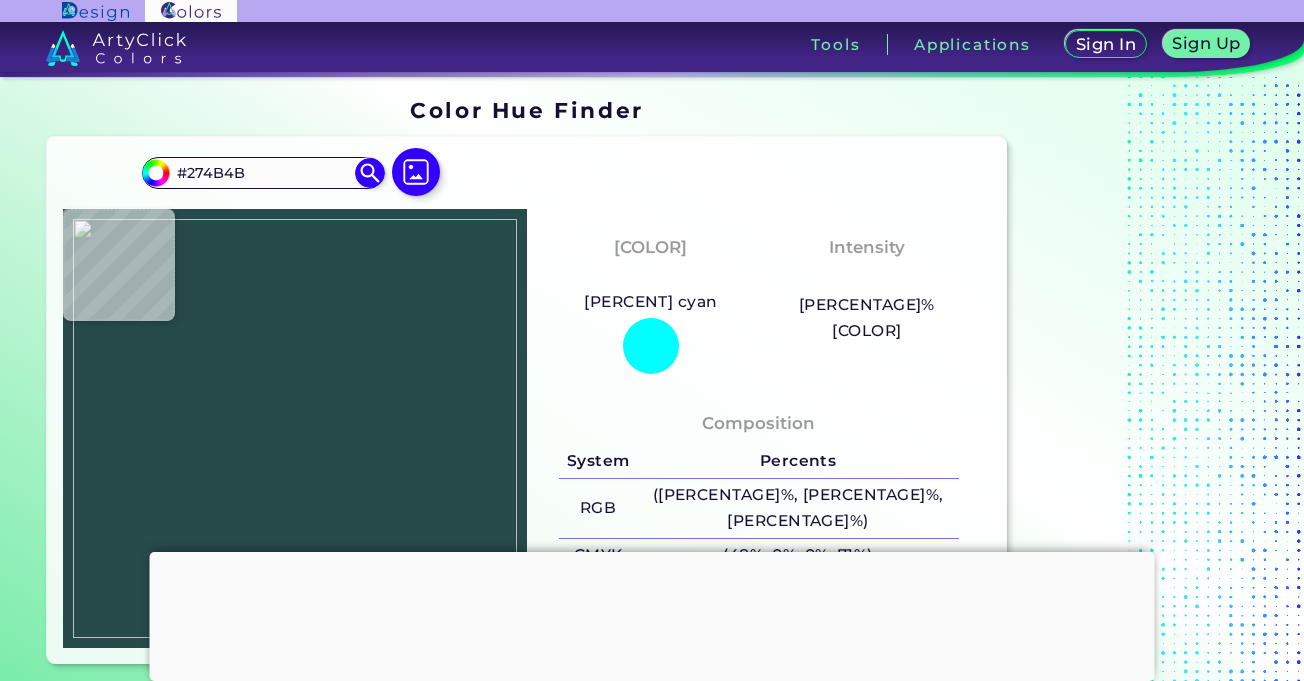 type on "#1f4343" 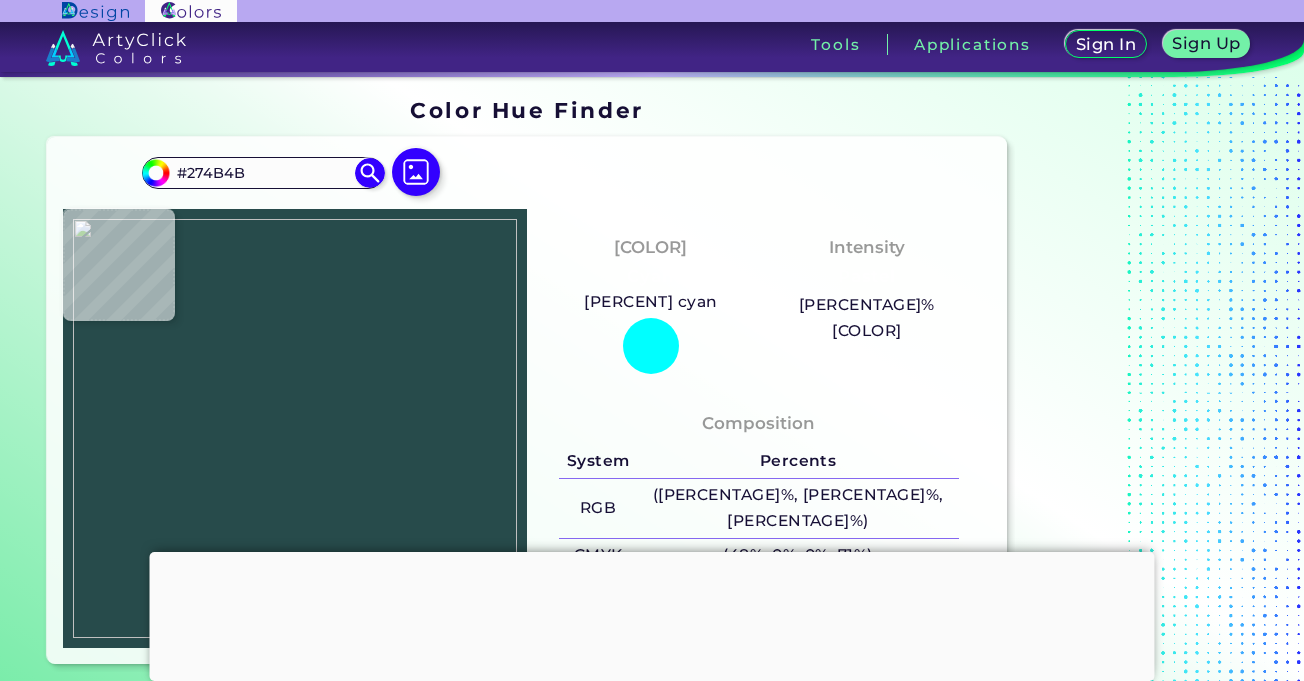 type on "[HEX_CODE]" 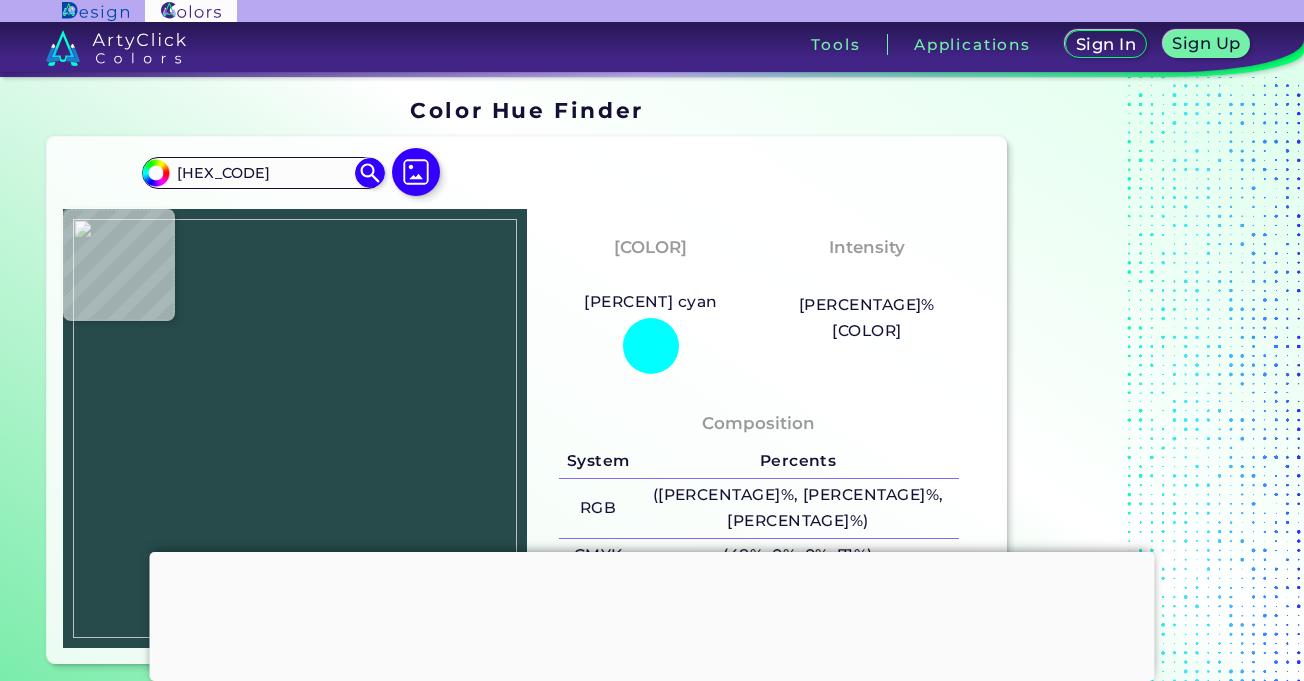 type on "[HEX_COLOR]" 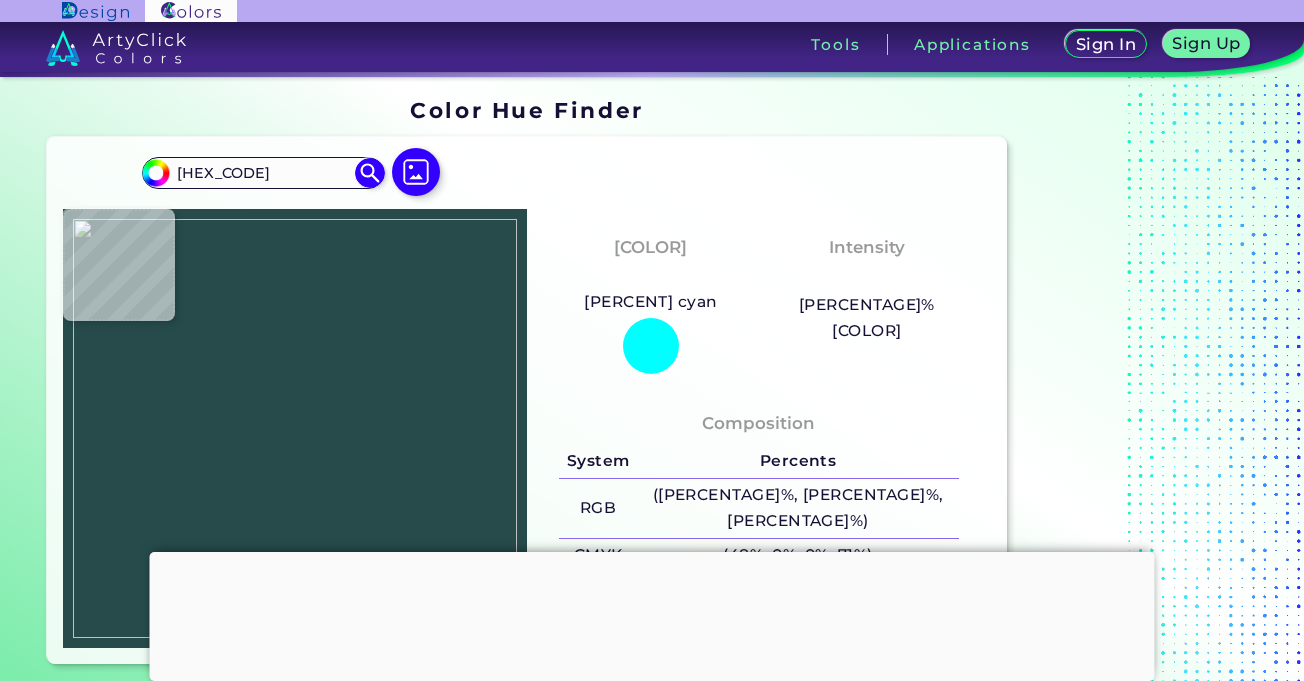 type on "[HEX_CODE]" 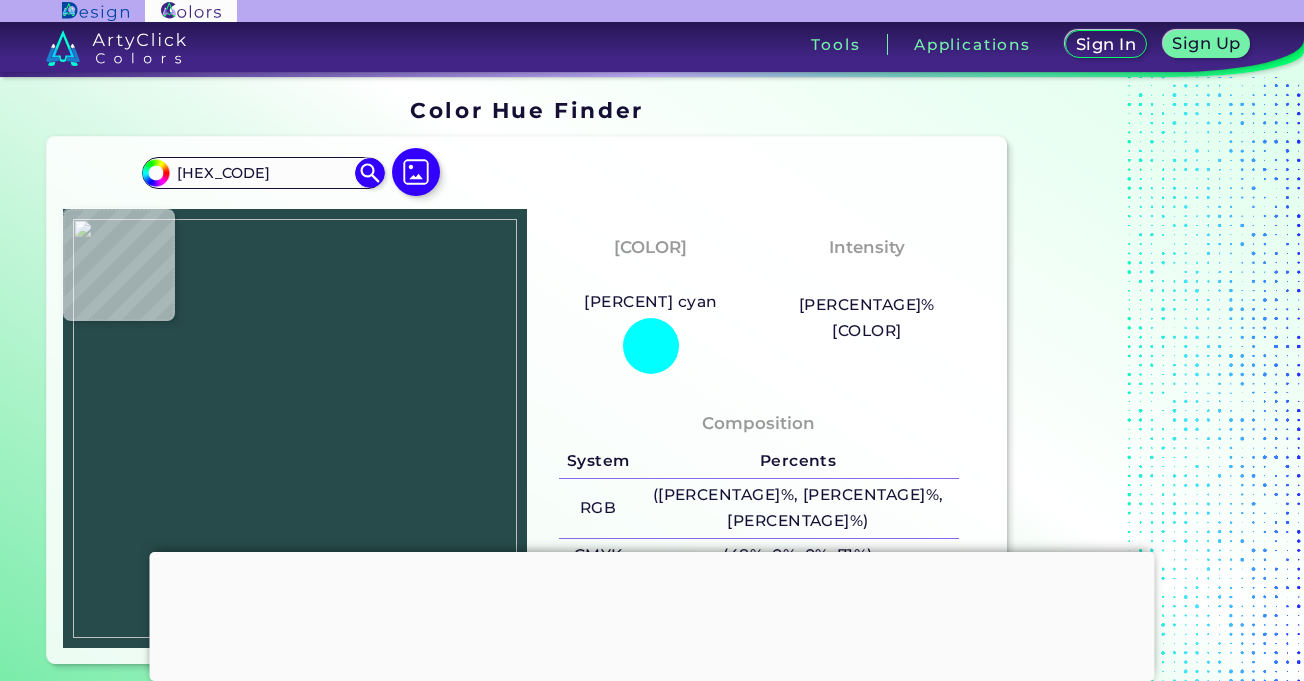 type on "[HEX_CODE]" 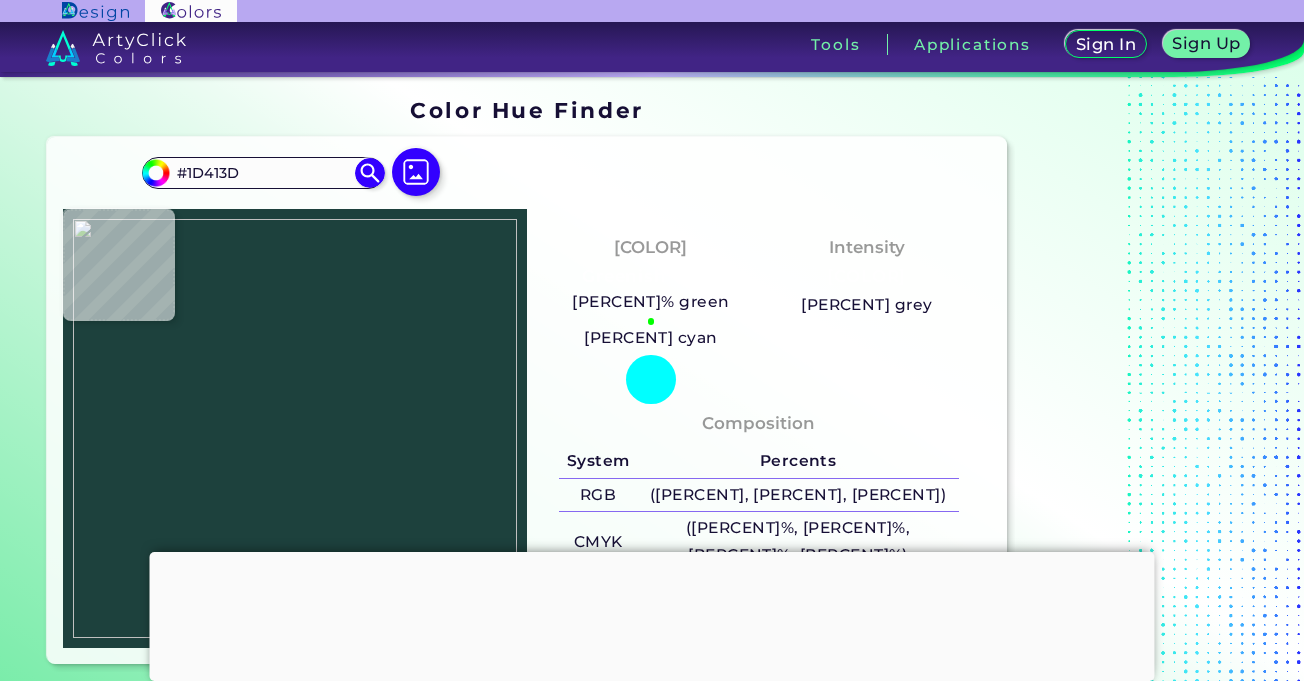 type on "#193d3a" 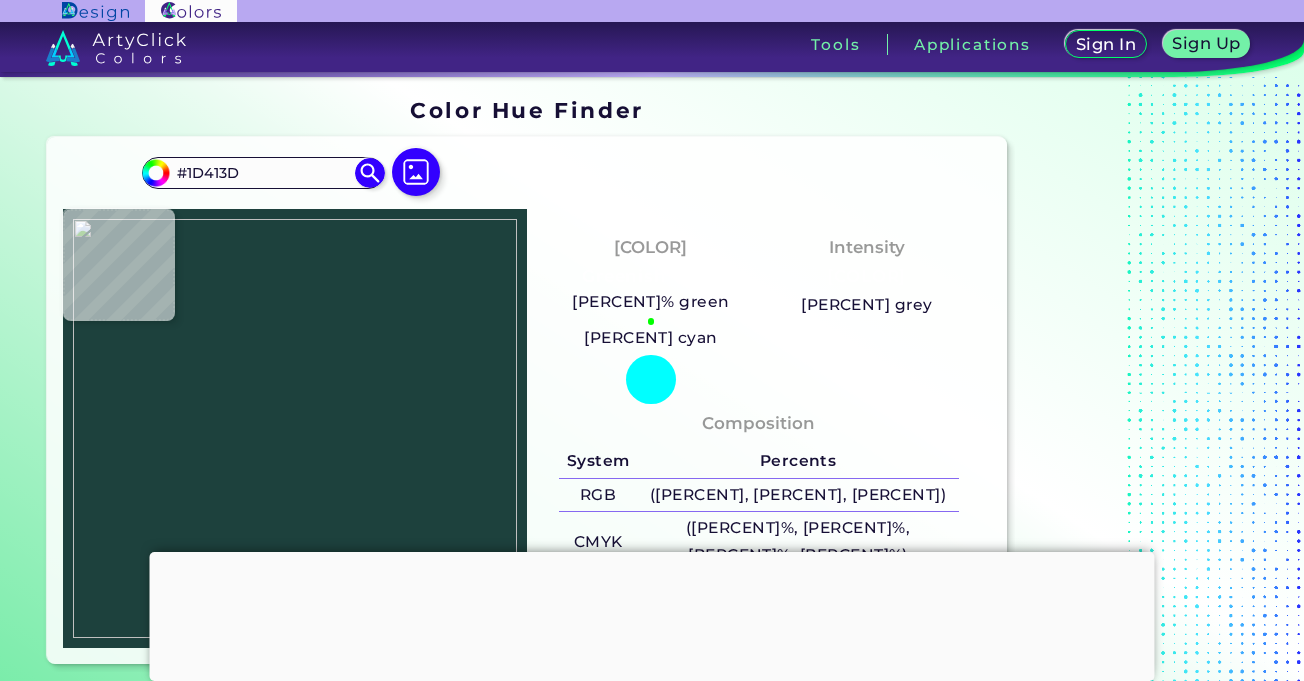 type on "#193D3A" 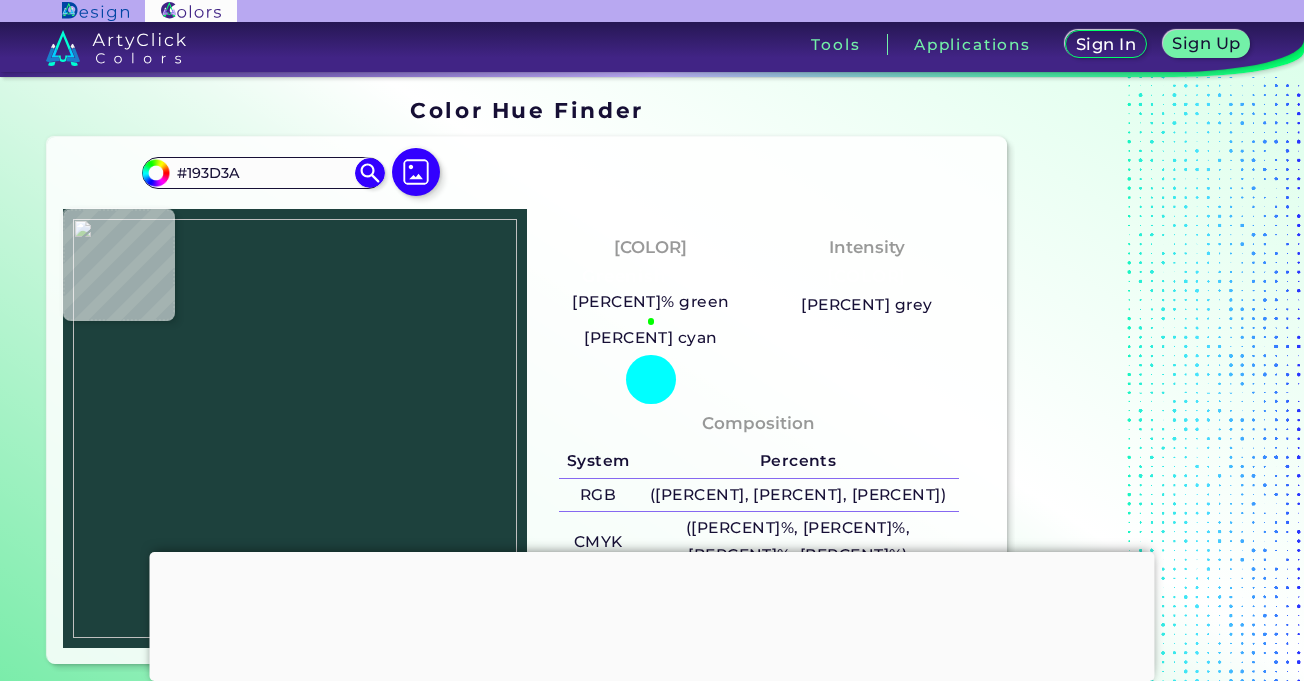 type on "#1c4443" 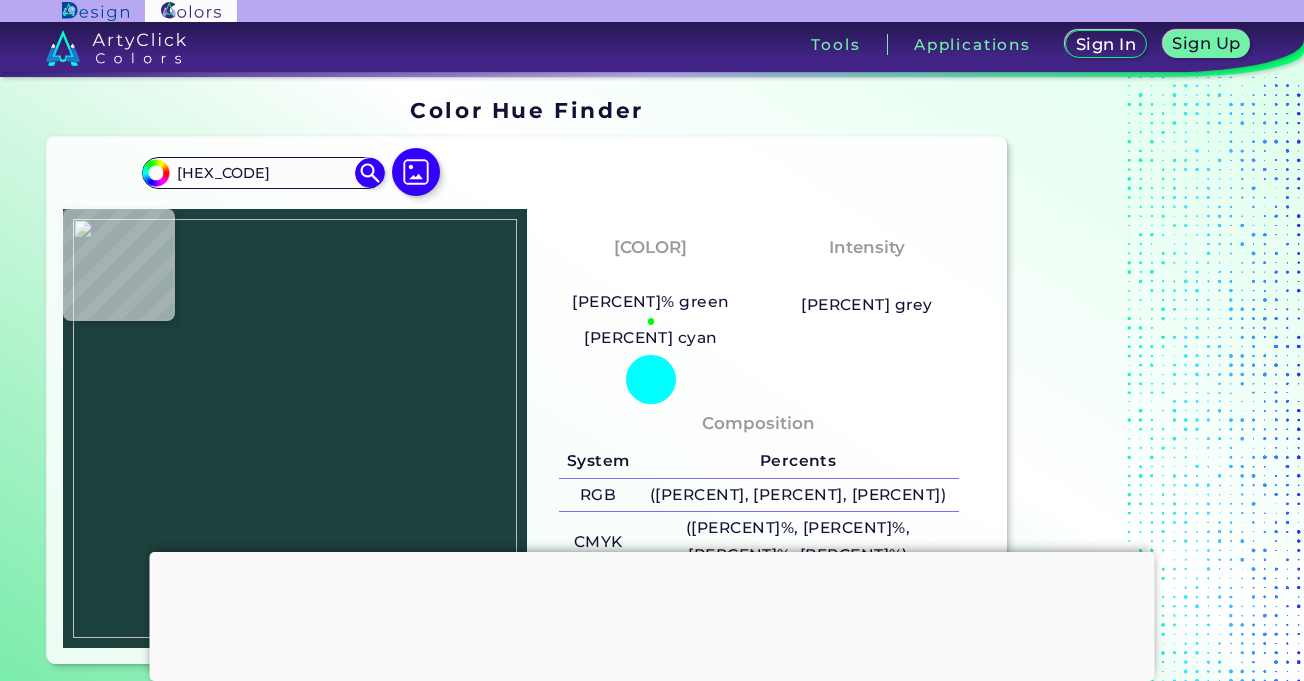 type on "[HEX_CODE]" 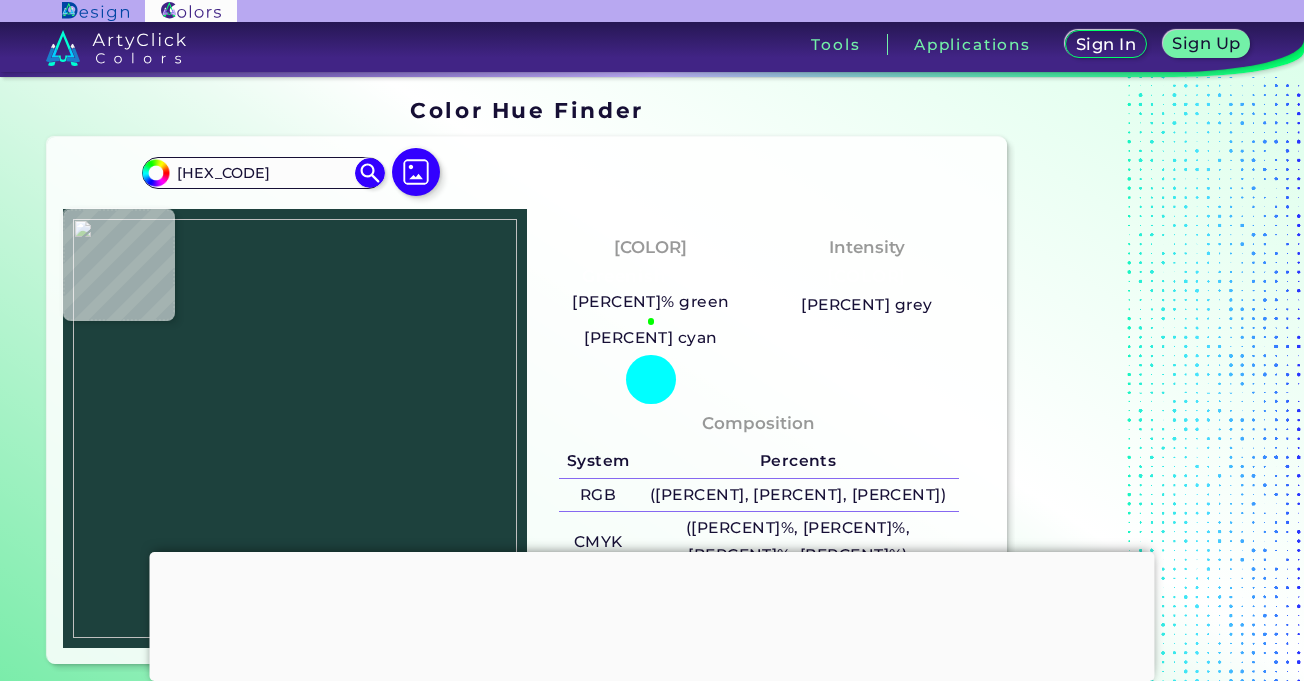 type on "#1E4645" 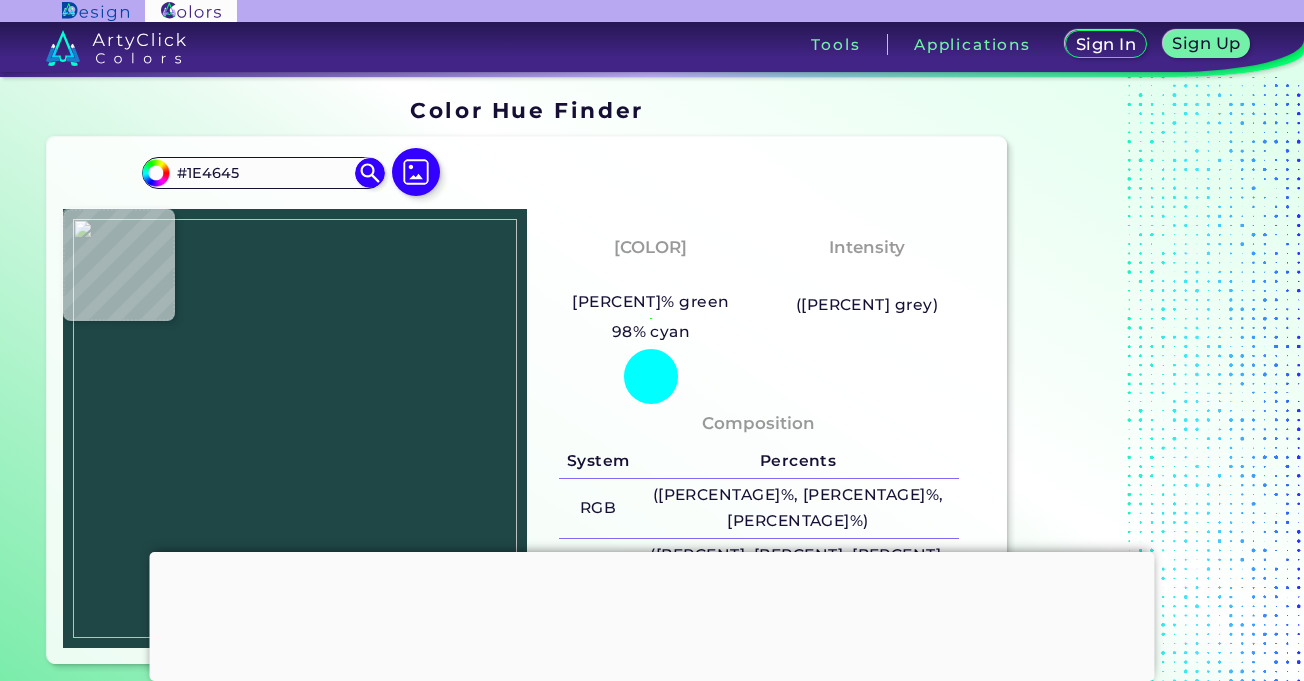 type on "#1f4746" 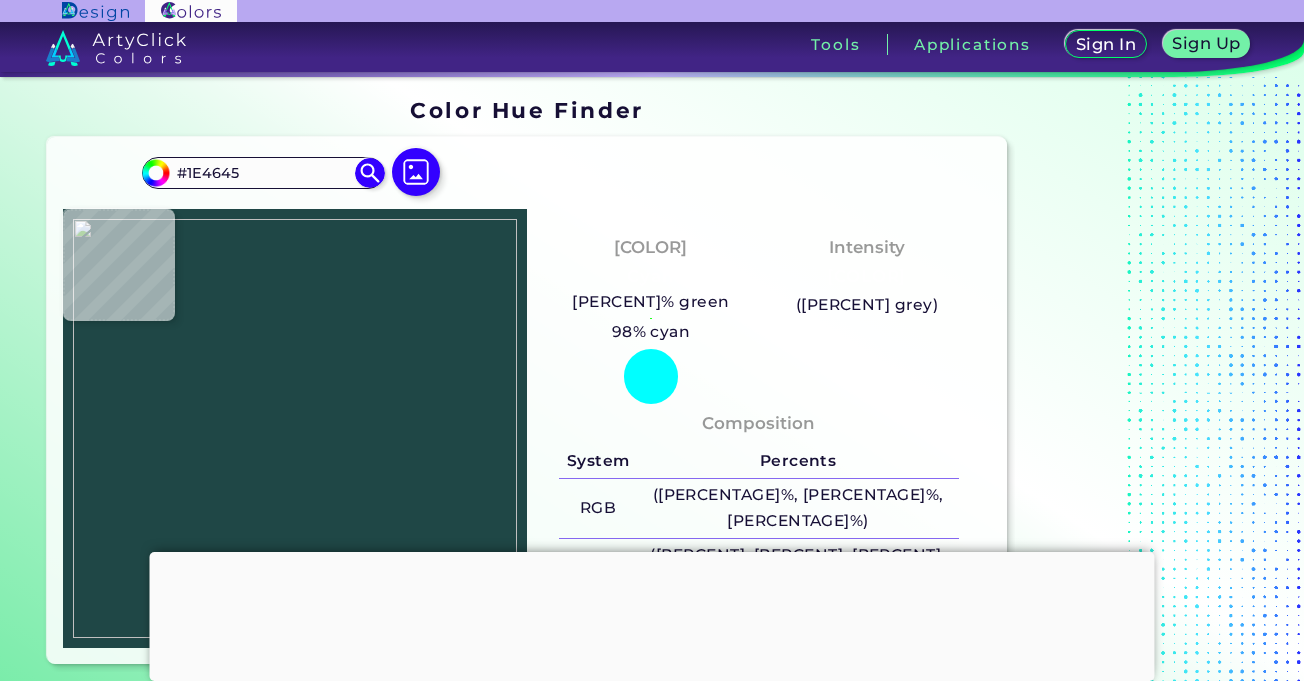 type on "[HEX_COLOR]" 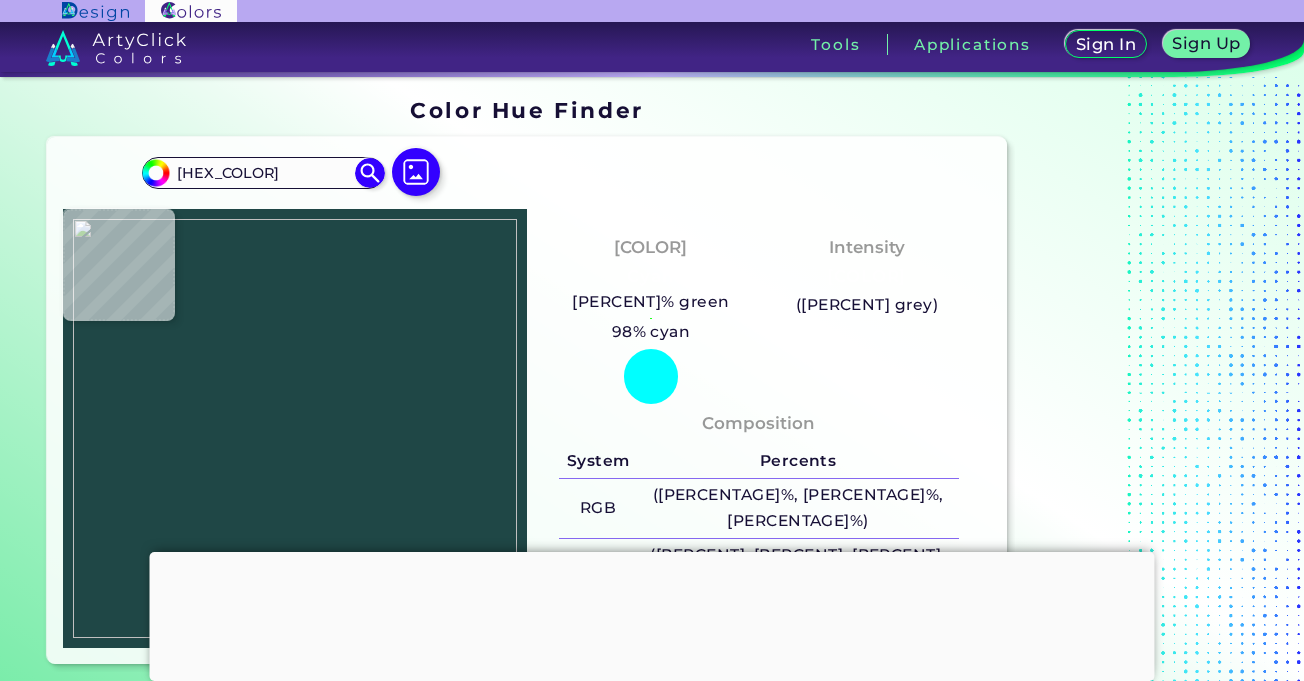 type on "[HEX_COLOR]" 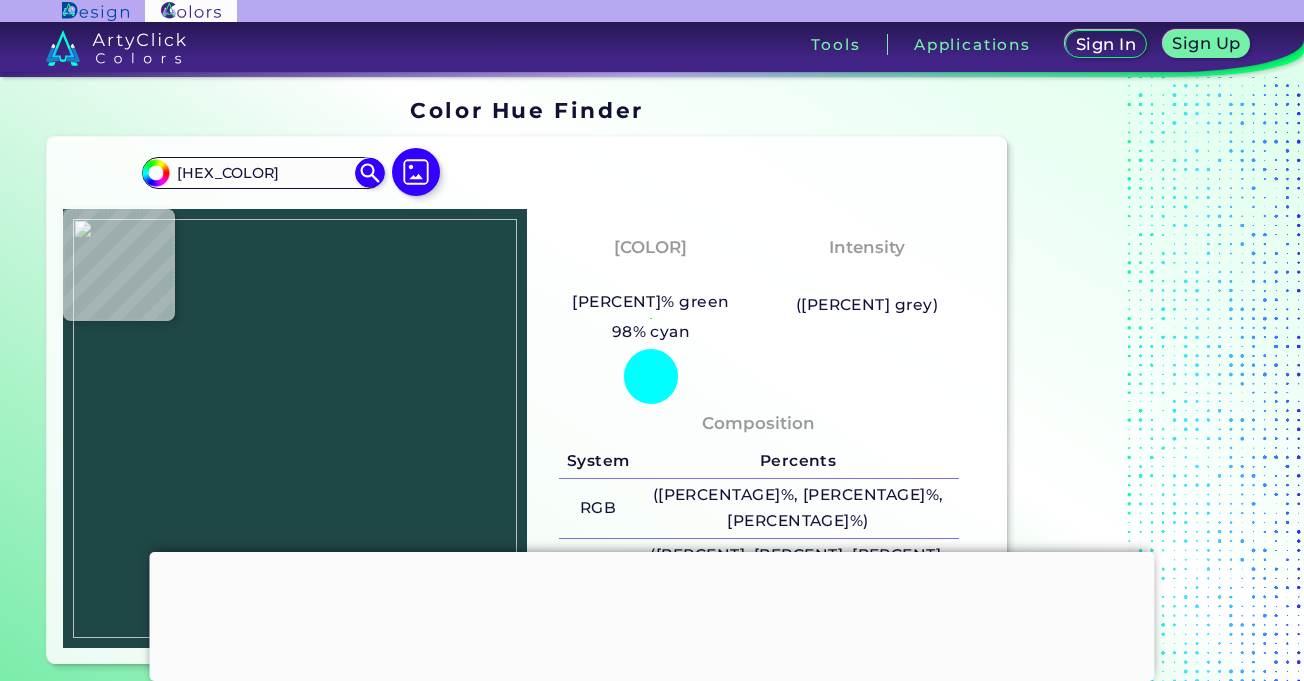 type on "[HEX_COLOR]" 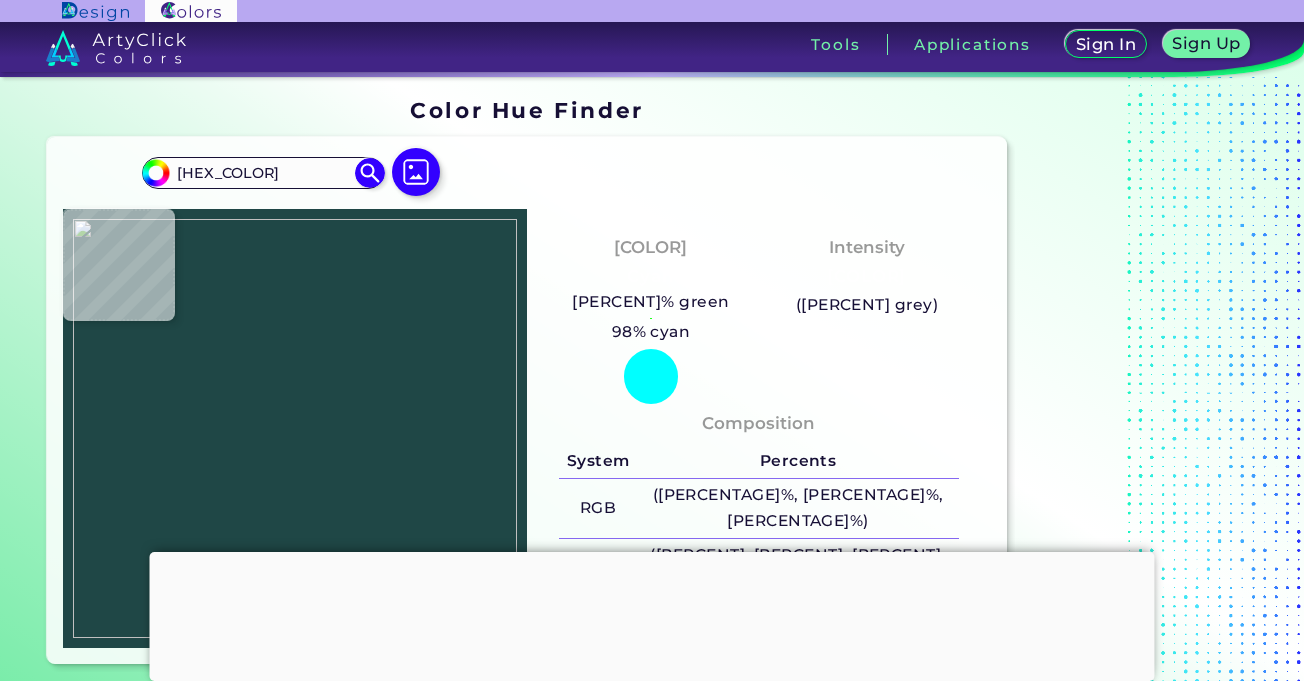type on "#264f49" 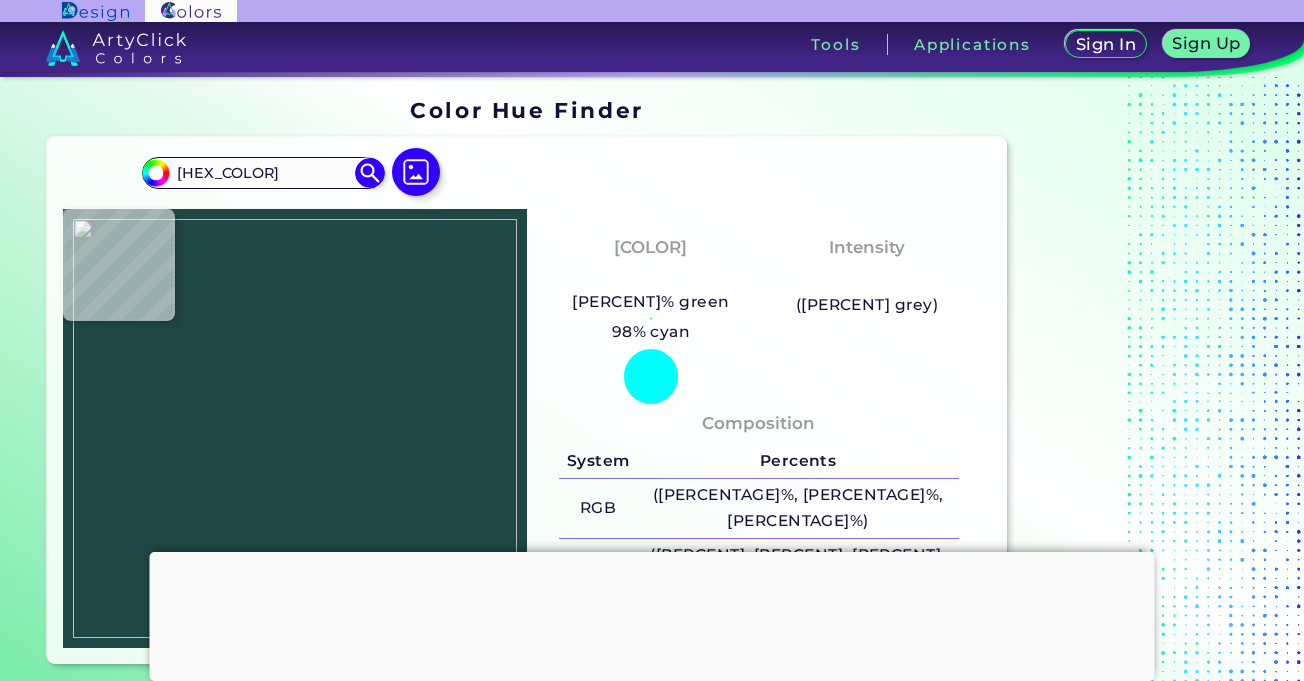 type on "[HEX_CODE]" 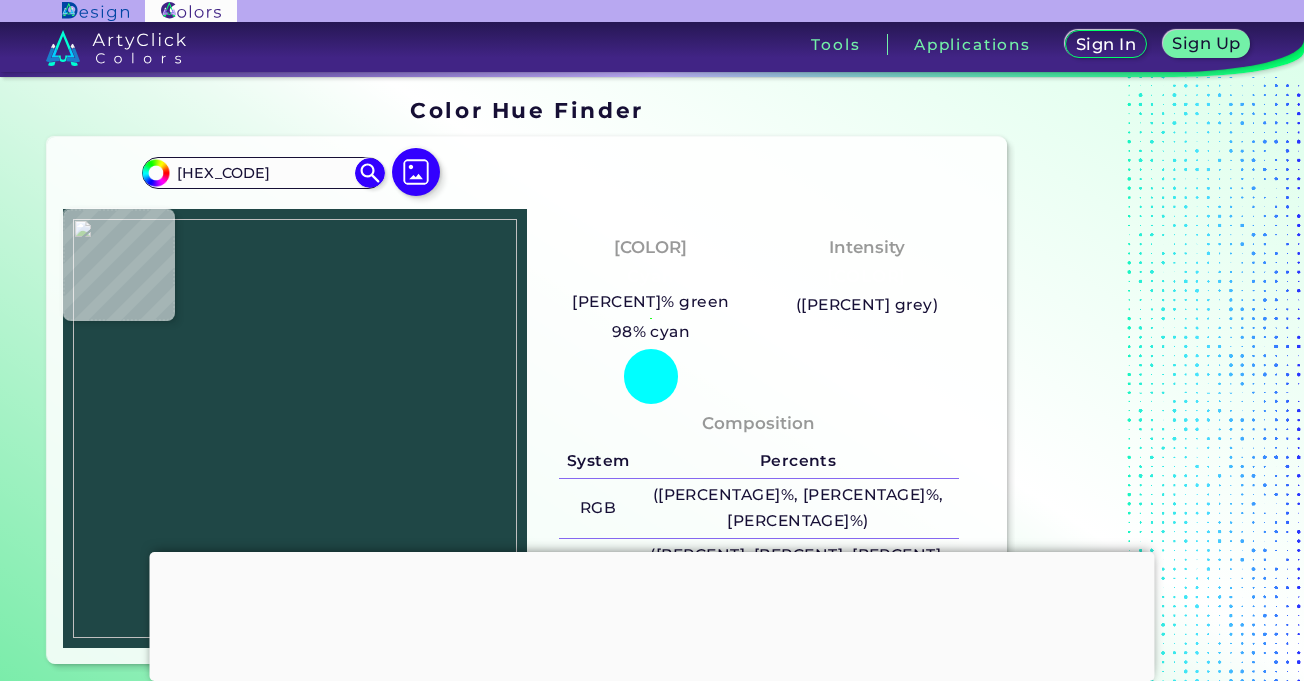 type on "#244d47" 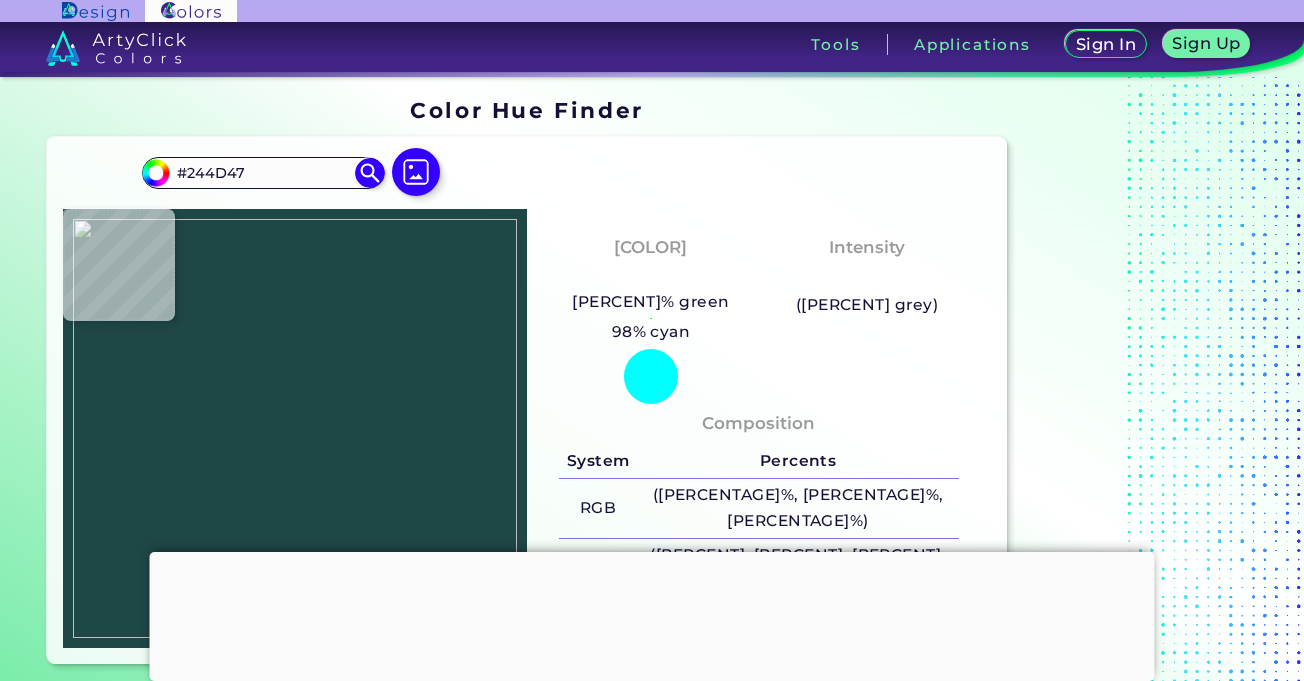 type on "[HEX_COLOR]" 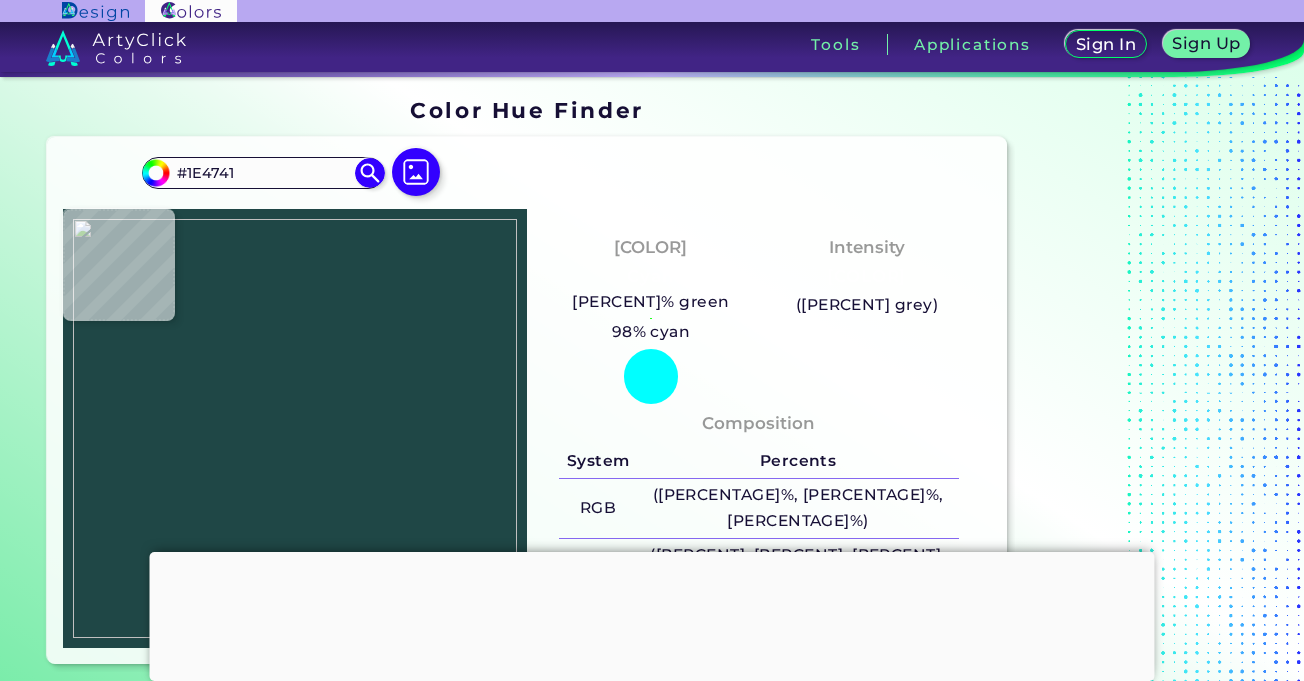 type on "#1a4241" 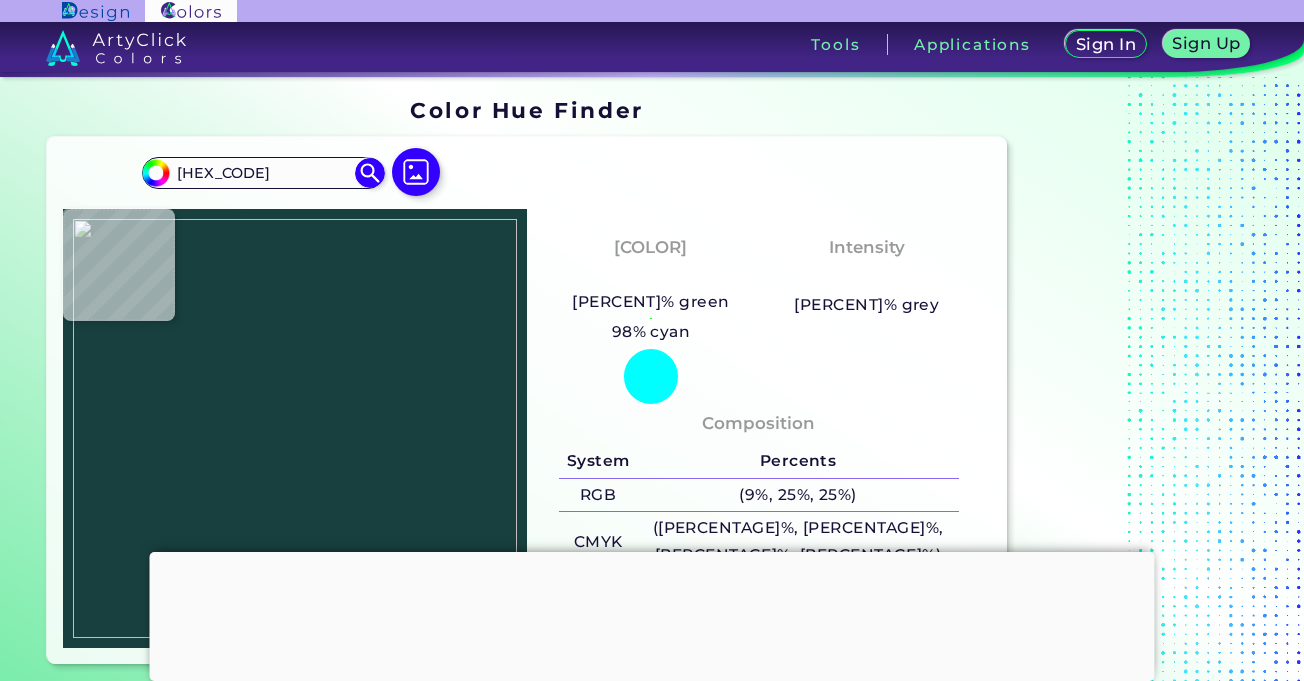 type on "#18403f" 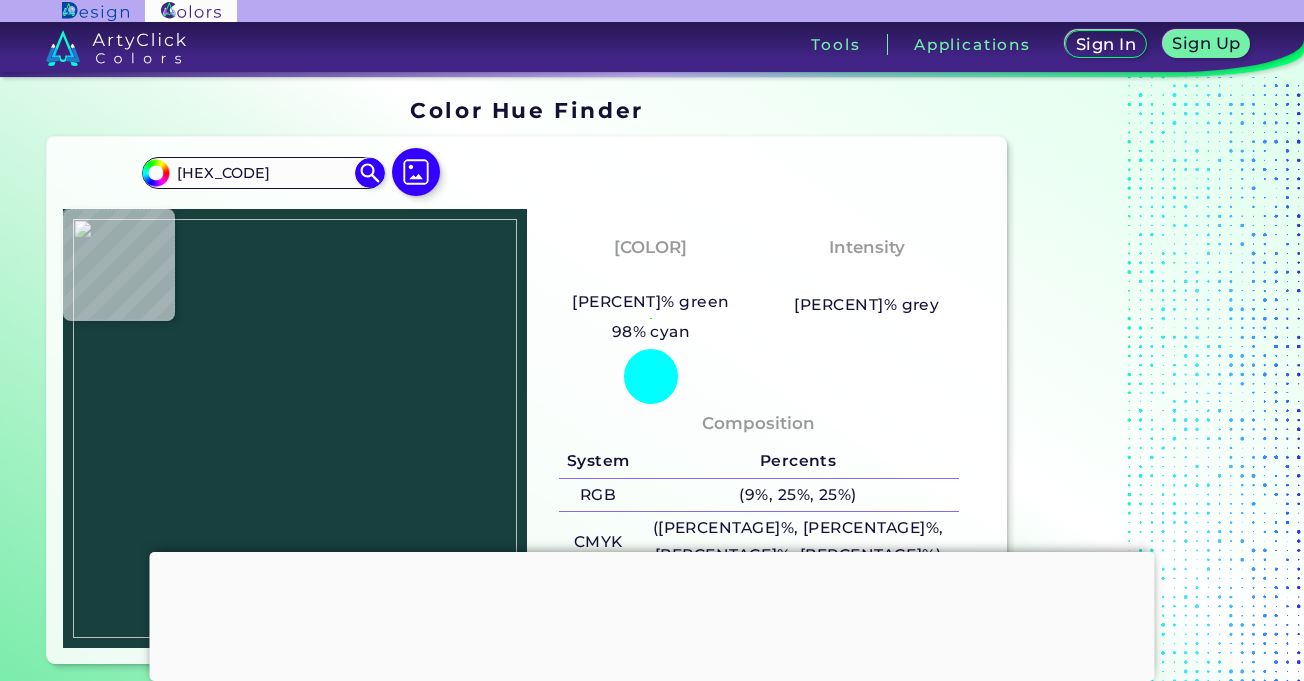 type on "[HEX_CODE]" 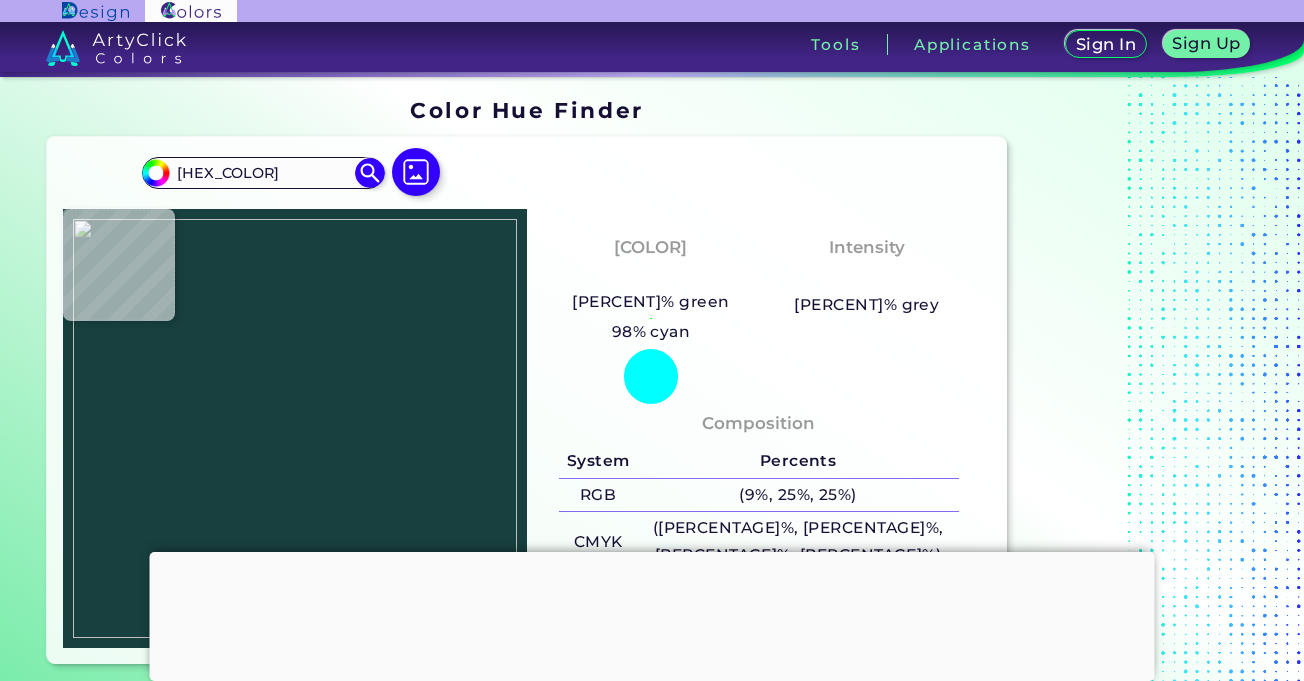type on "[HEX_COLOR]" 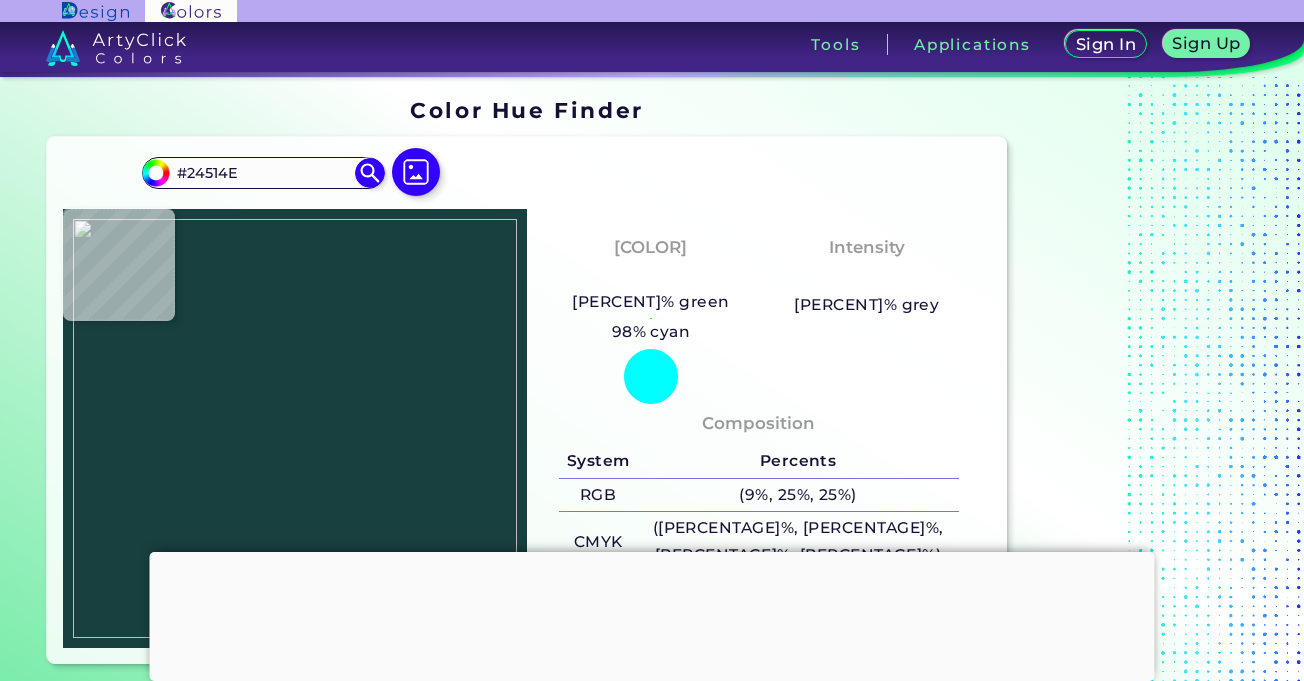 type on "#1d4a47" 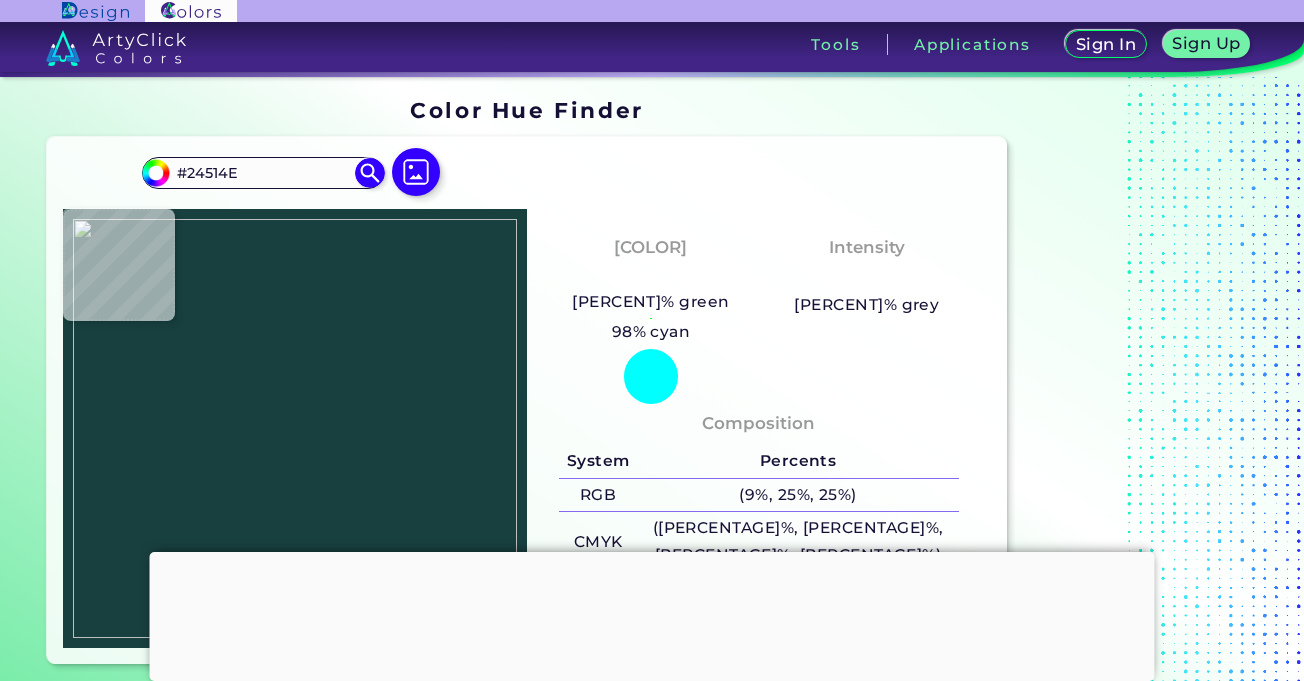 type on "#1D4A47" 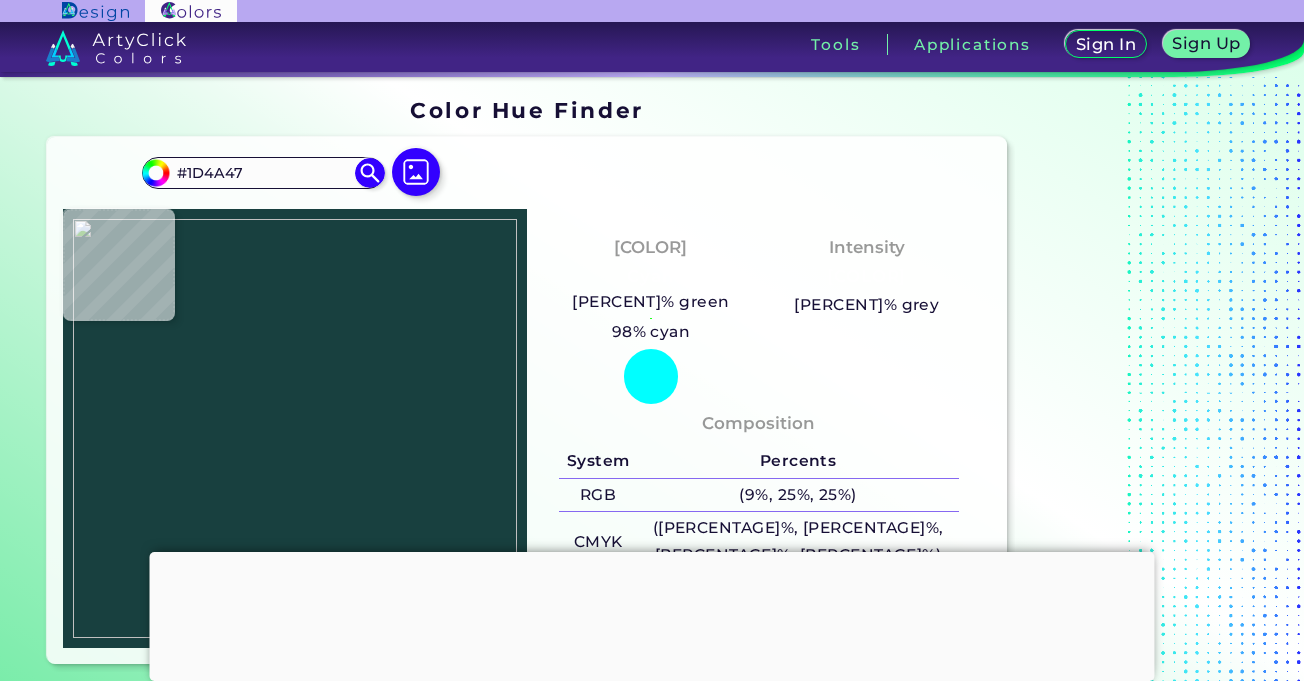 type on "#164340" 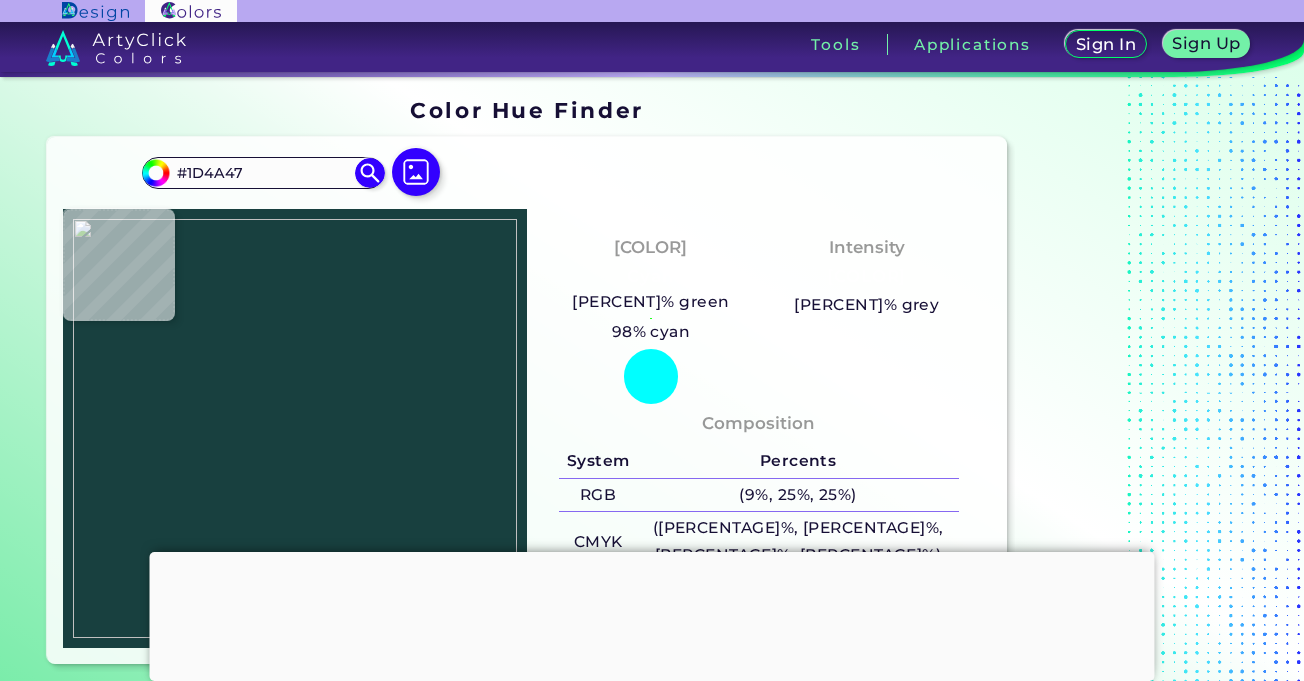 type on "#164340" 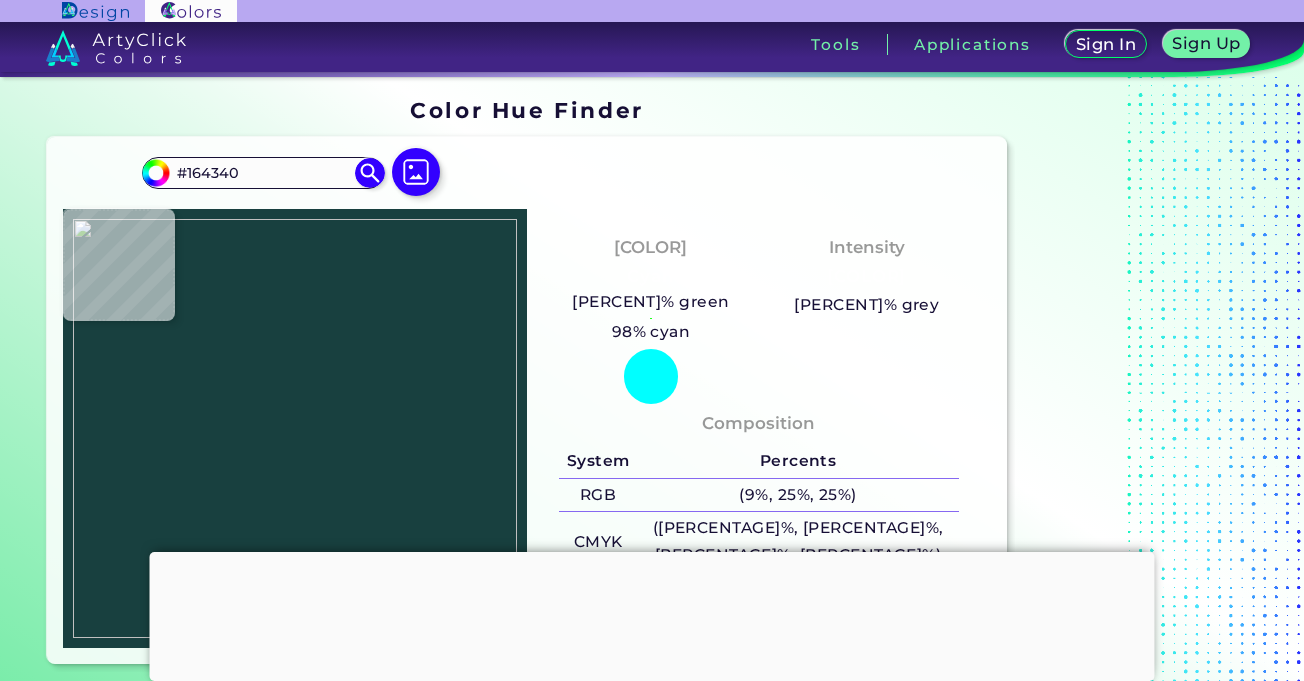 type on "[HEX_CODE]" 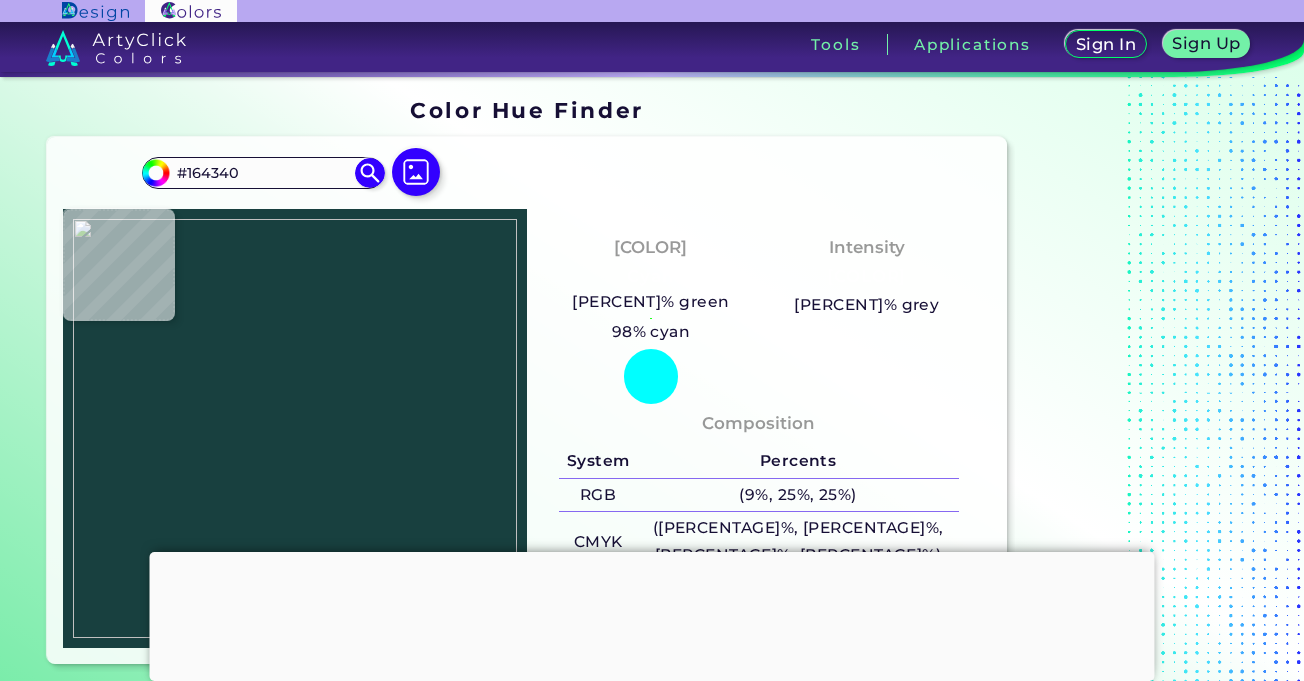 type on "[HEX_COLOR]" 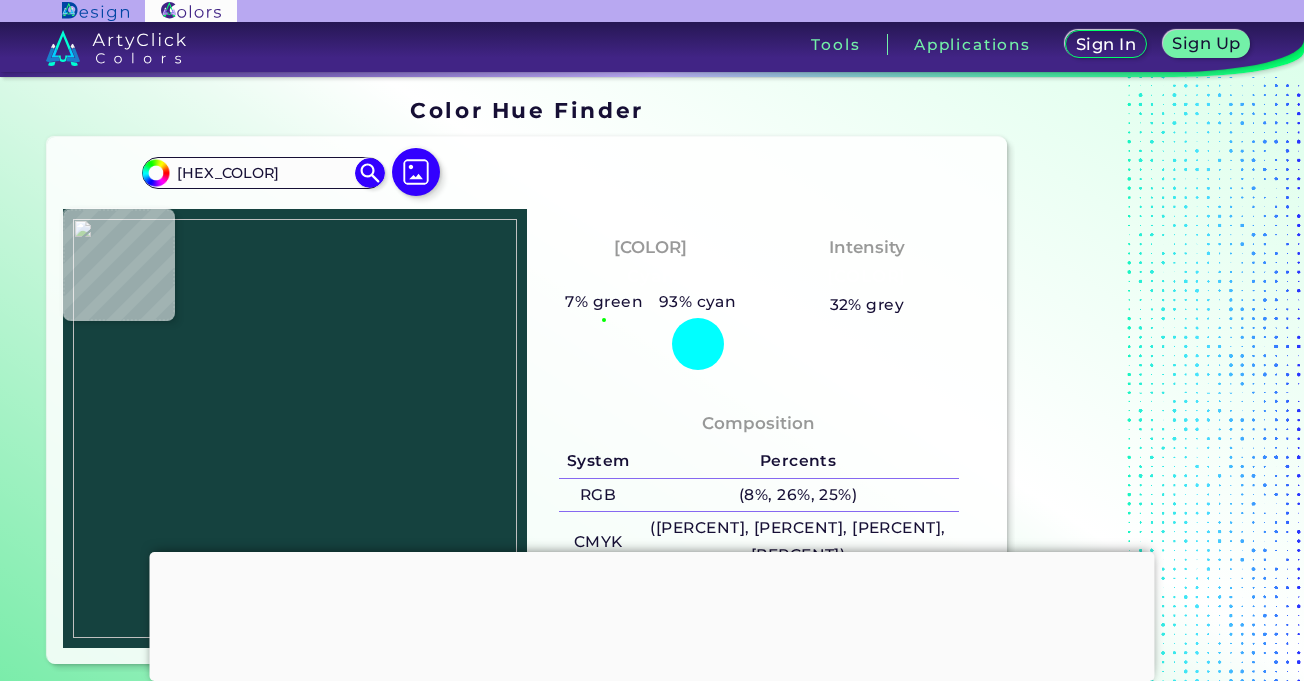 type on "#15423f" 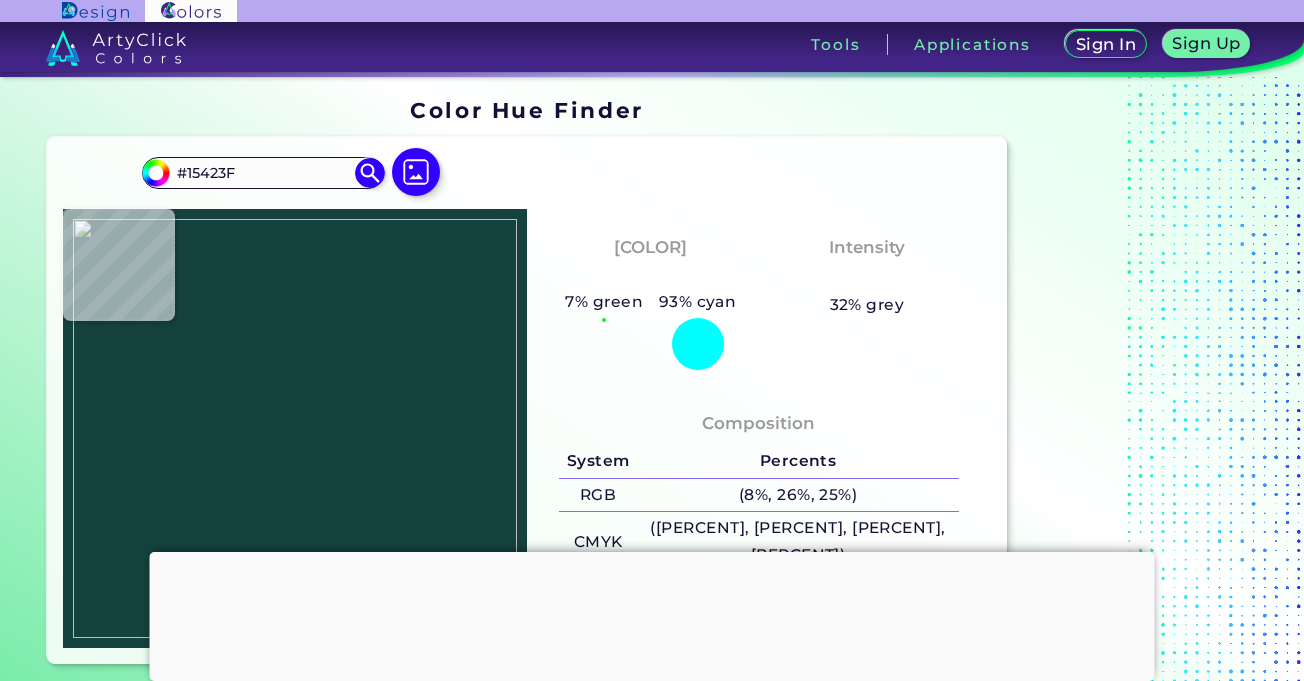 type on "#1a4744" 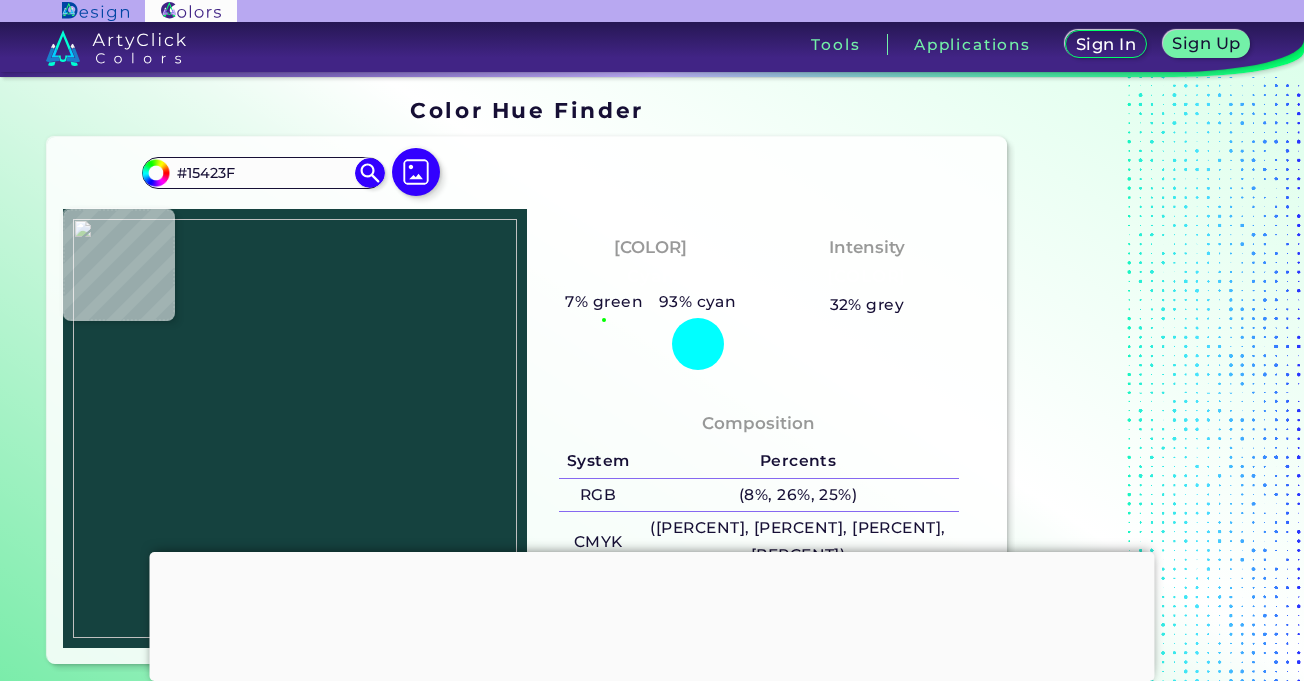 type on "#1A4744" 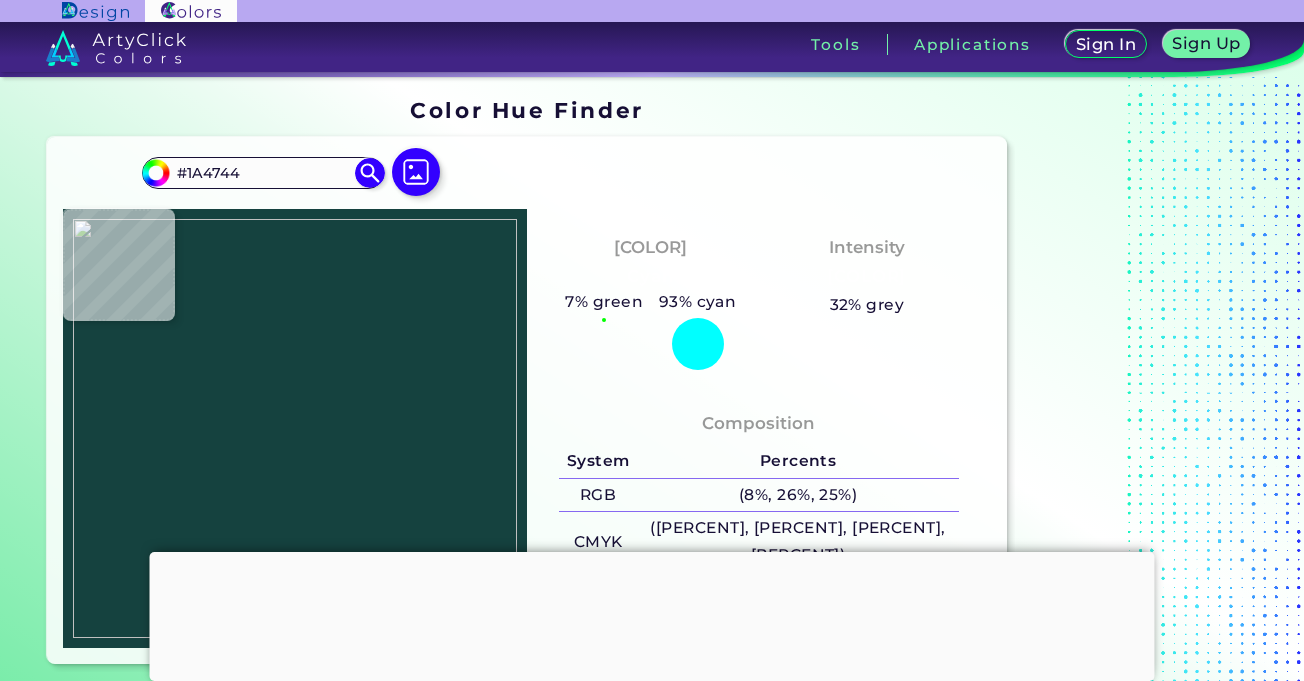type on "[HEX_COLOR]" 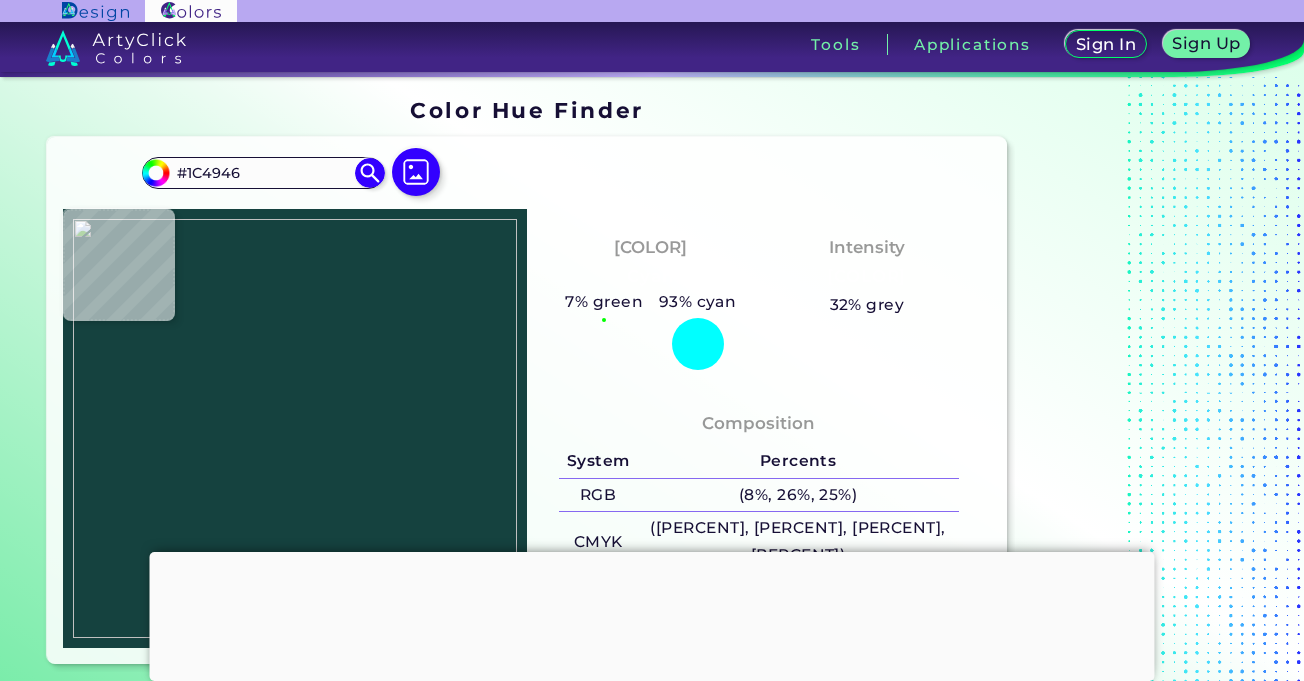 type on "#1b4845" 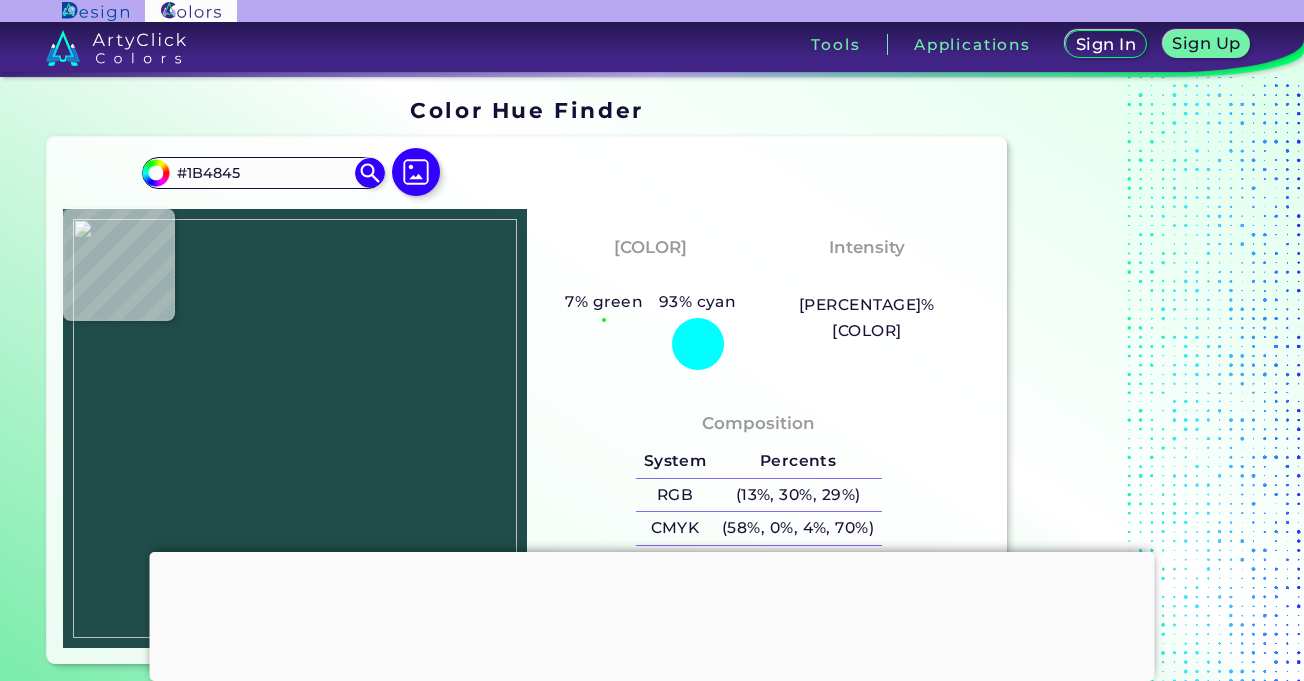 type on "[HEX_COLOR]" 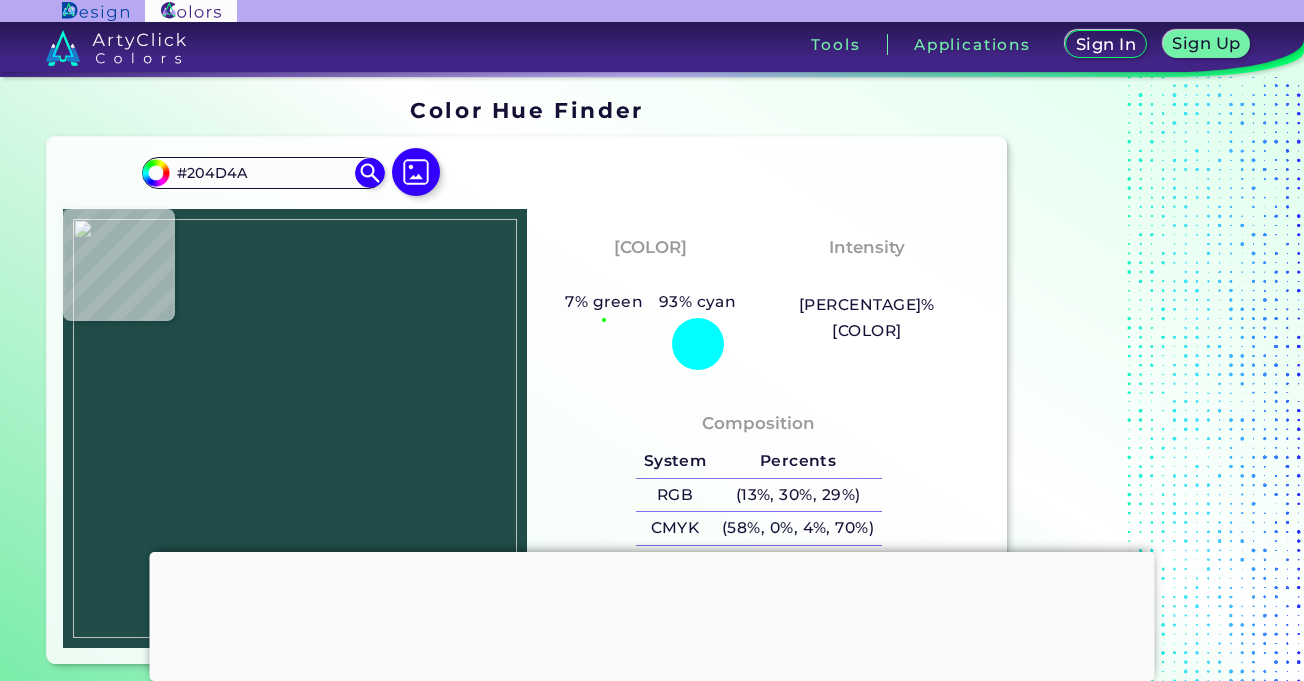 type on "[HEX_COLOR]" 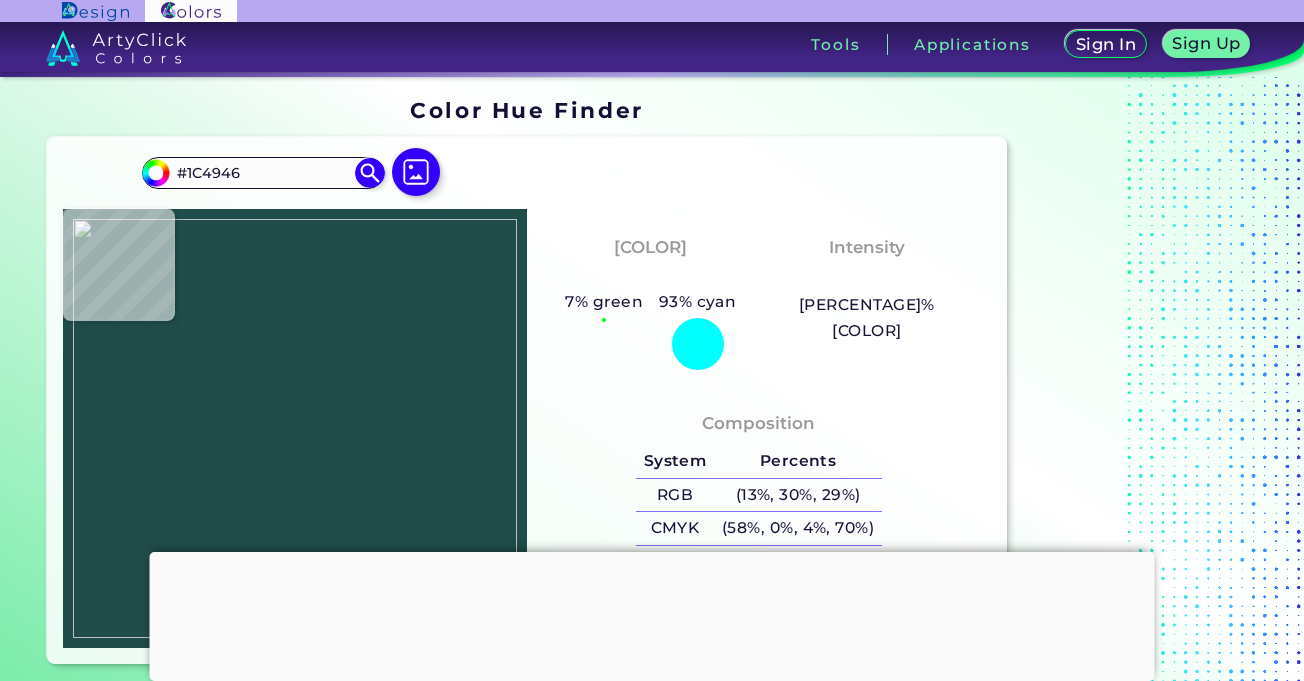 type on "#1a4744" 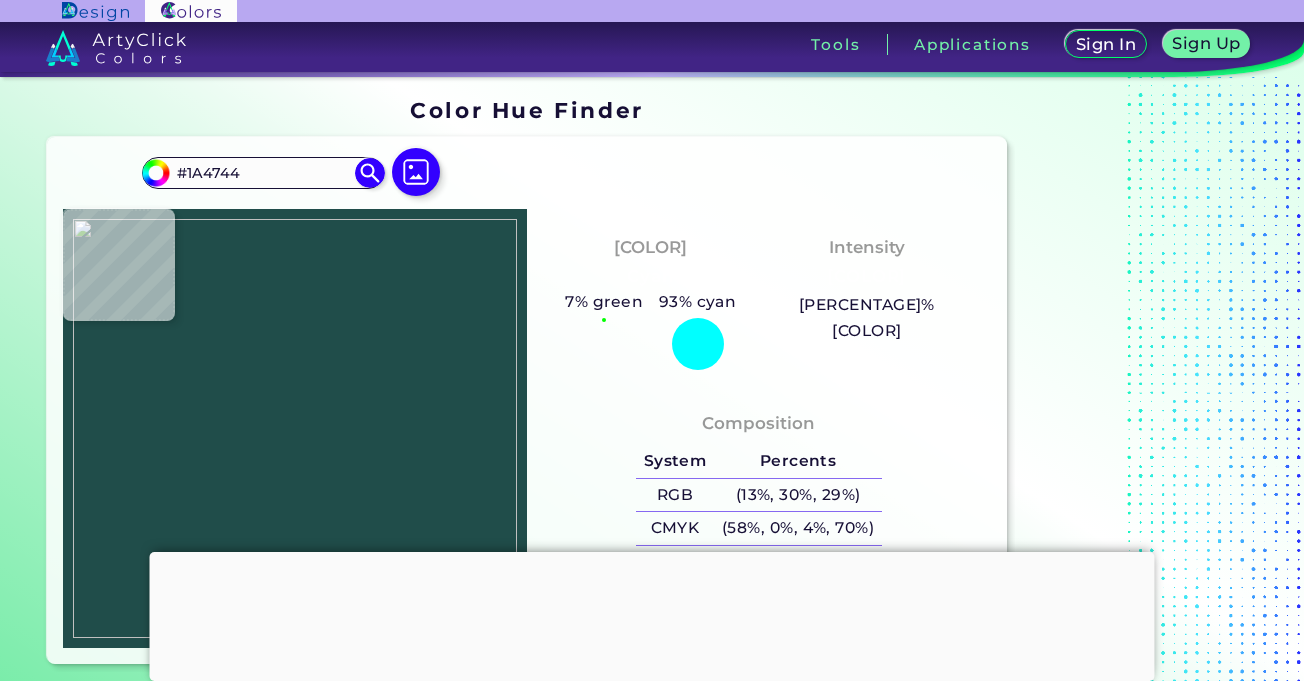 type on "#184542" 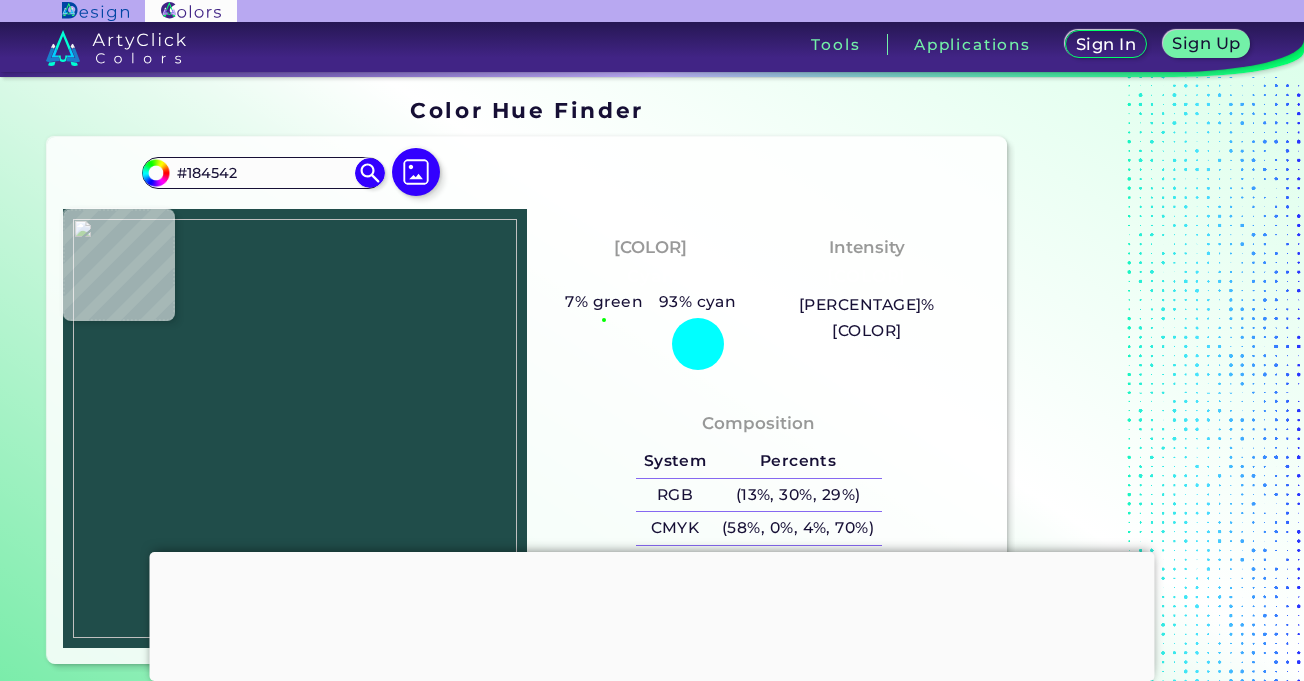 type on "#123f3c" 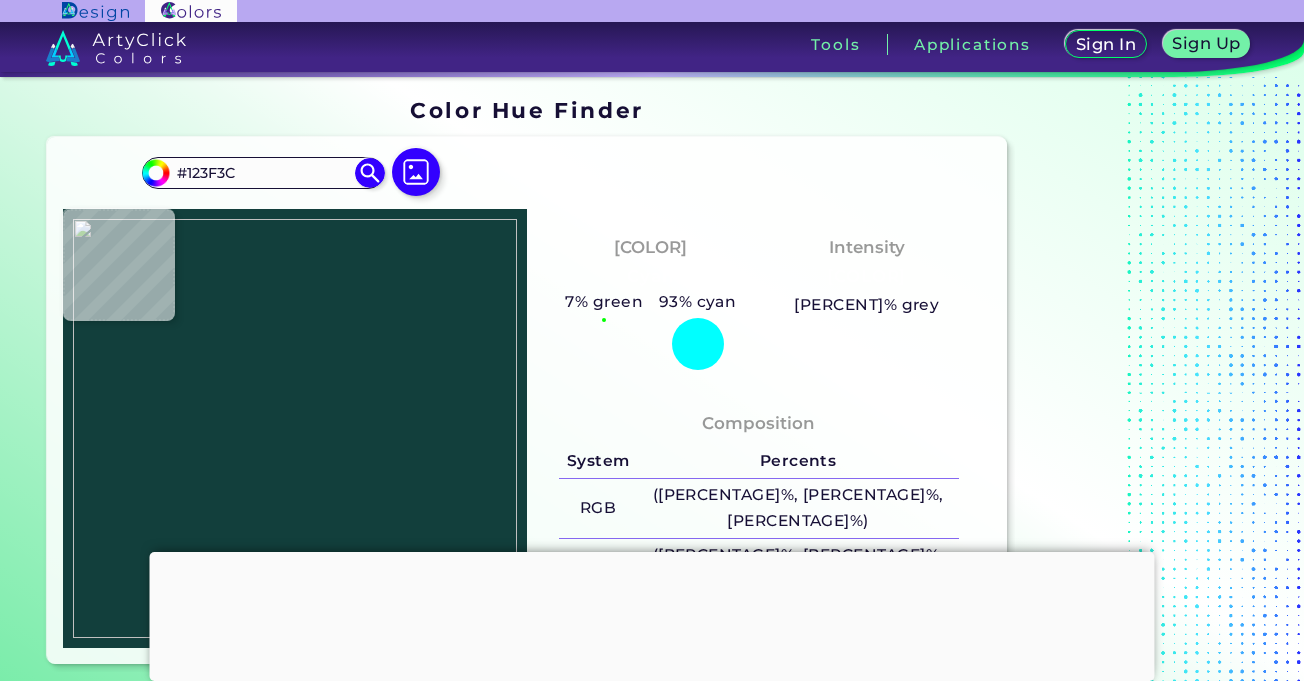 type on "#13403d" 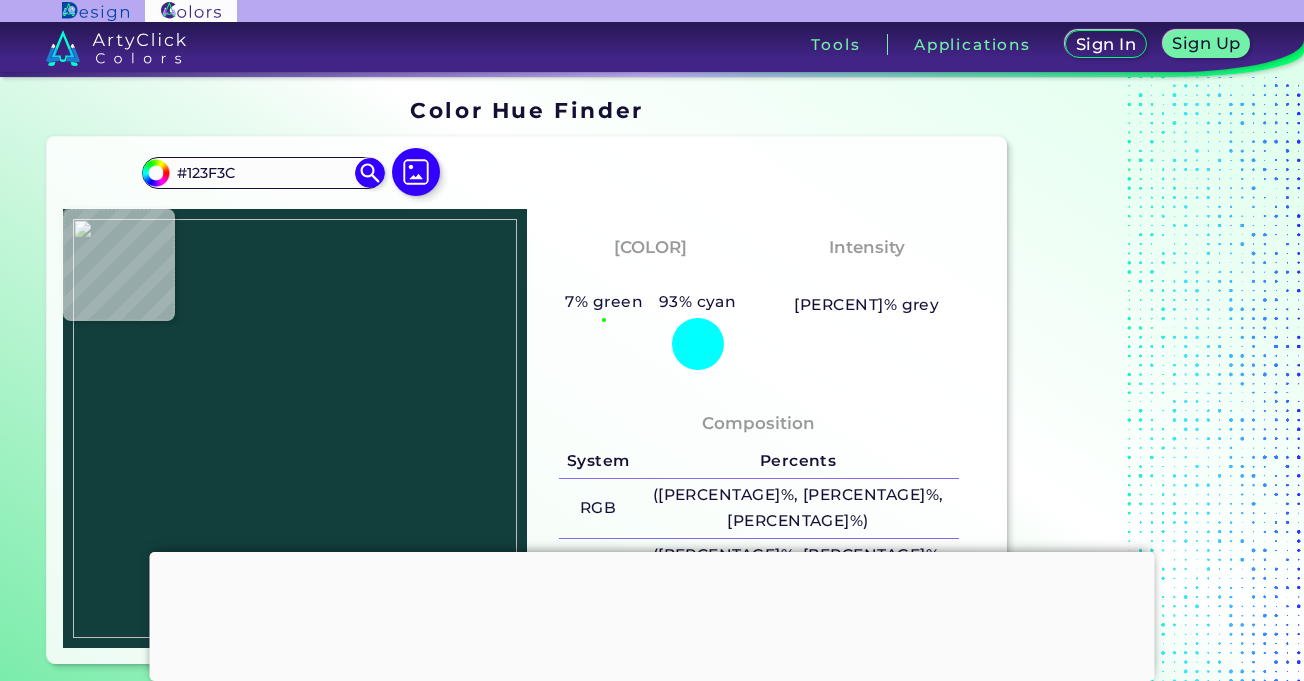 type on "#13403D" 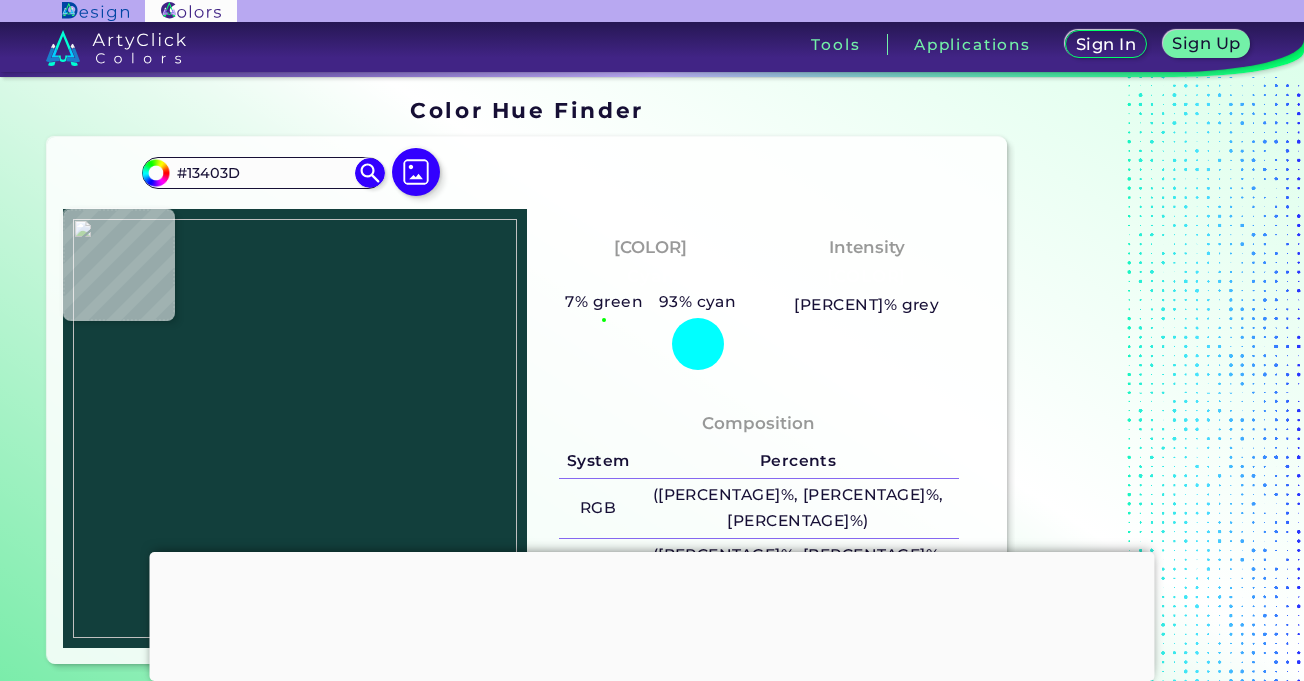 type on "#123f3c" 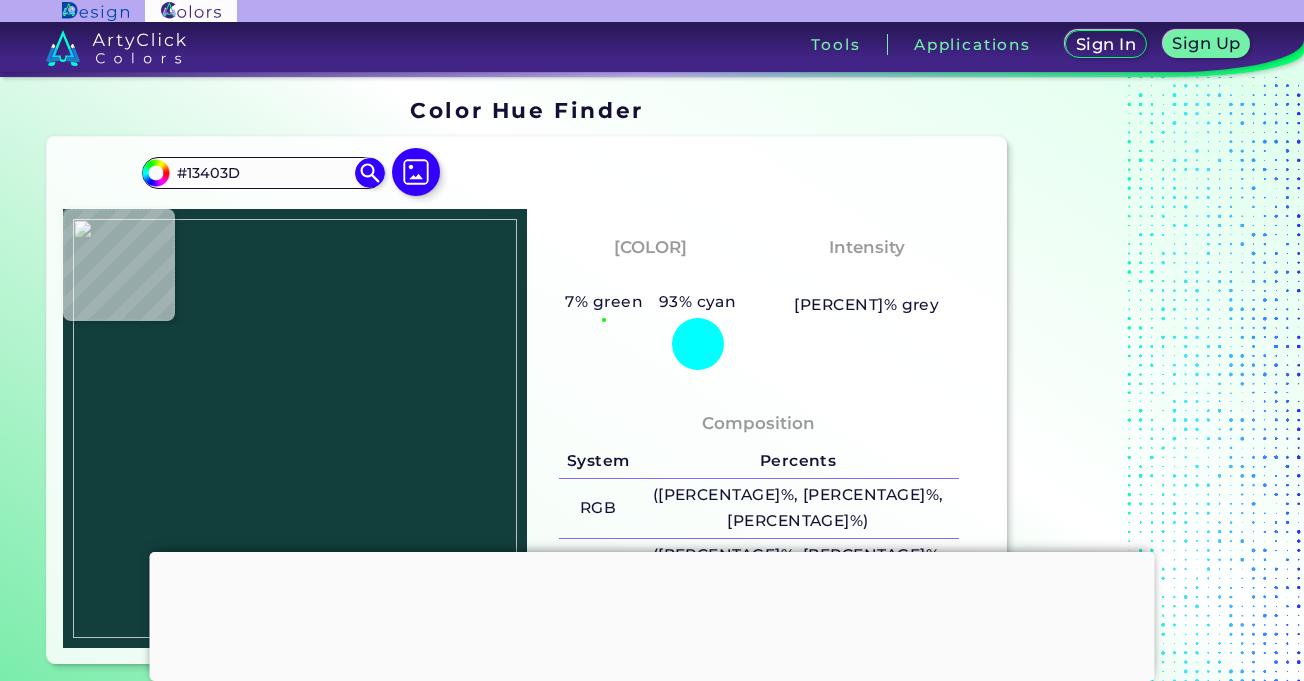 type on "#123F3C" 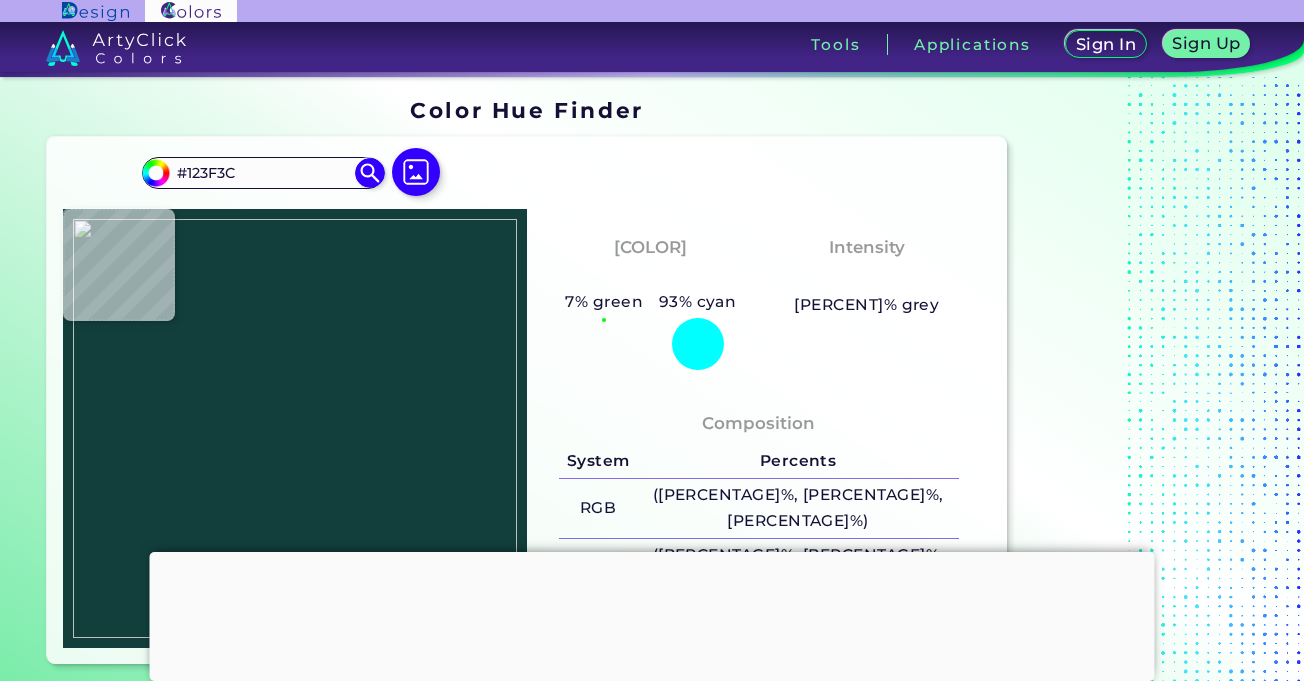 type on "#1d4a47" 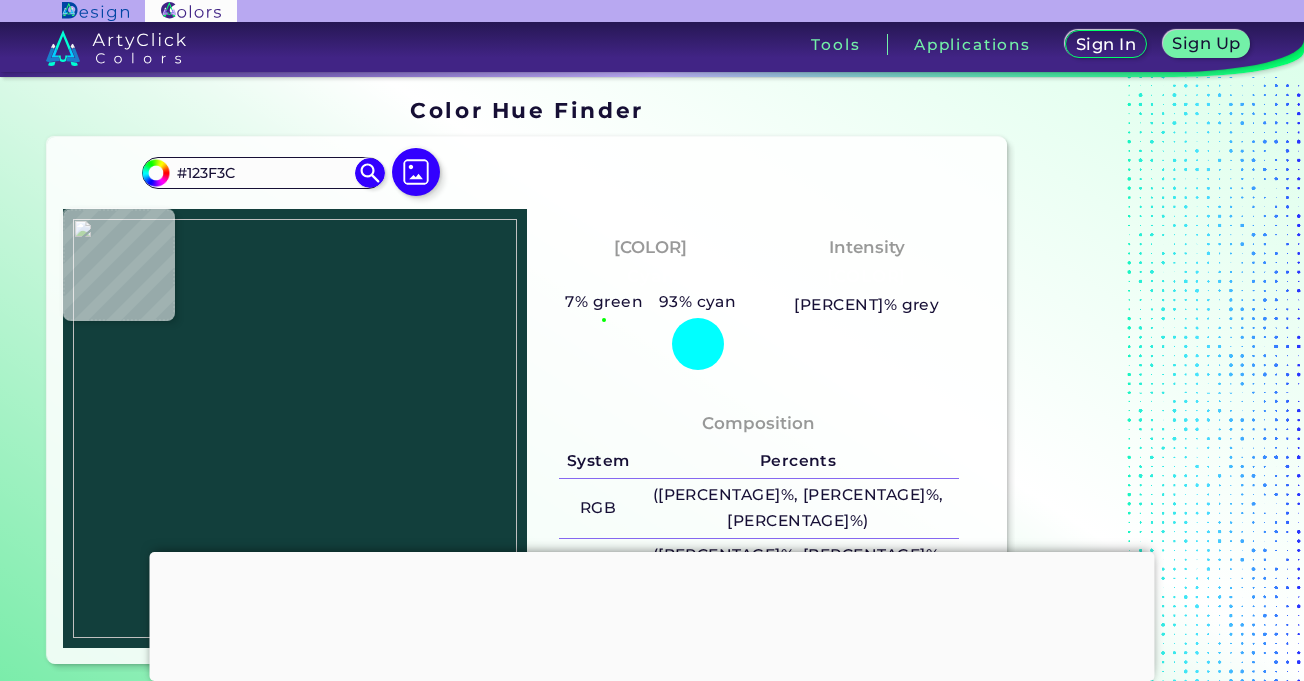 type on "#1D4A47" 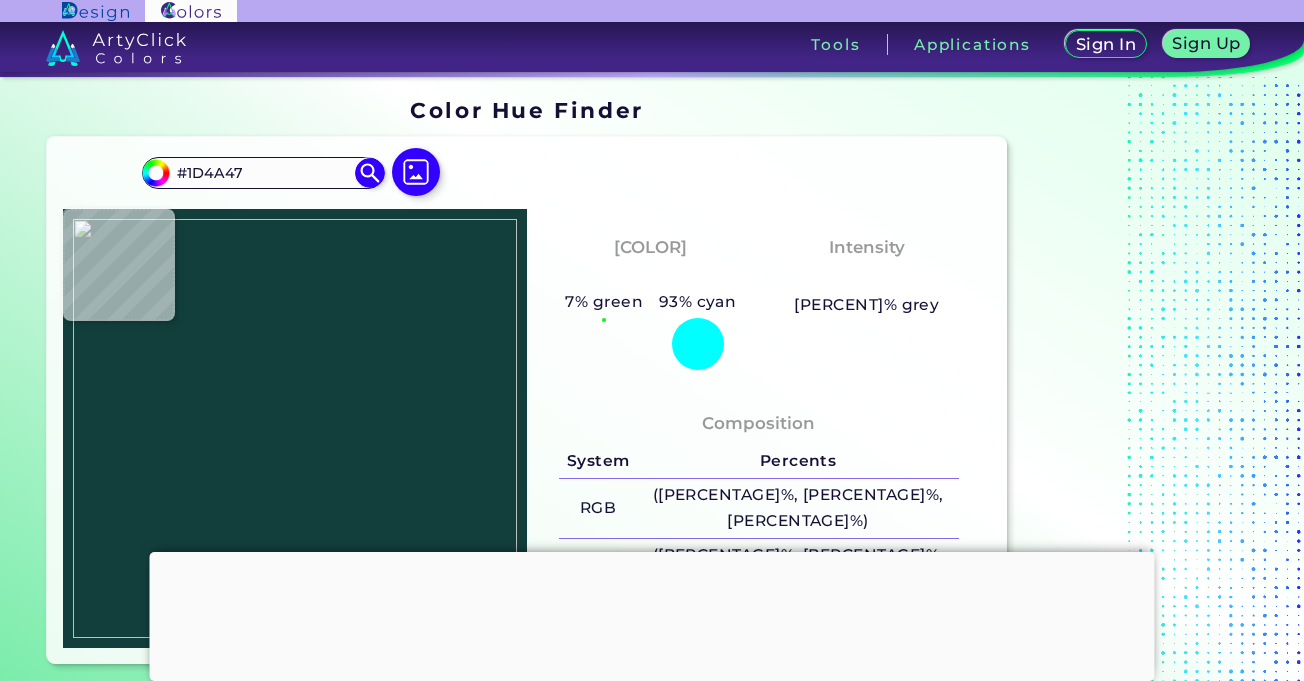 type on "#1e4b48" 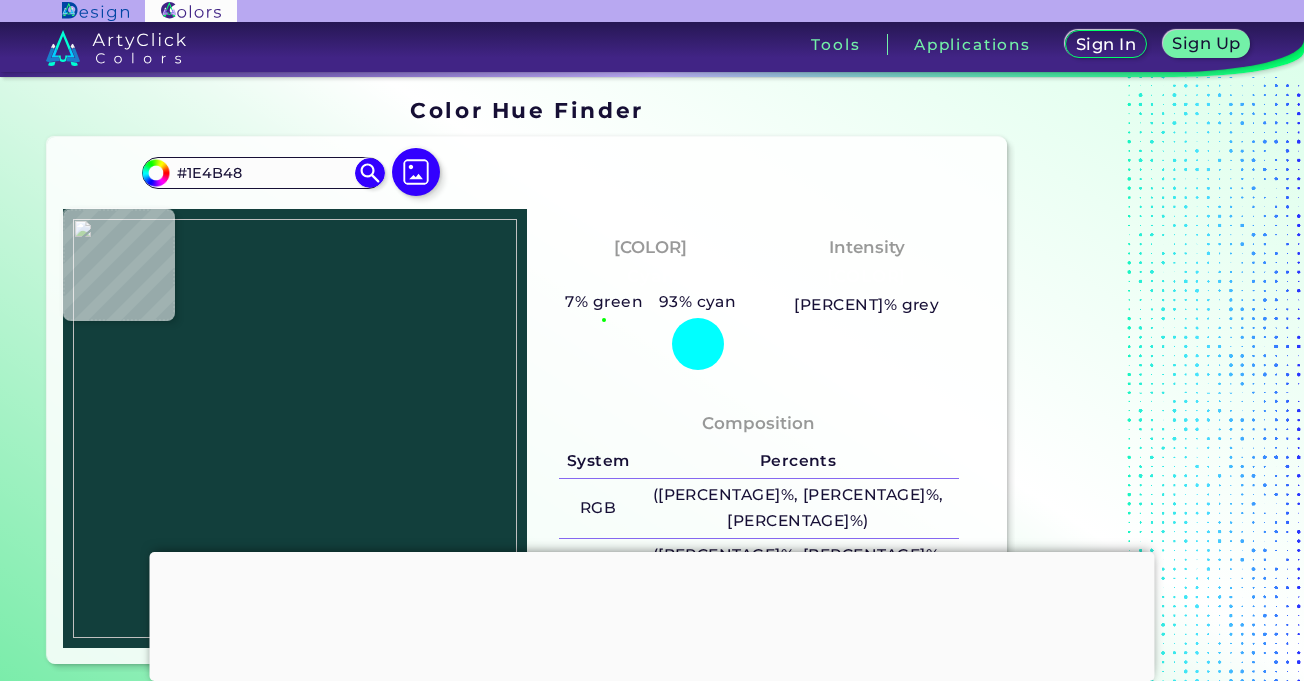 type on "#244c4b" 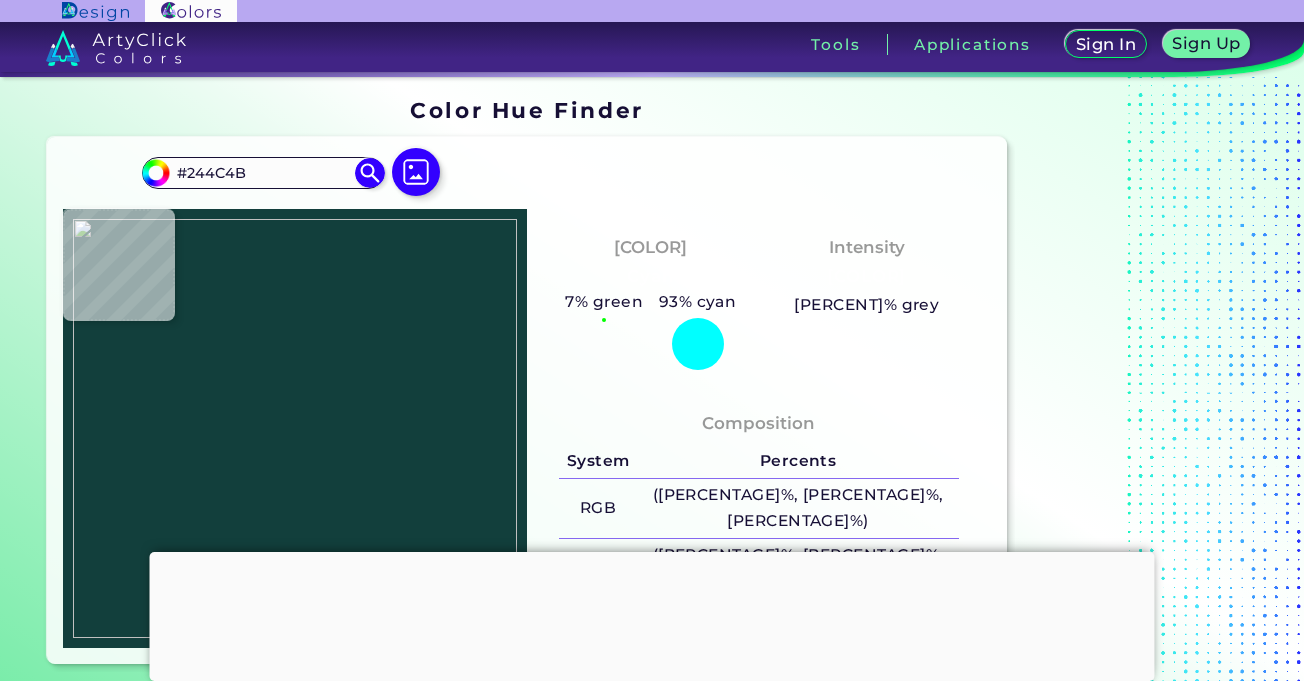 type on "#214948" 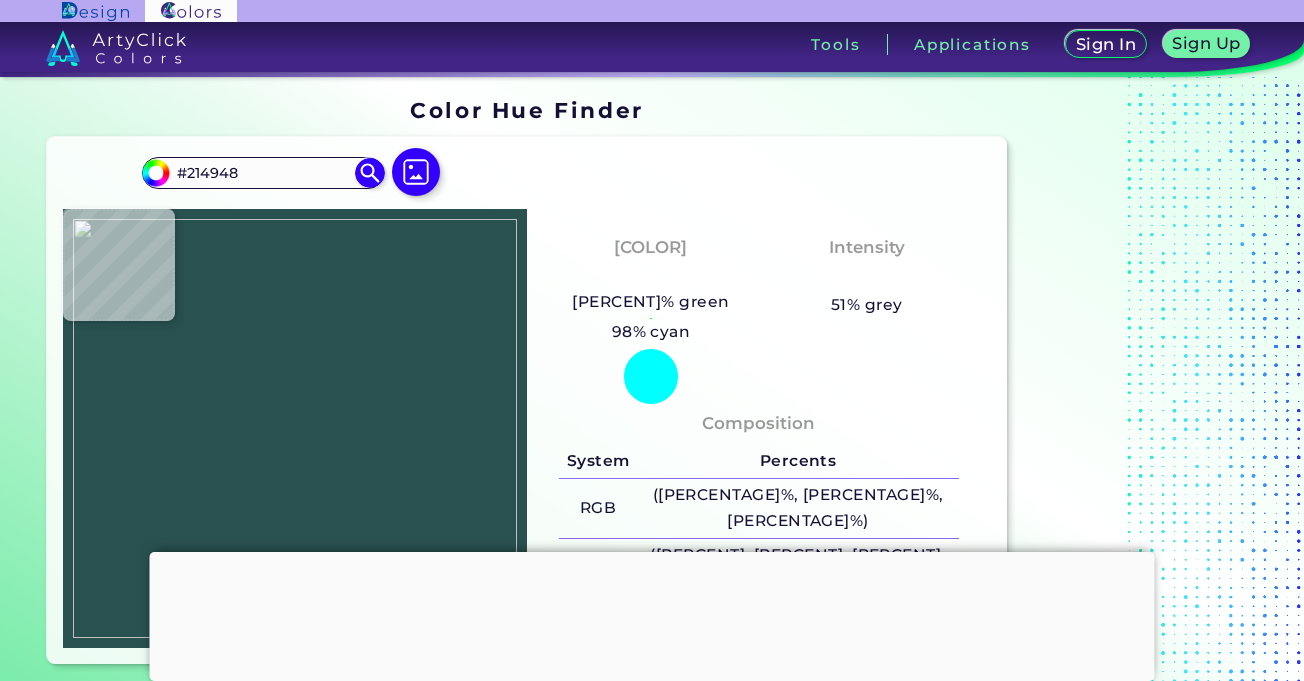 type on "[HEX_COLOR]" 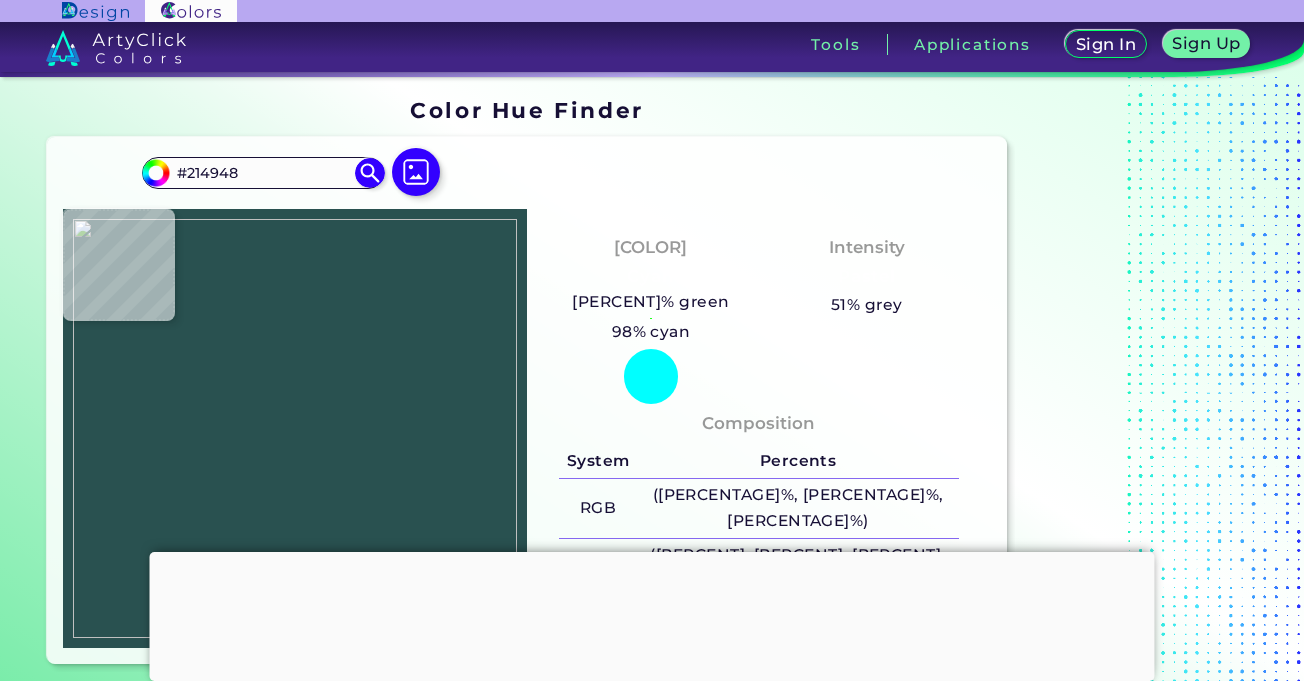 type on "[HEX_COLOR]" 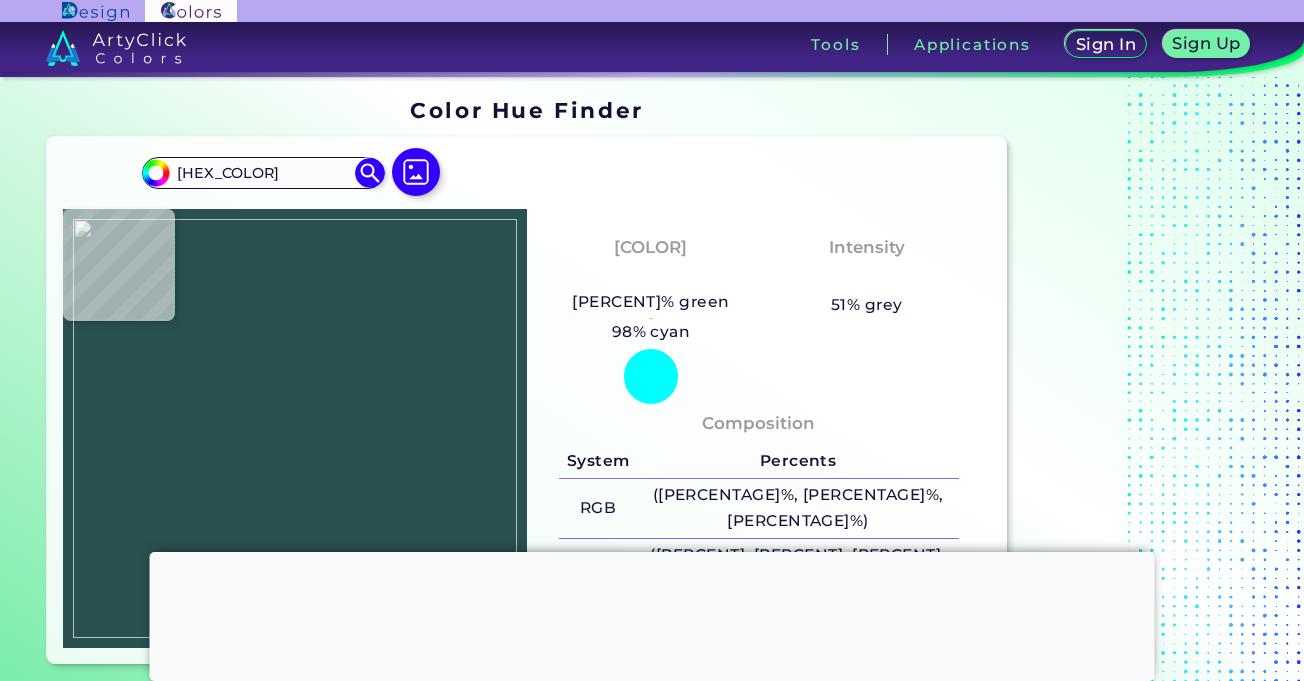 type on "[HEX_COLOR]" 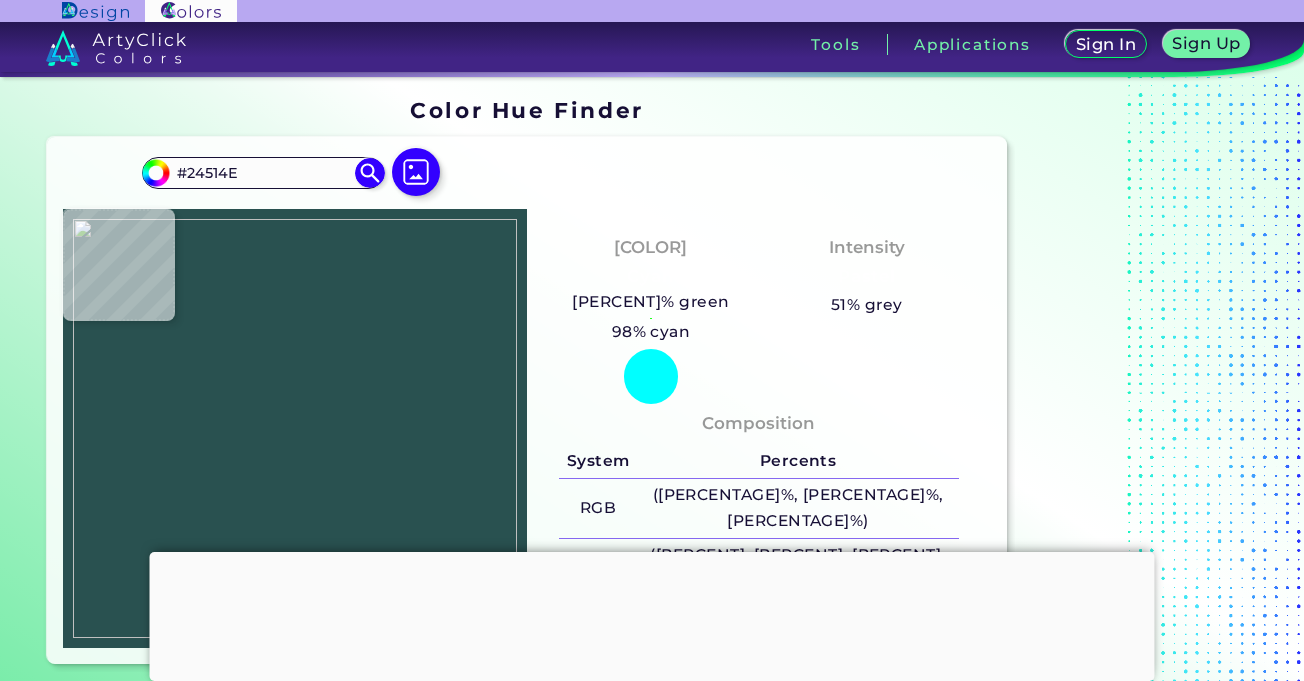 type on "#1d4a47" 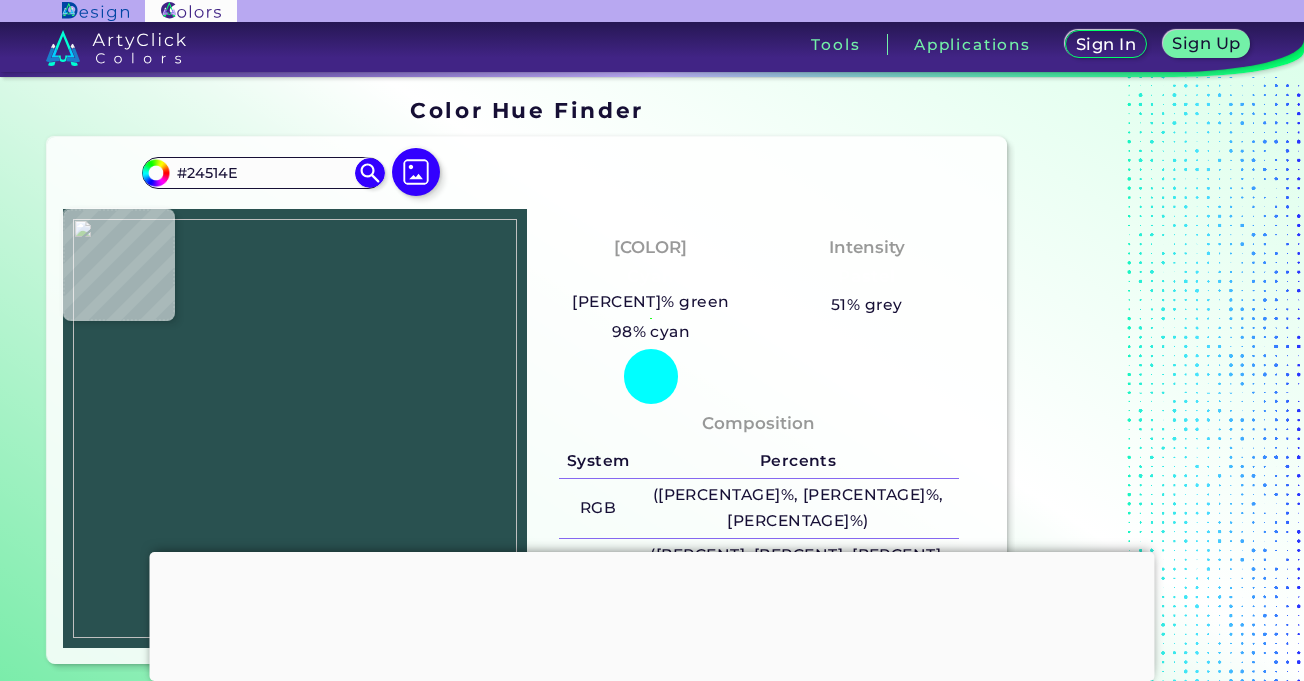 type on "#1D4A47" 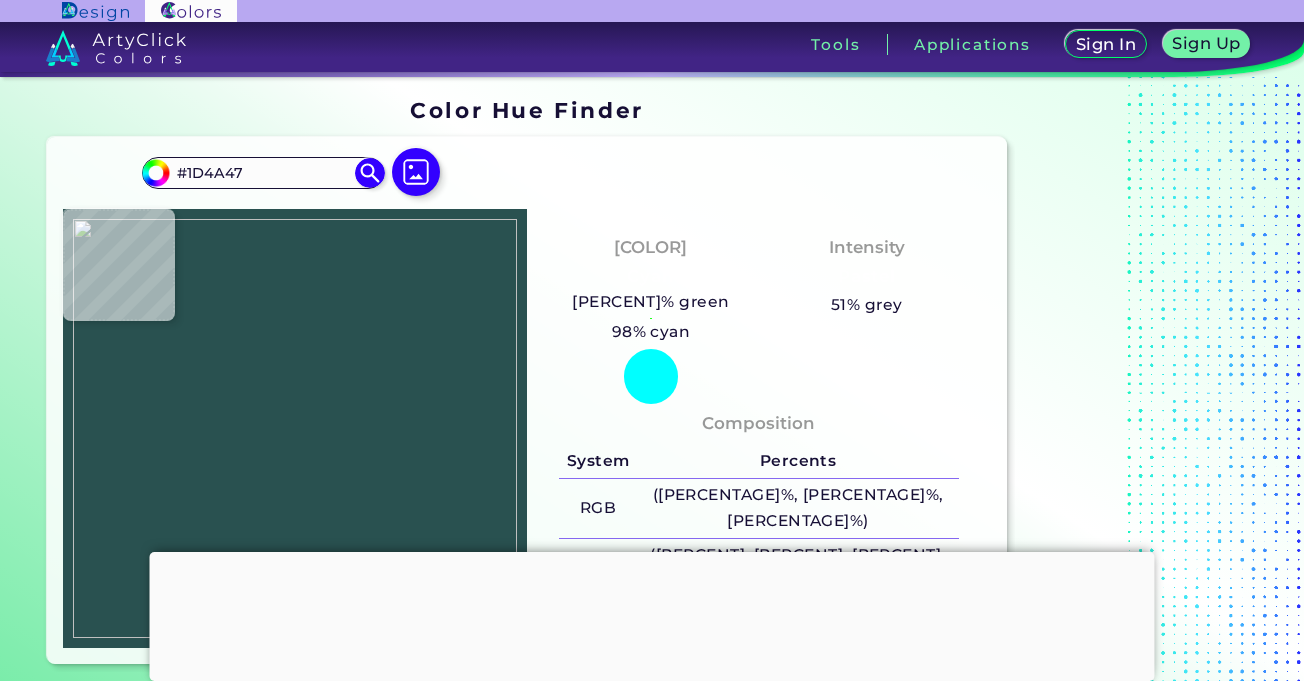 type on "[HEX_COLOR]" 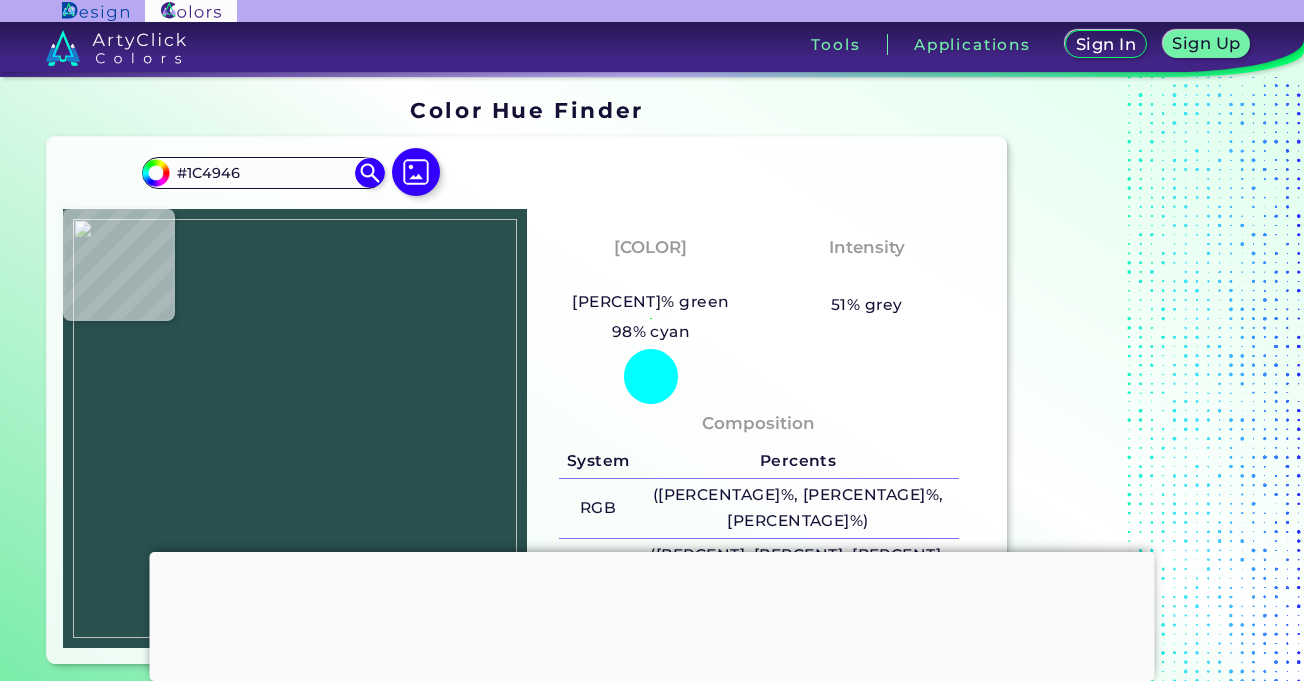 type on "[HEX_CODE]" 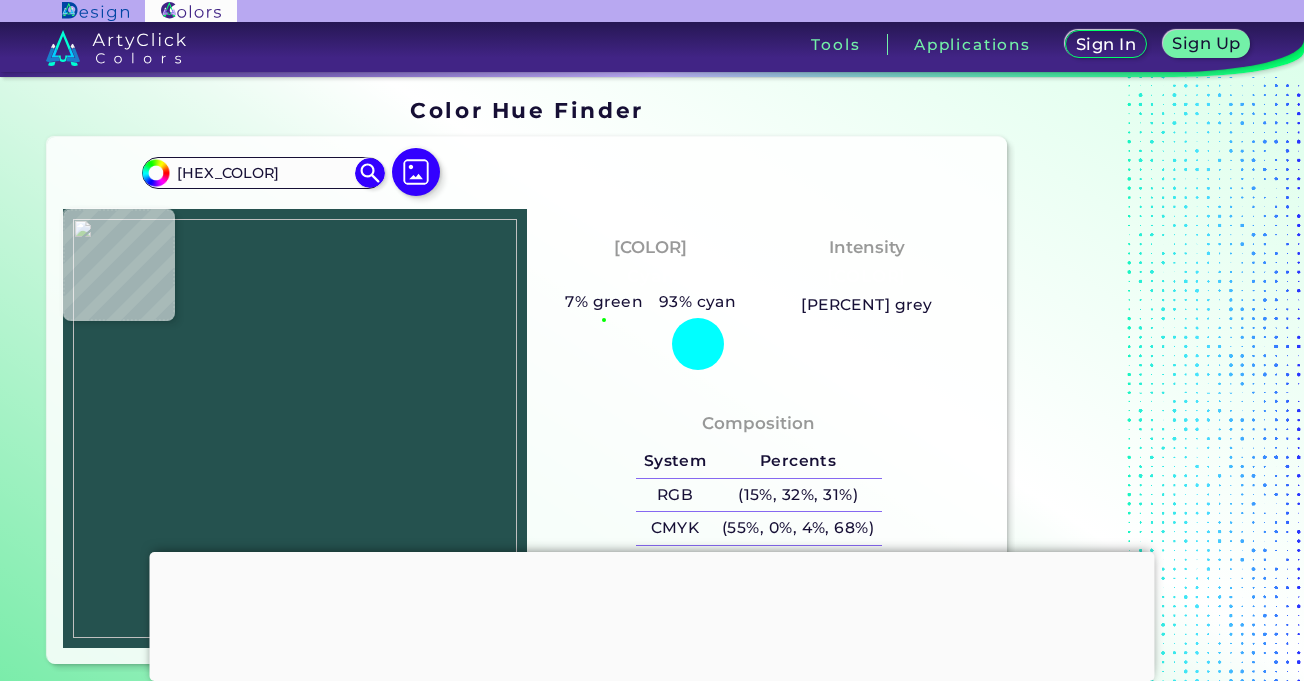 type on "#25524f" 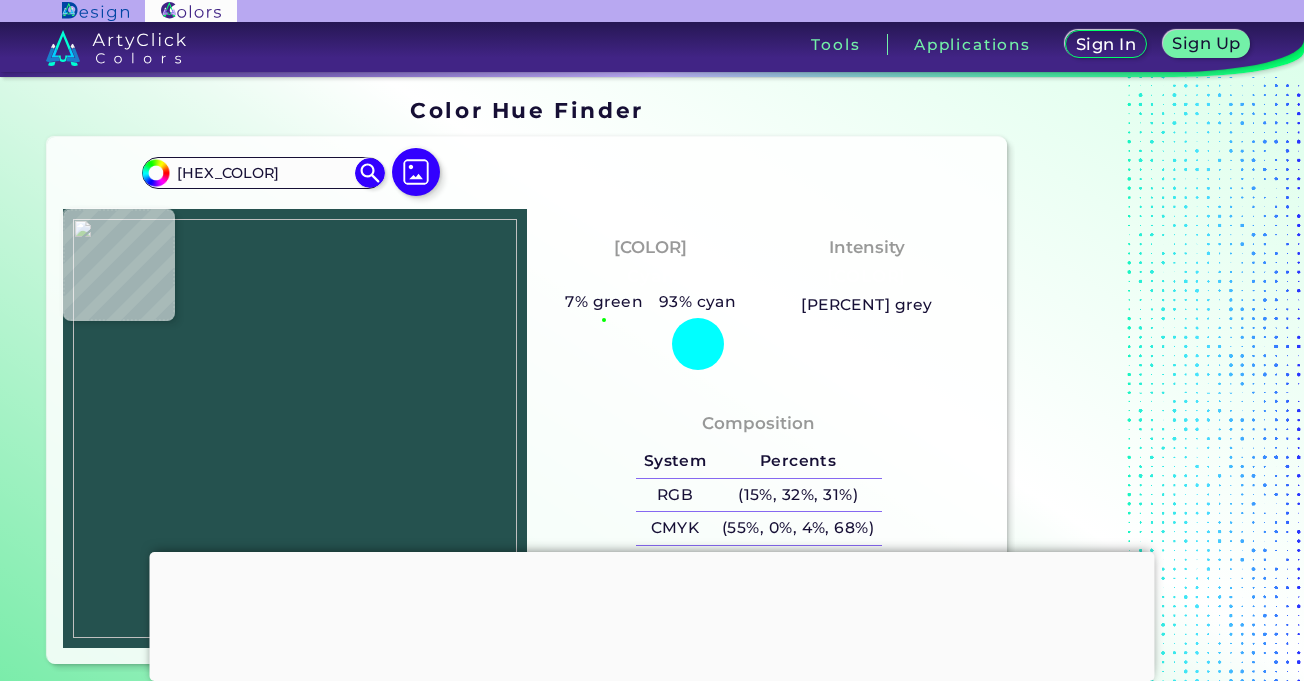 type on "[HEX_COLOR]" 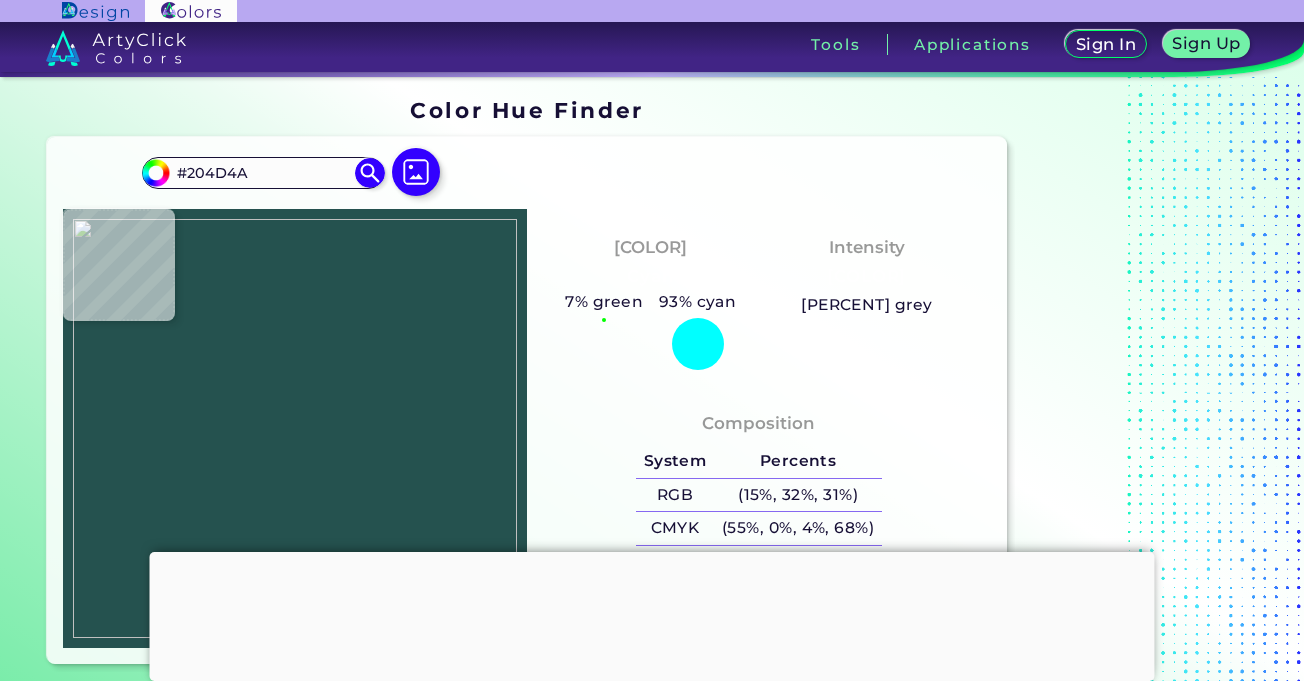 type on "[HEX_COLOR]" 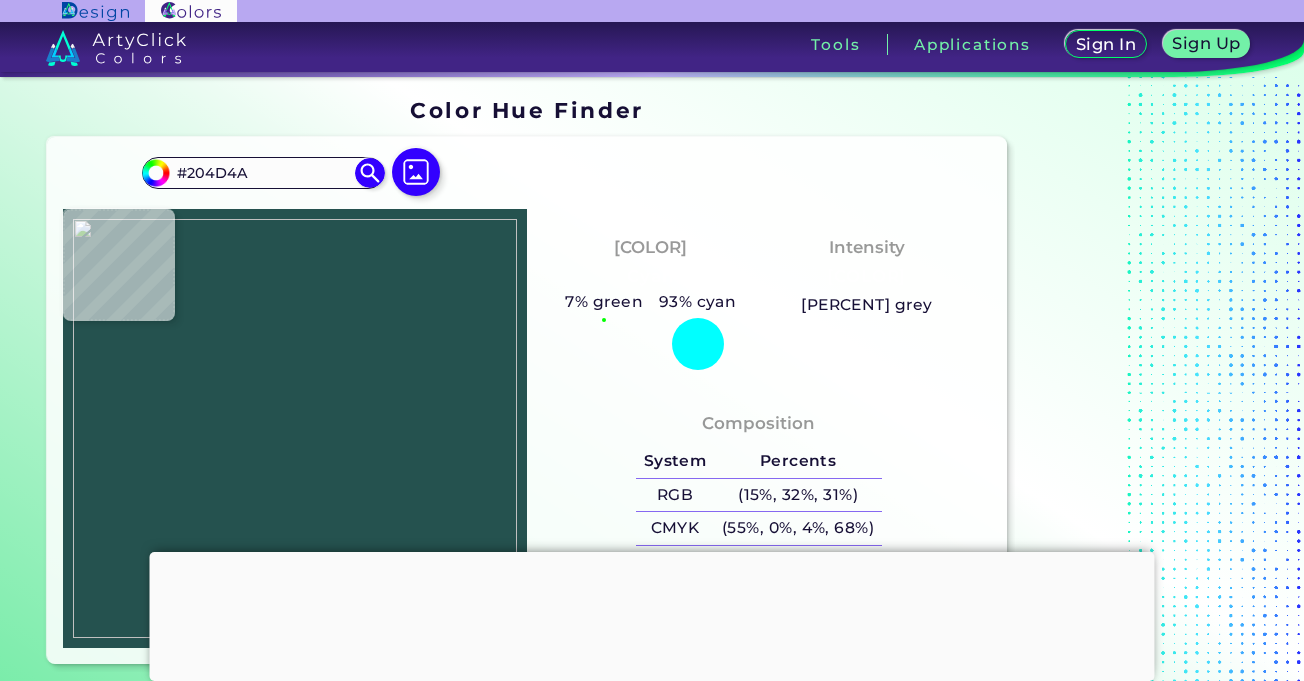 type on "#24514E" 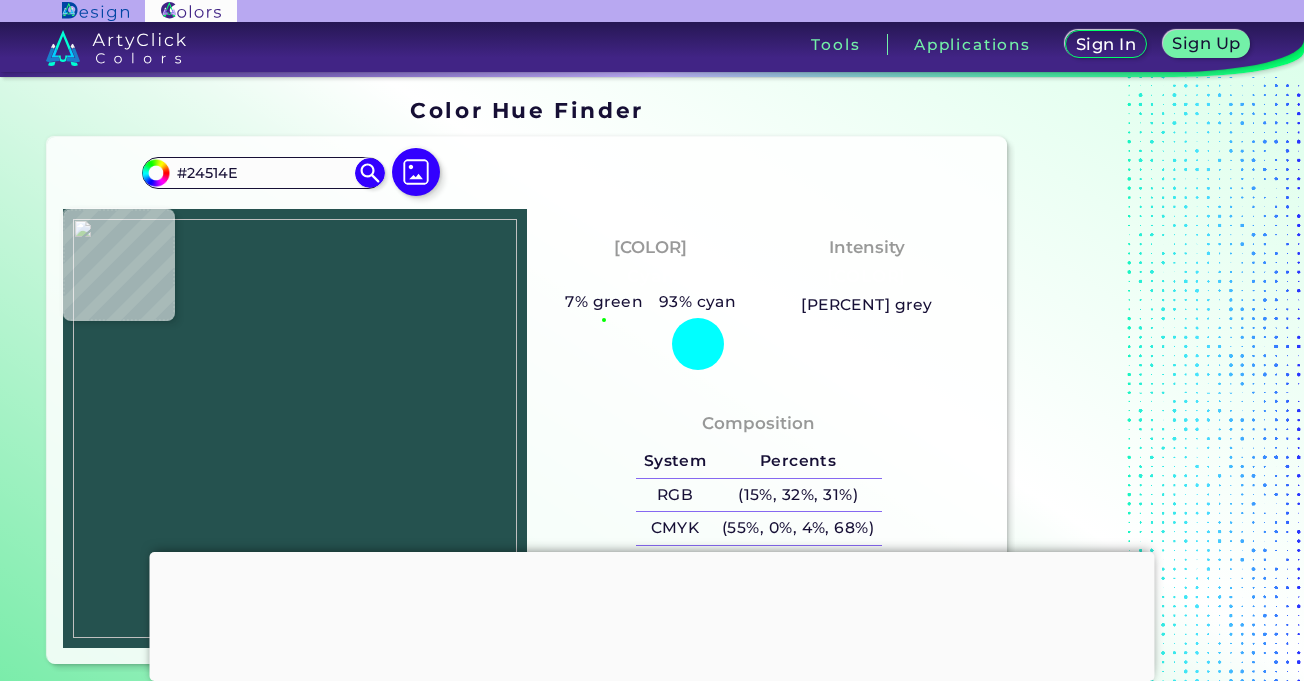 type on "#1a4744" 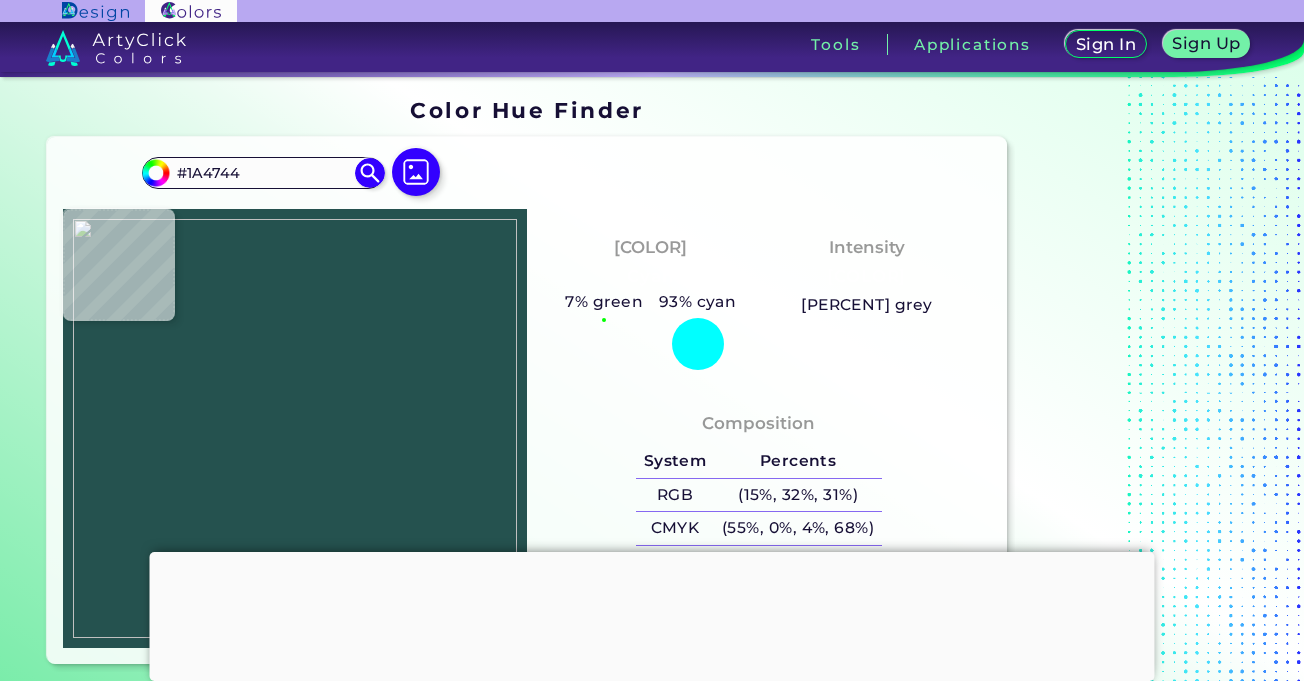type on "[HEX_CODE]" 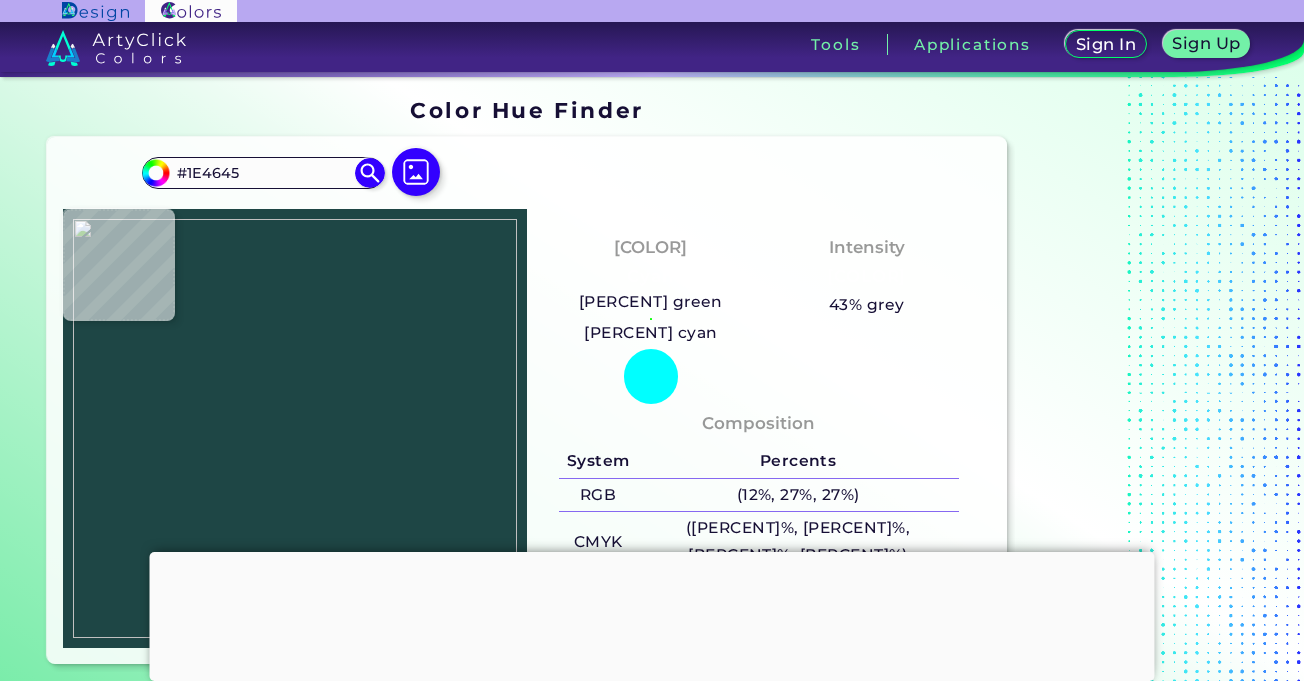 type on "[HEX_CODE]" 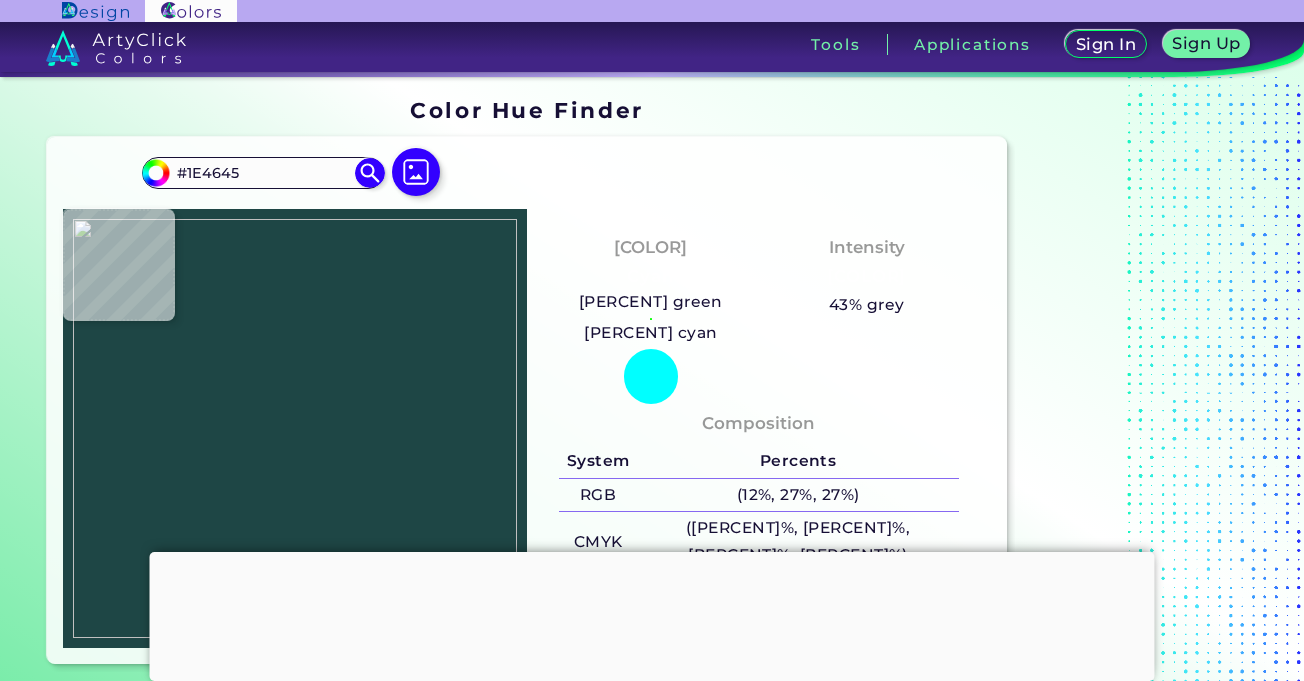 type on "#1B4342" 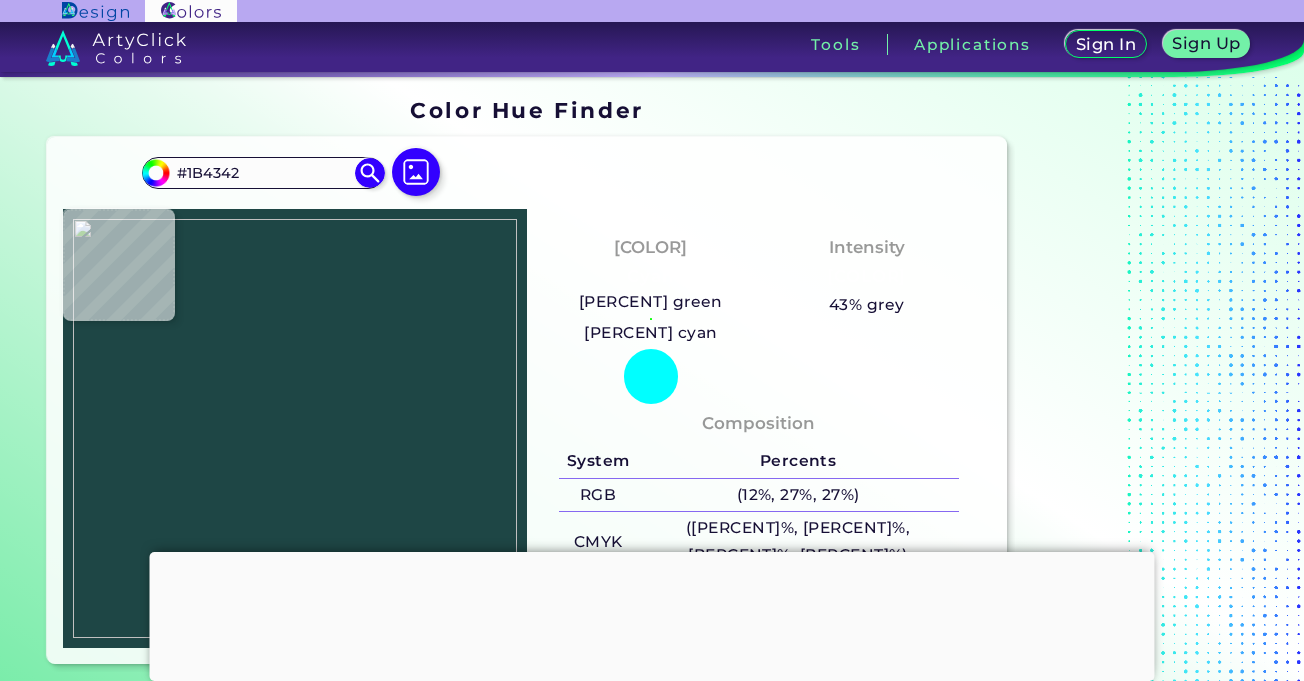 type on "#264e4d" 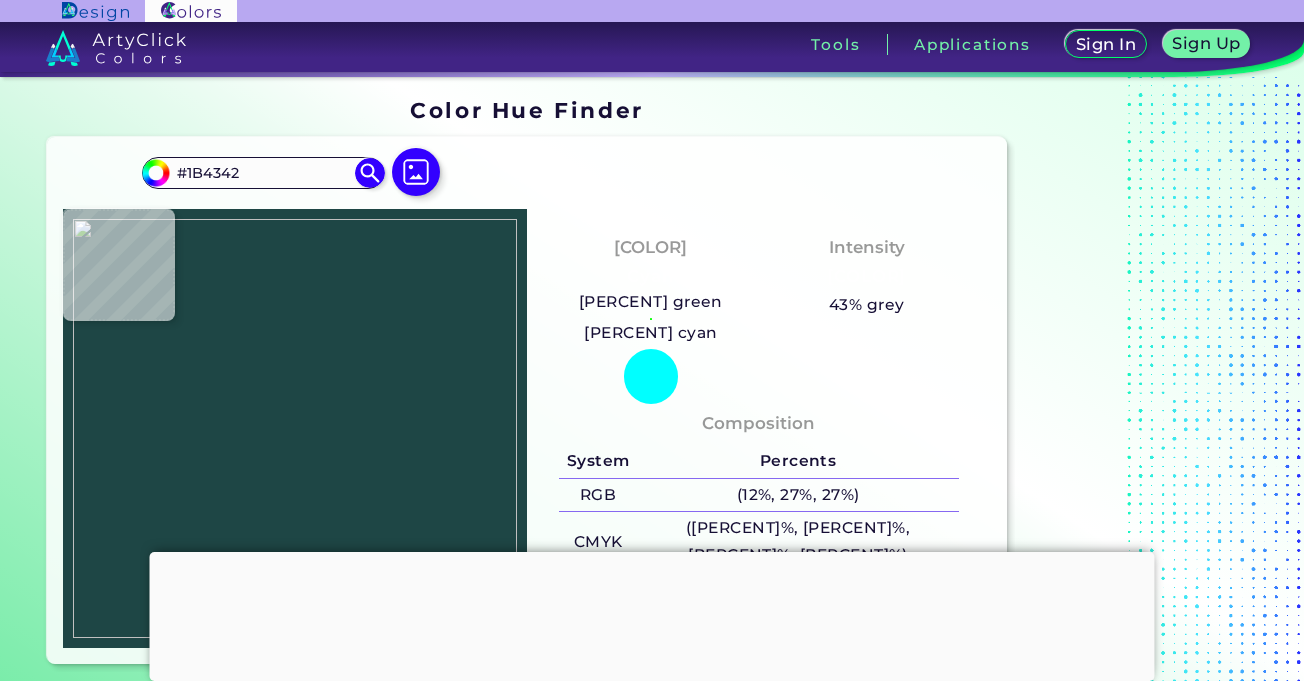 type on "#264E4D" 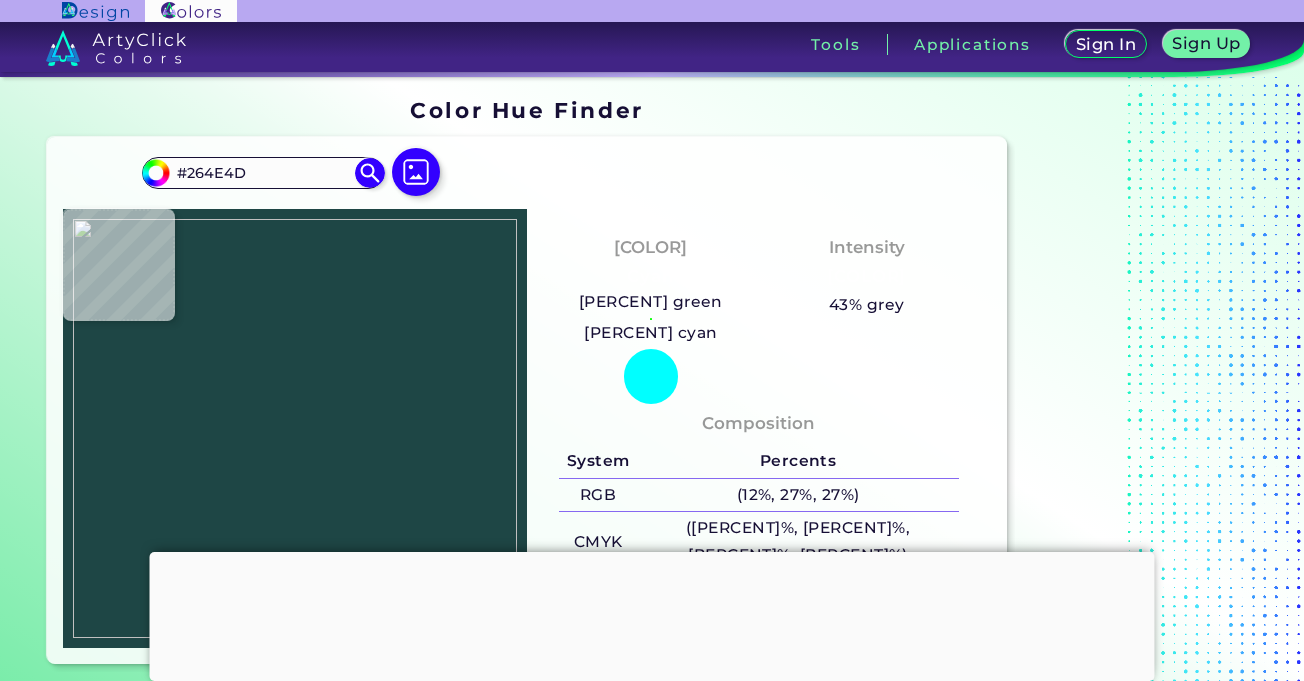 type on "#23504d" 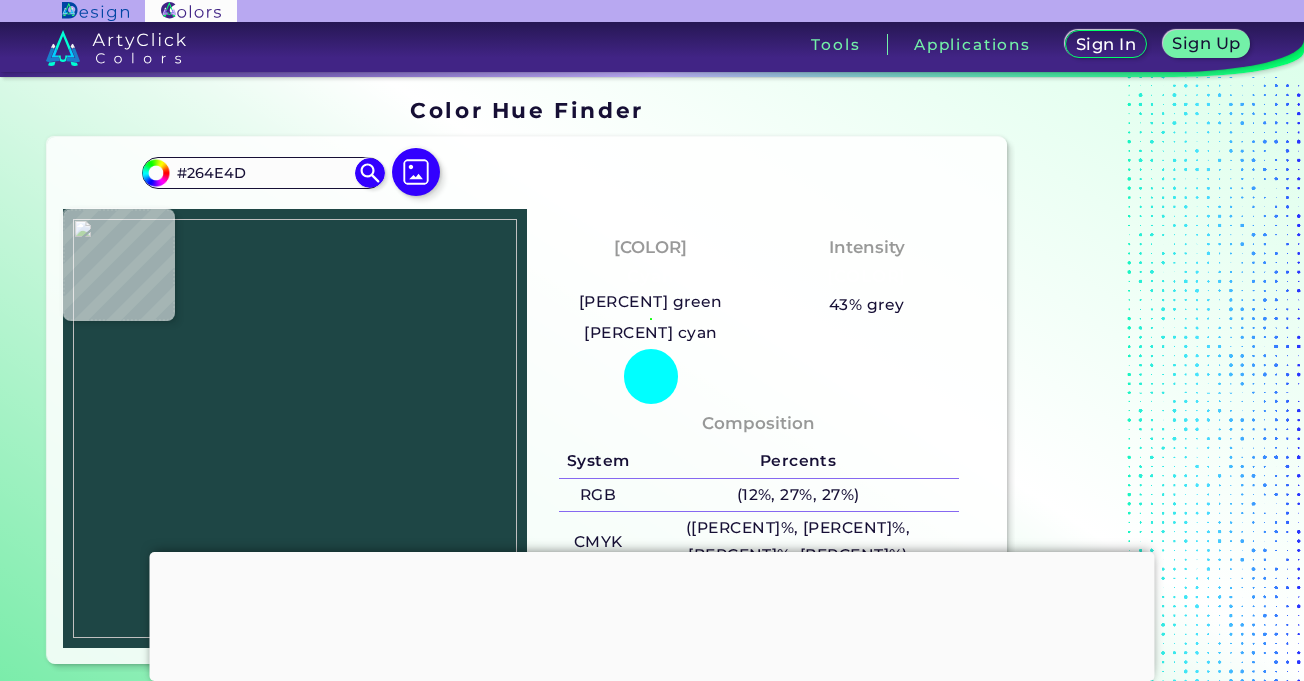 type on "#23504D" 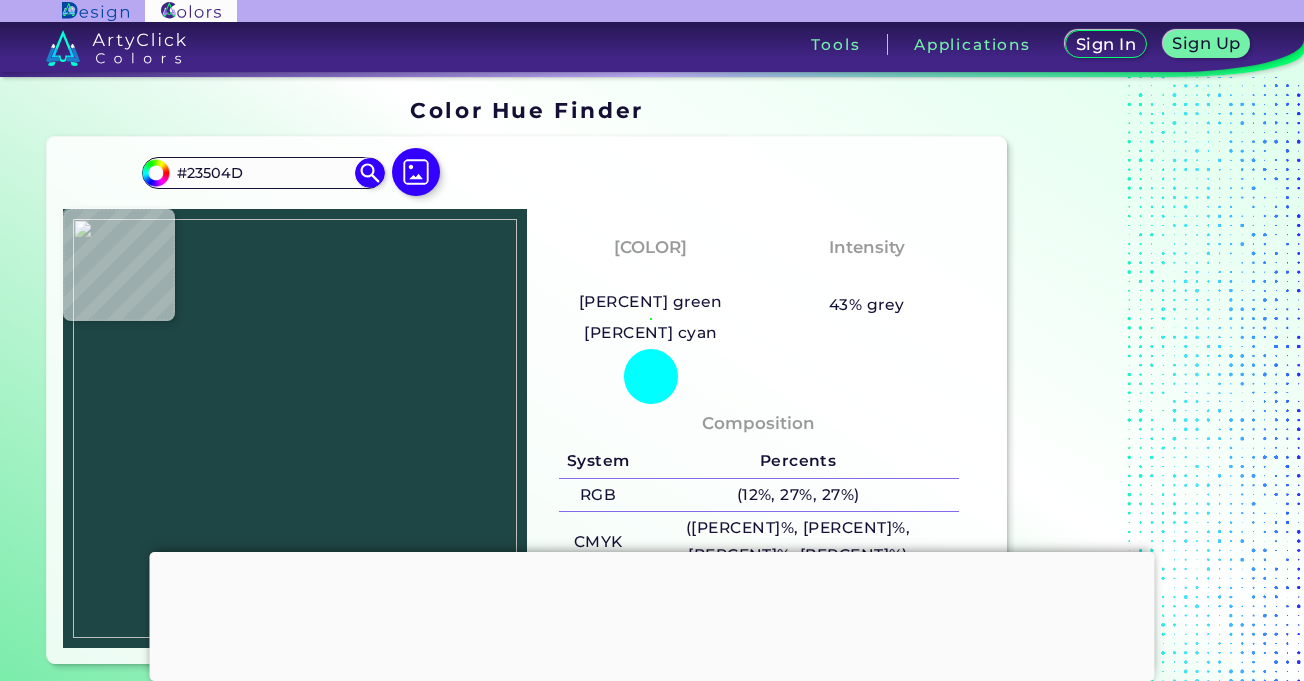 type on "[HEX_COLOR]" 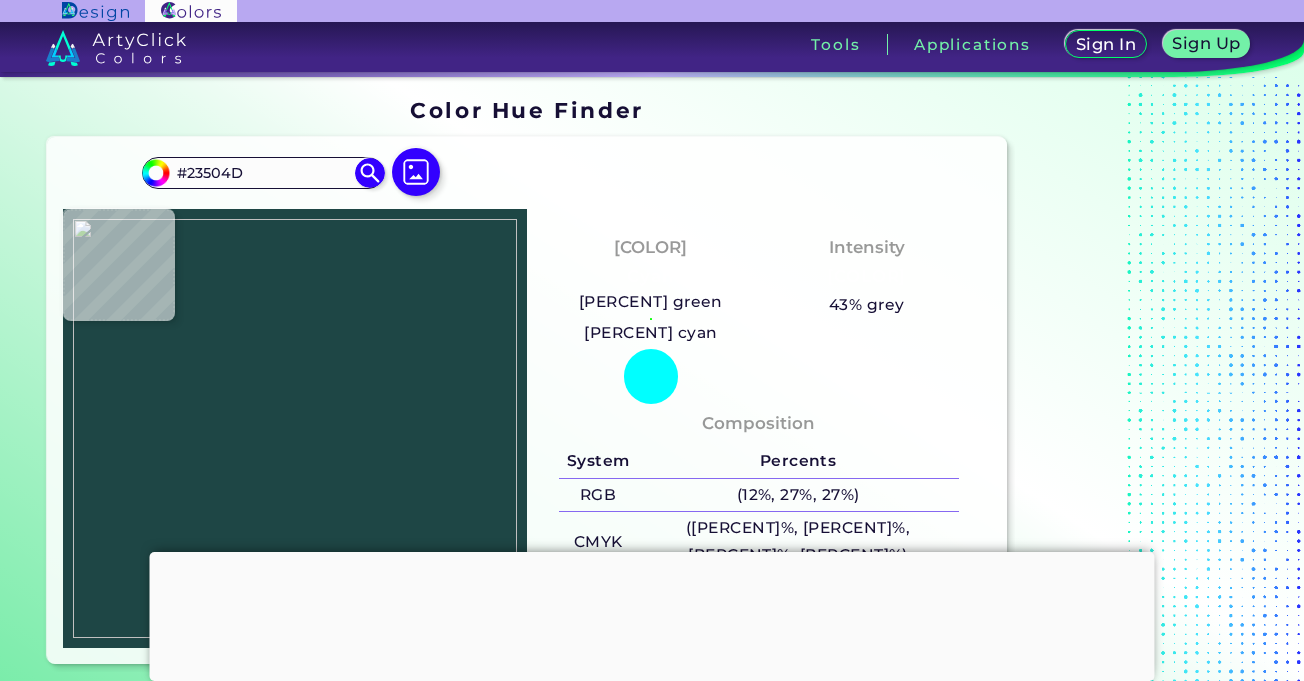 type on "#204D4A" 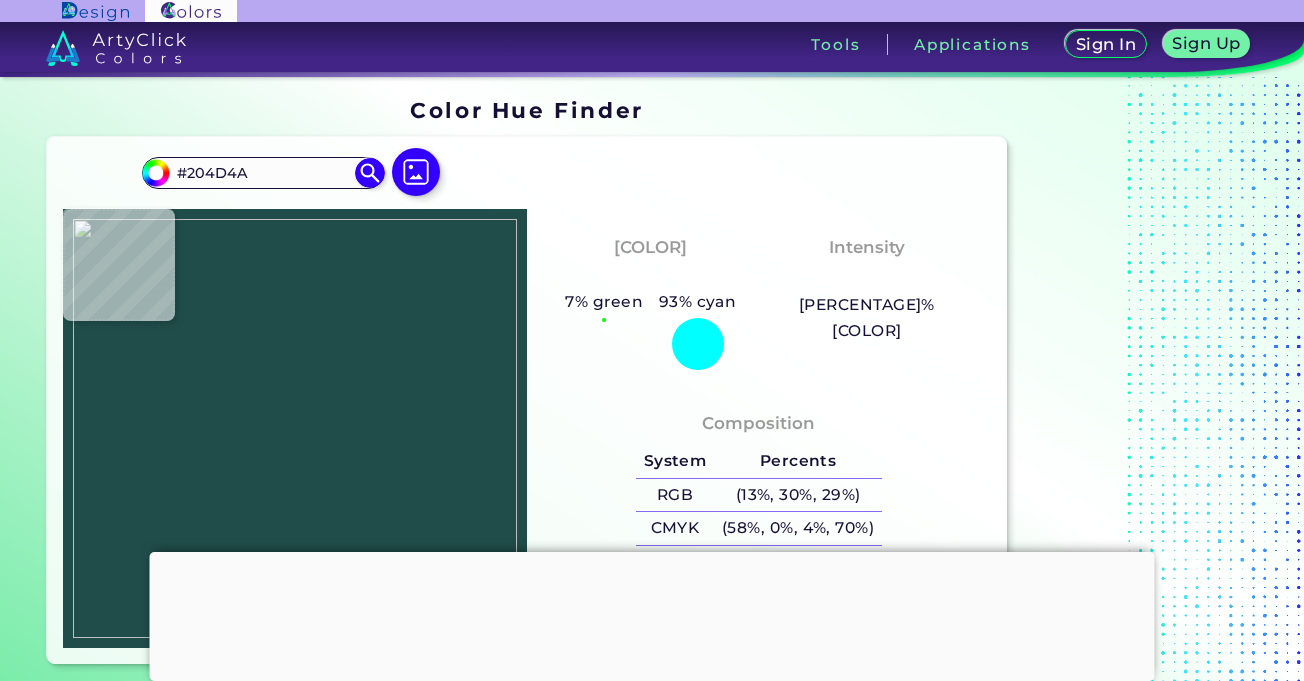 click at bounding box center [295, 428] 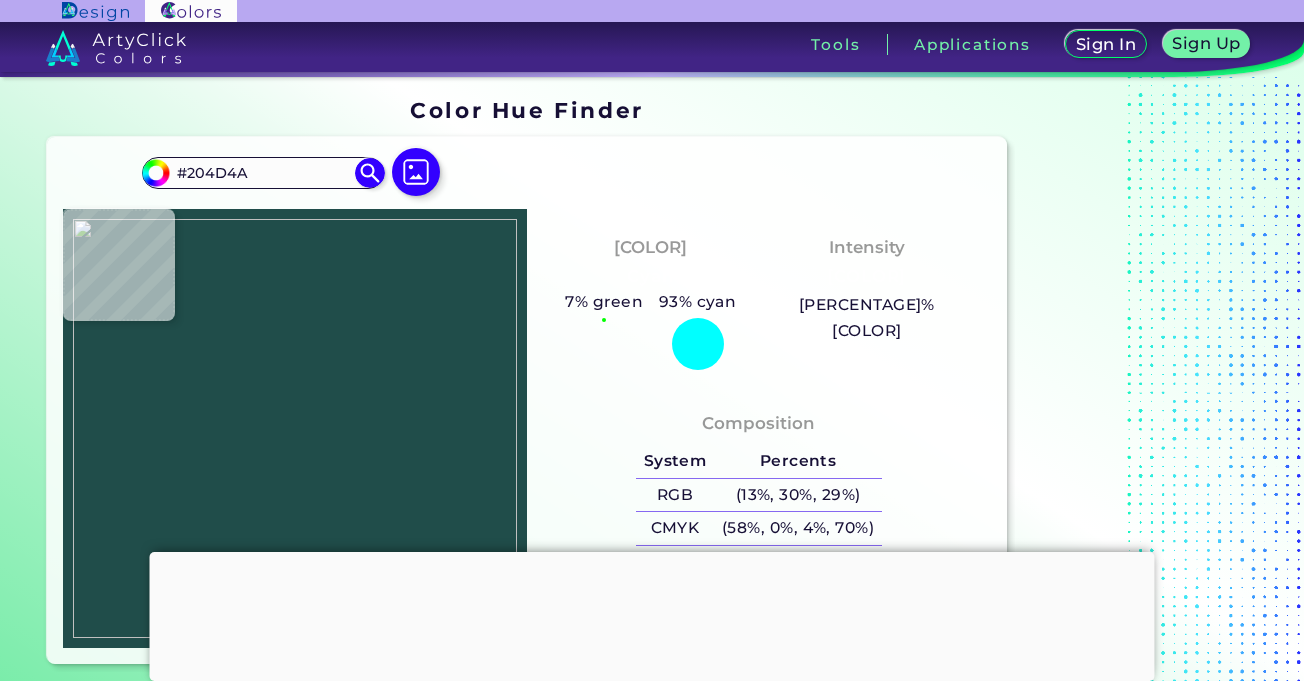 type on "#194140" 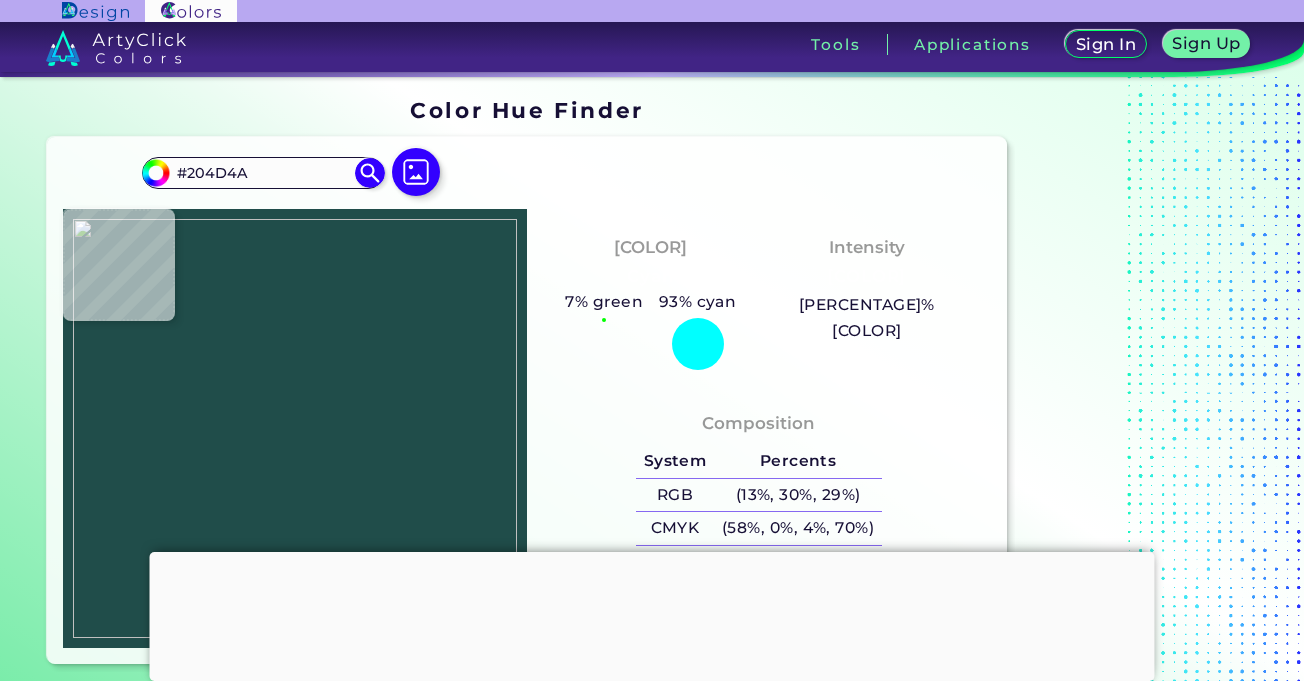 type on "#194140" 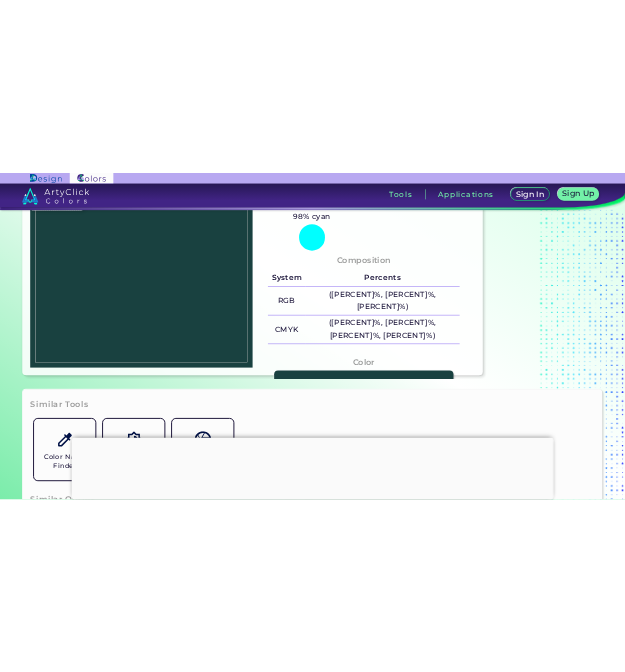 scroll, scrollTop: 247, scrollLeft: 0, axis: vertical 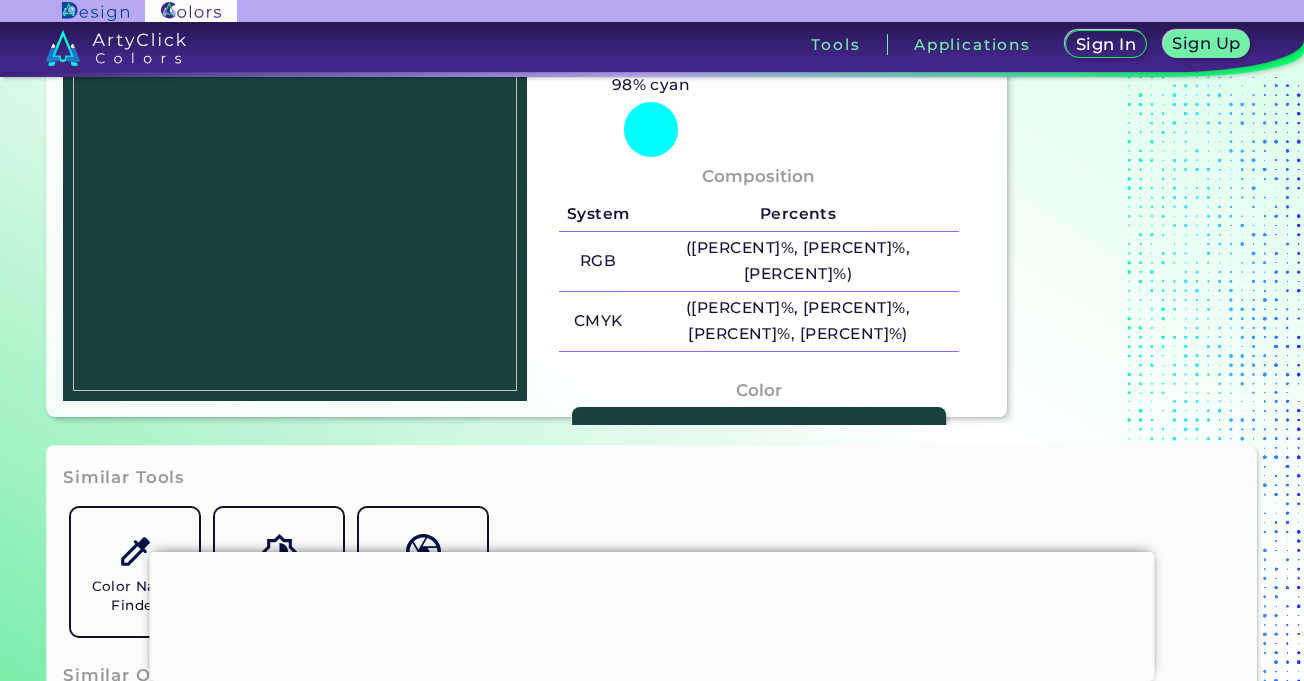 drag, startPoint x: 809, startPoint y: 402, endPoint x: 726, endPoint y: 415, distance: 84.0119 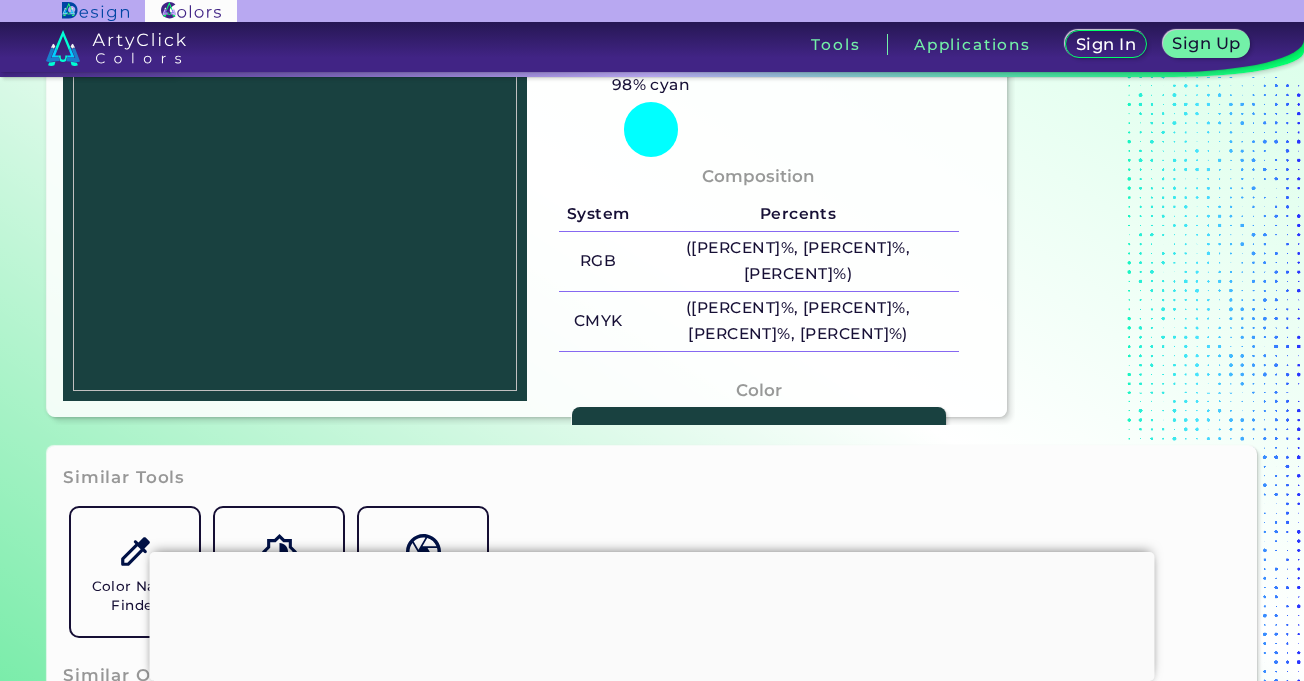 copy on "#194140" 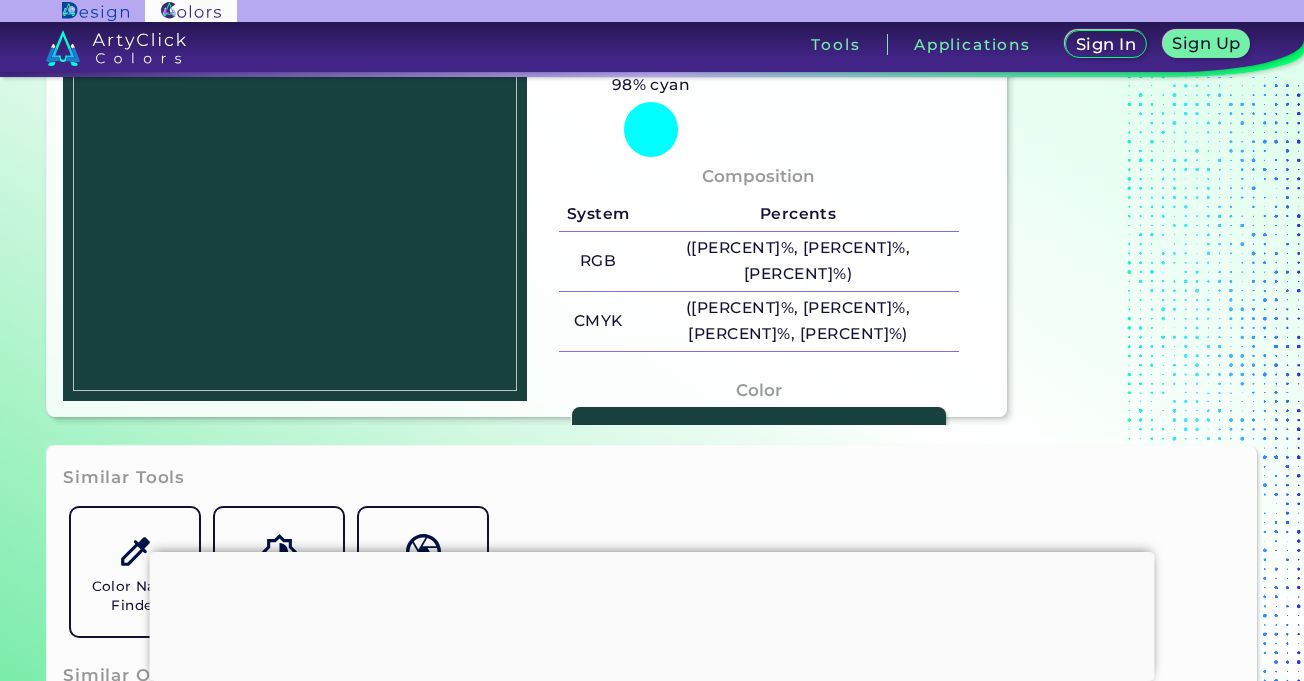 type on "#000000" 